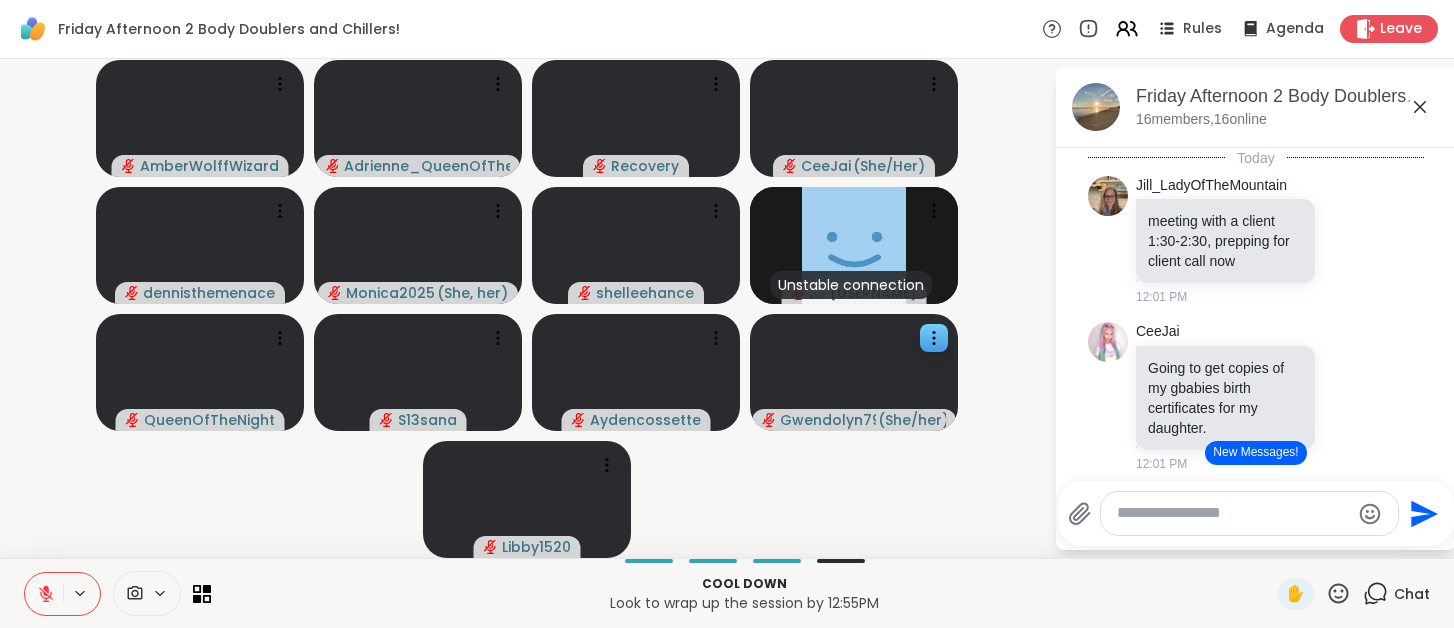 scroll, scrollTop: 0, scrollLeft: 0, axis: both 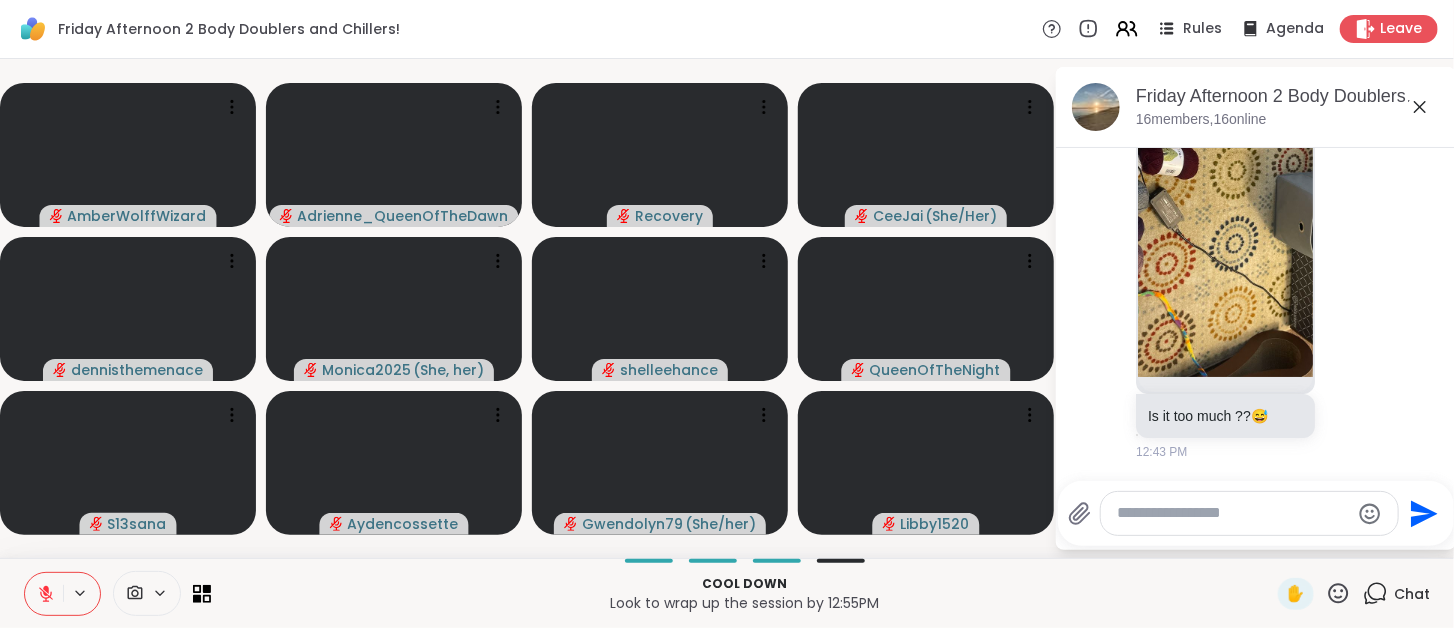 click at bounding box center [1233, 513] 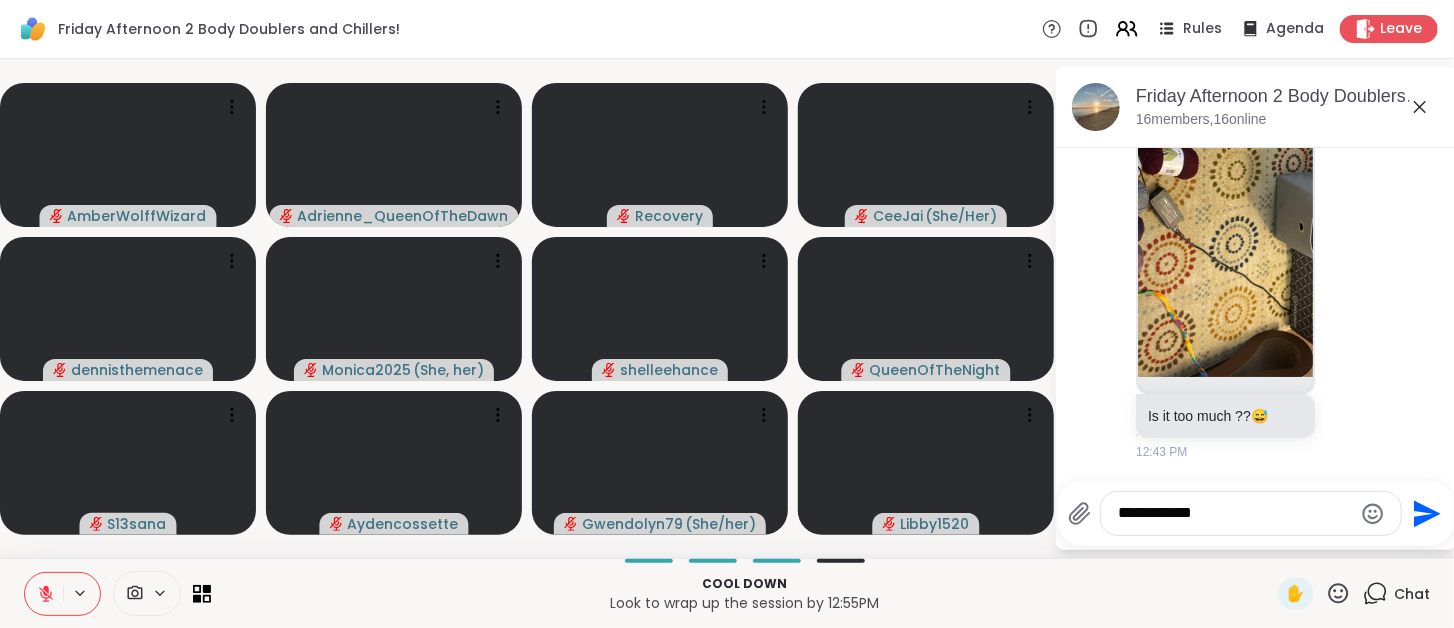 type on "**********" 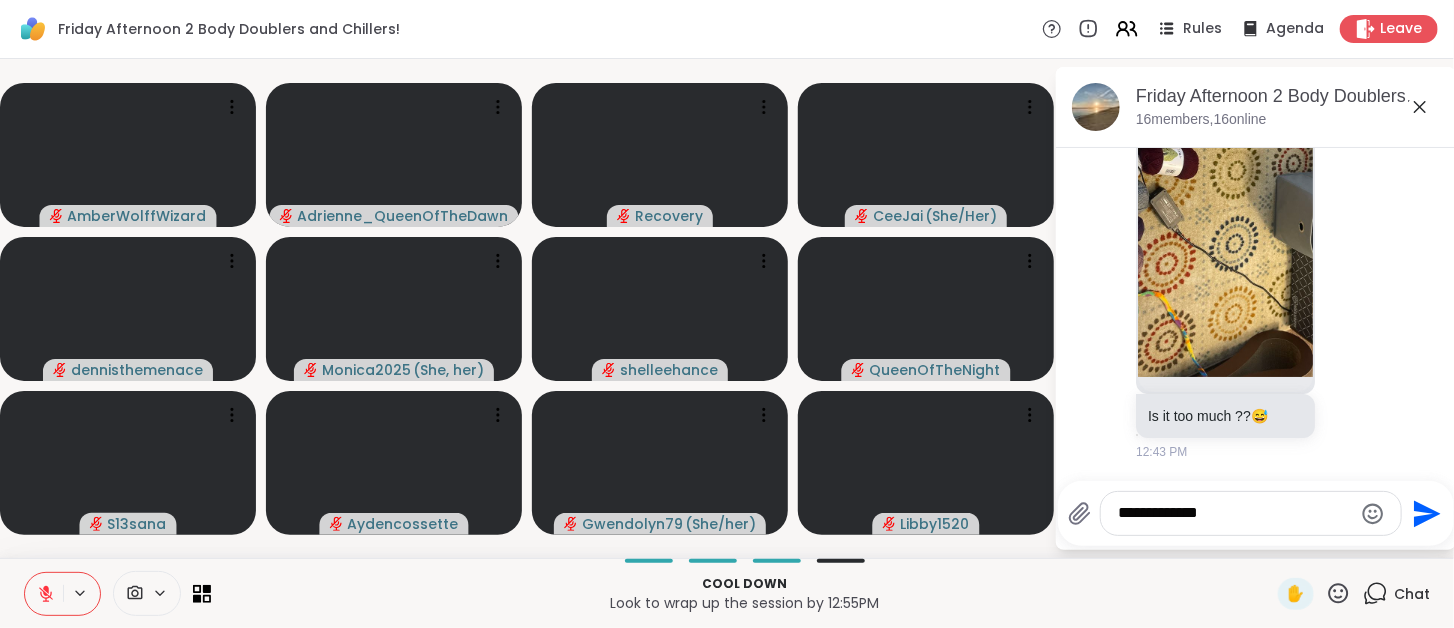 type 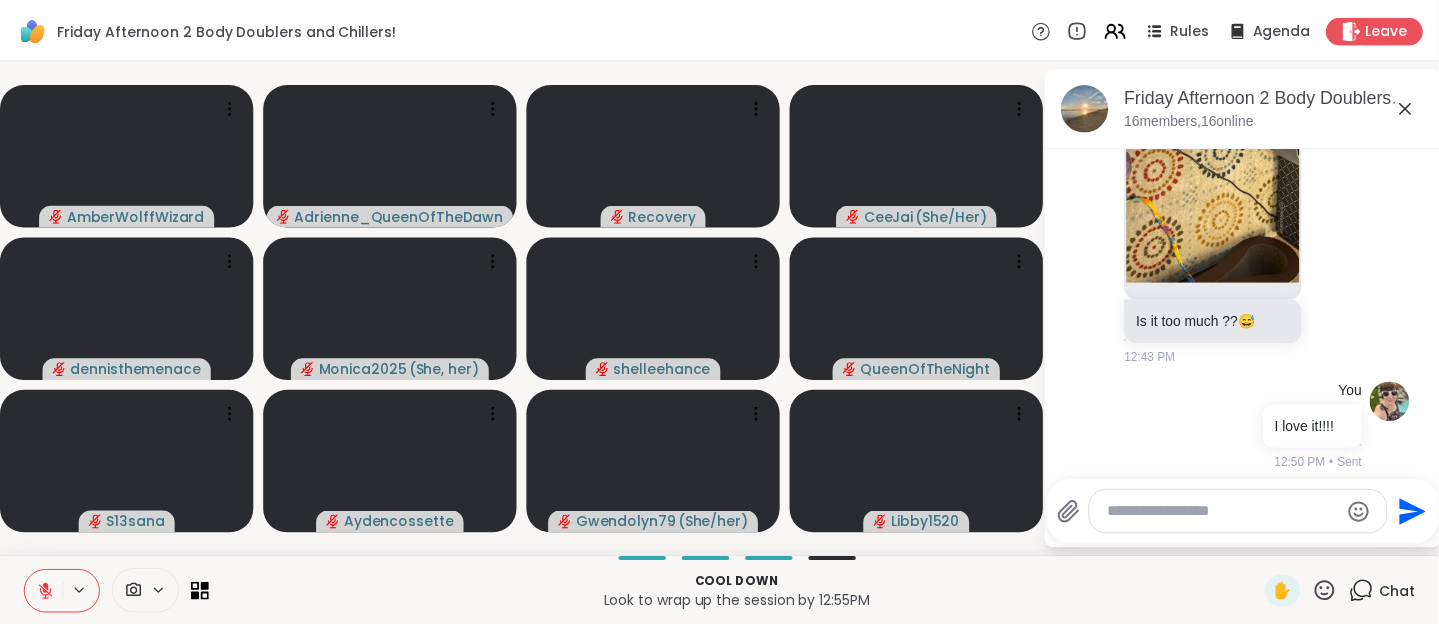 scroll, scrollTop: 2386, scrollLeft: 0, axis: vertical 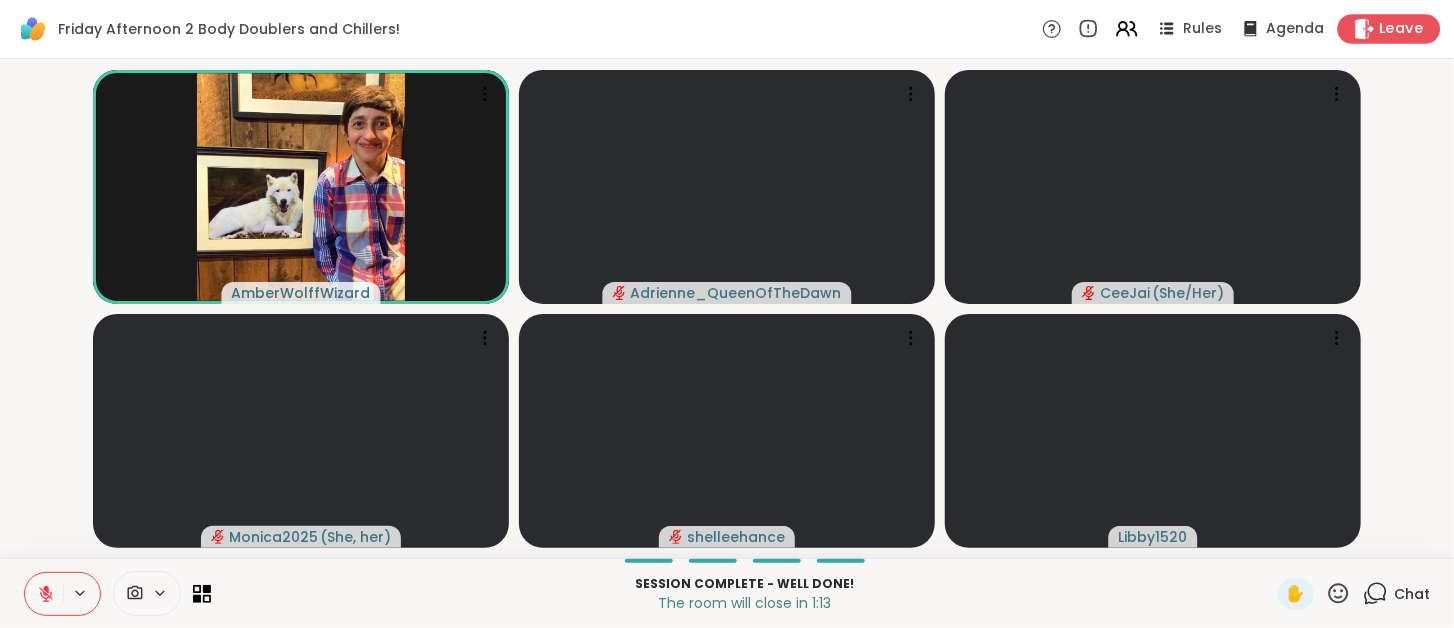 drag, startPoint x: 1376, startPoint y: 35, endPoint x: 1405, endPoint y: 28, distance: 29.832869 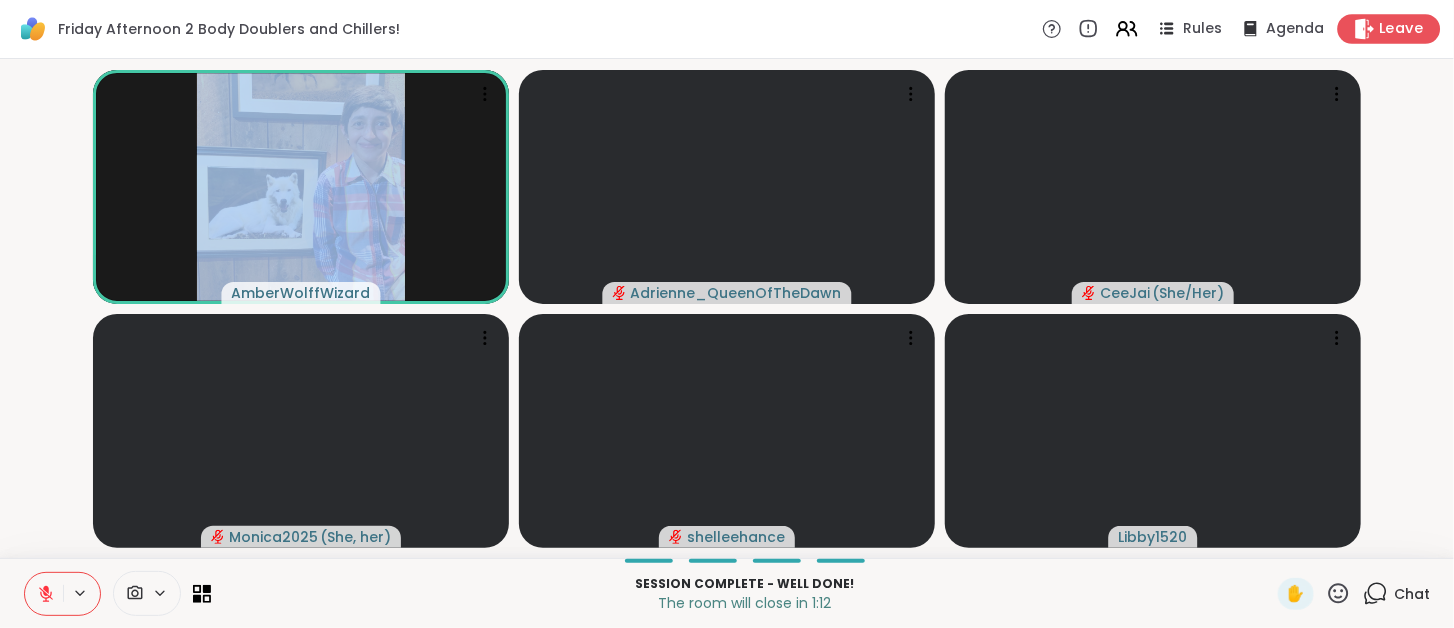 click on "Leave" at bounding box center [1402, 29] 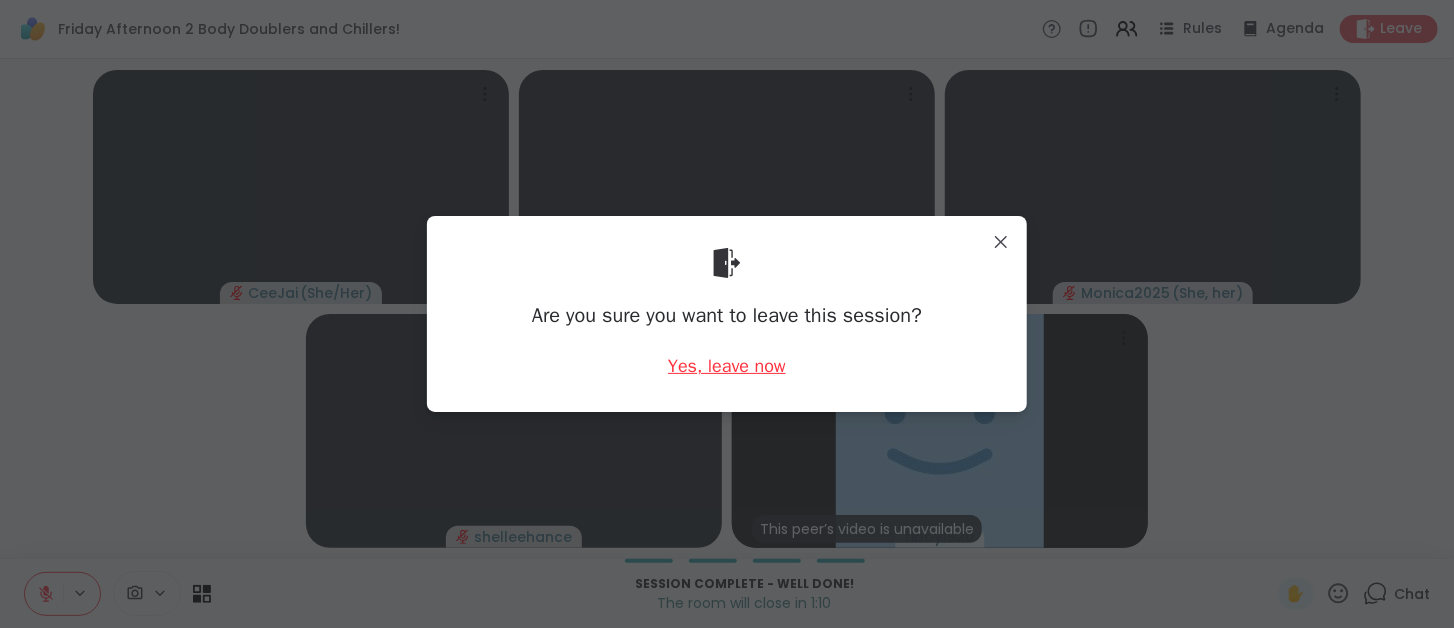click on "Yes, leave now" at bounding box center (727, 366) 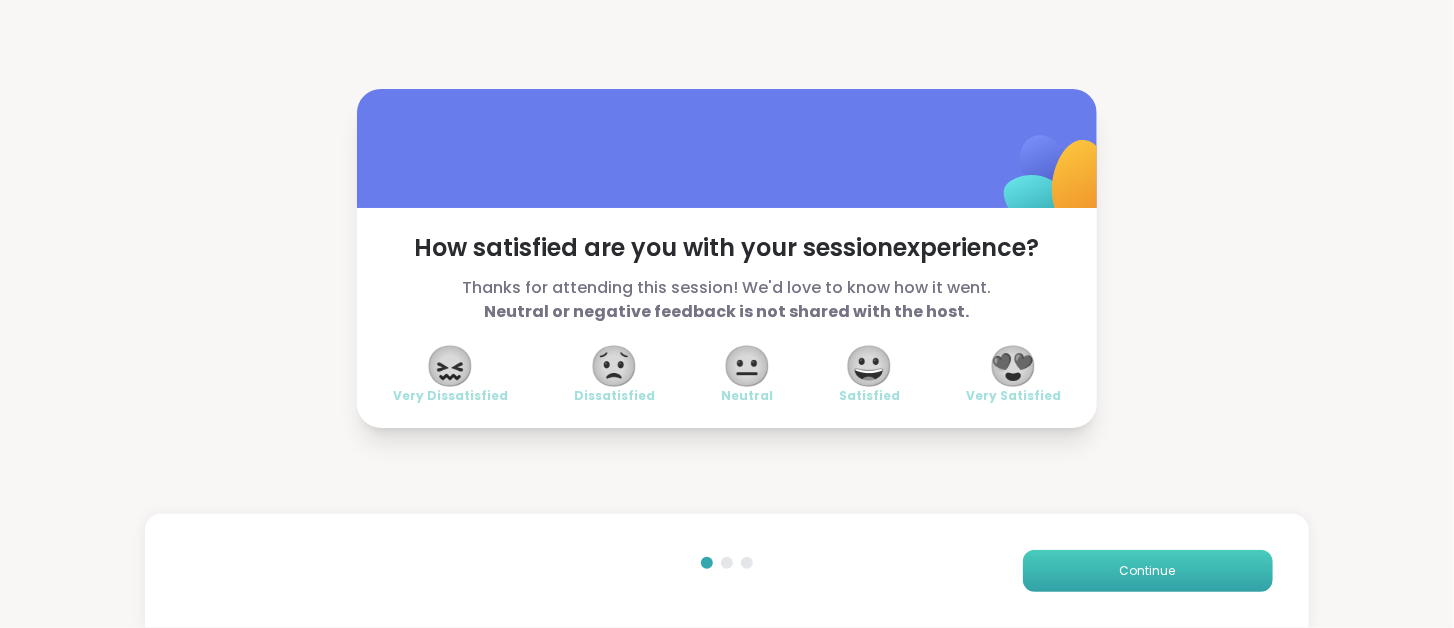 click on "Continue" at bounding box center [1148, 571] 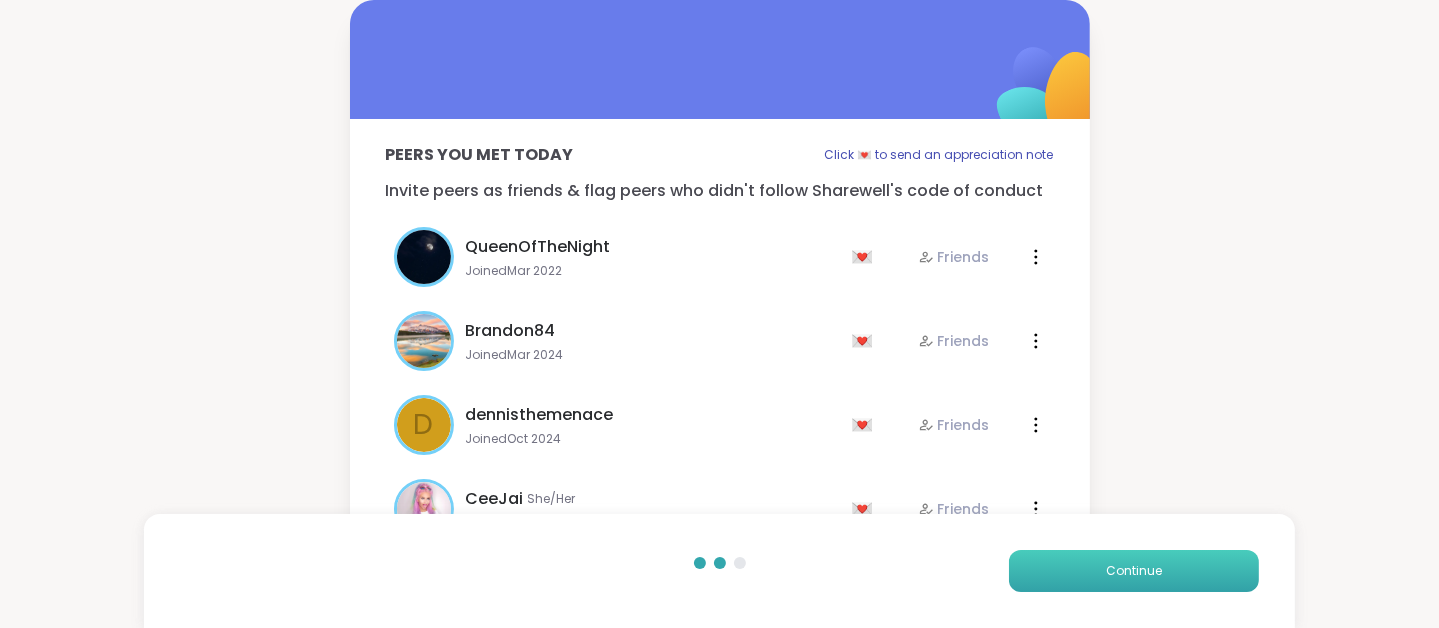 click on "Continue" at bounding box center [1134, 571] 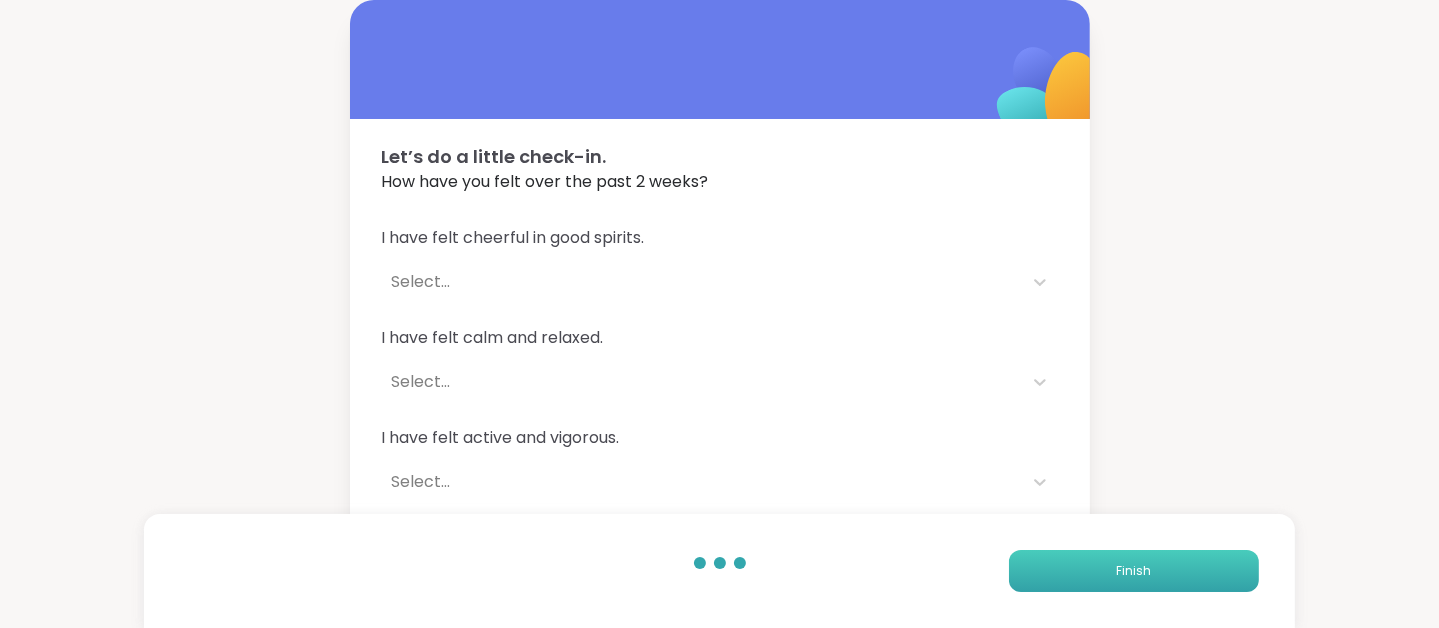 click on "Finish" at bounding box center (1134, 571) 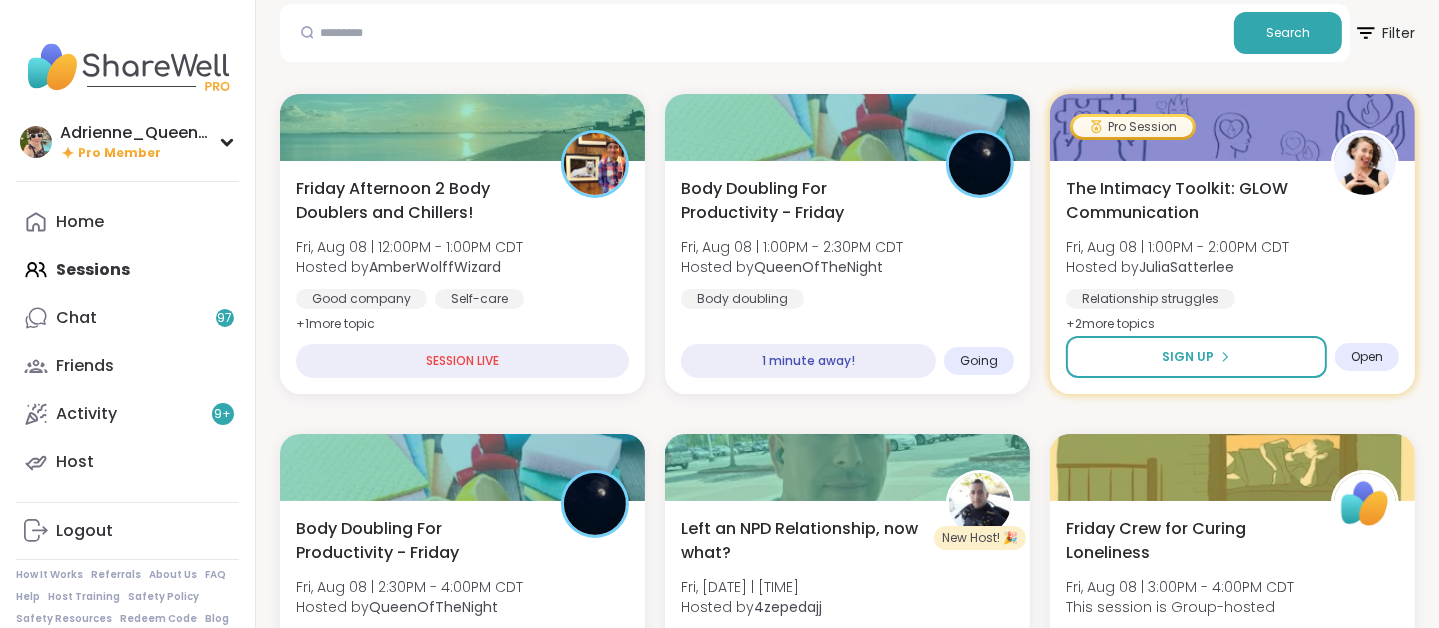 scroll, scrollTop: 242, scrollLeft: 0, axis: vertical 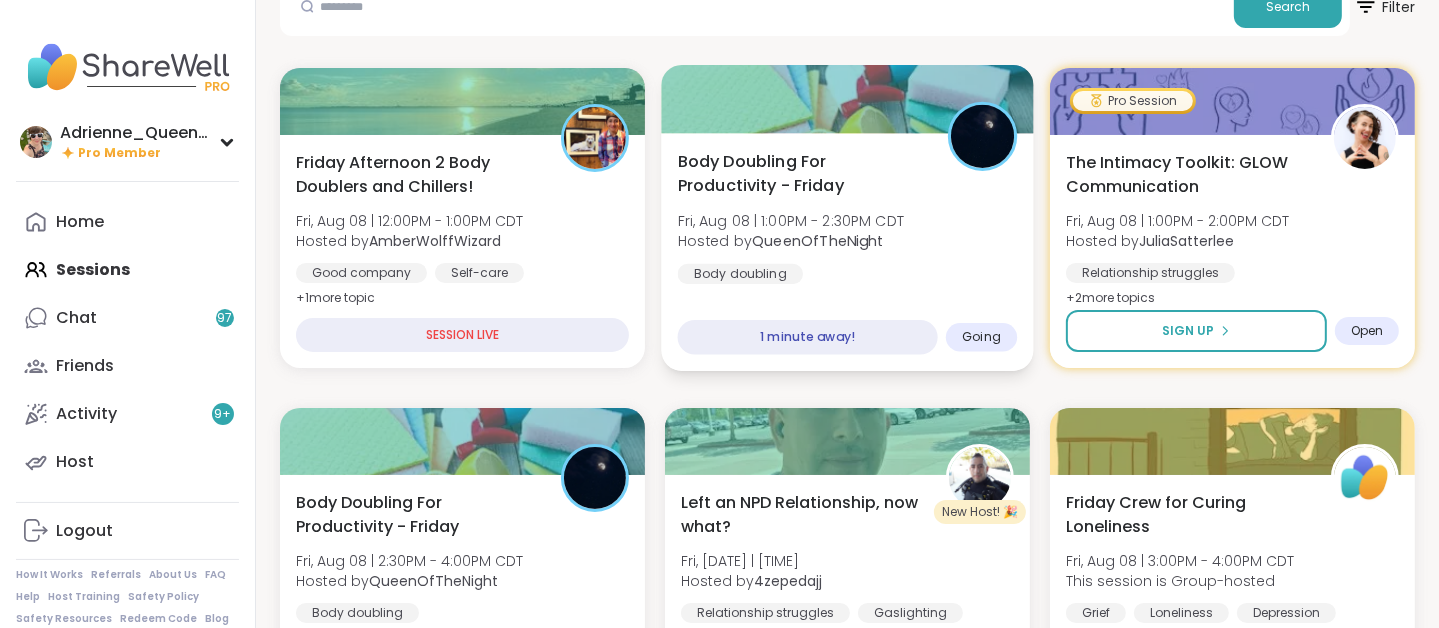 click on "Body Doubling For Productivity - Friday Fri, Aug 08 | 1:00PM - 2:30PM CDT Hosted by  QueenOfTheNight Body doubling" at bounding box center (848, 216) 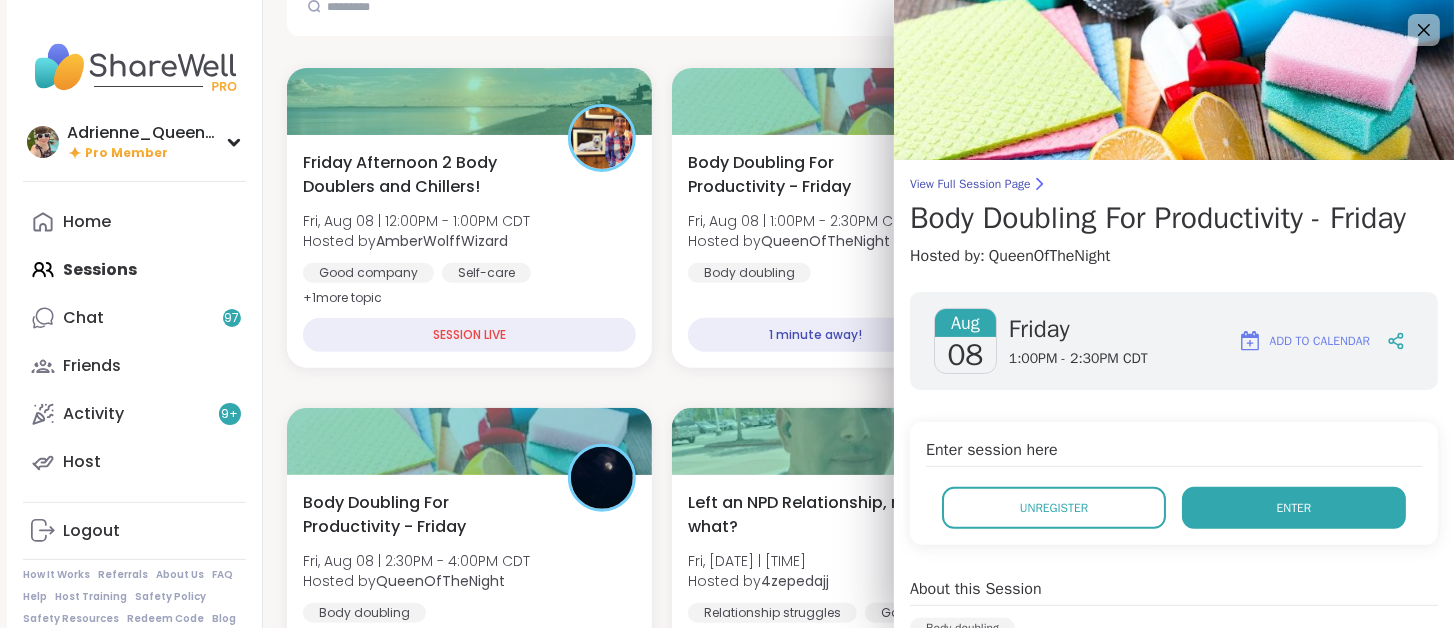 click on "Enter" at bounding box center (1294, 508) 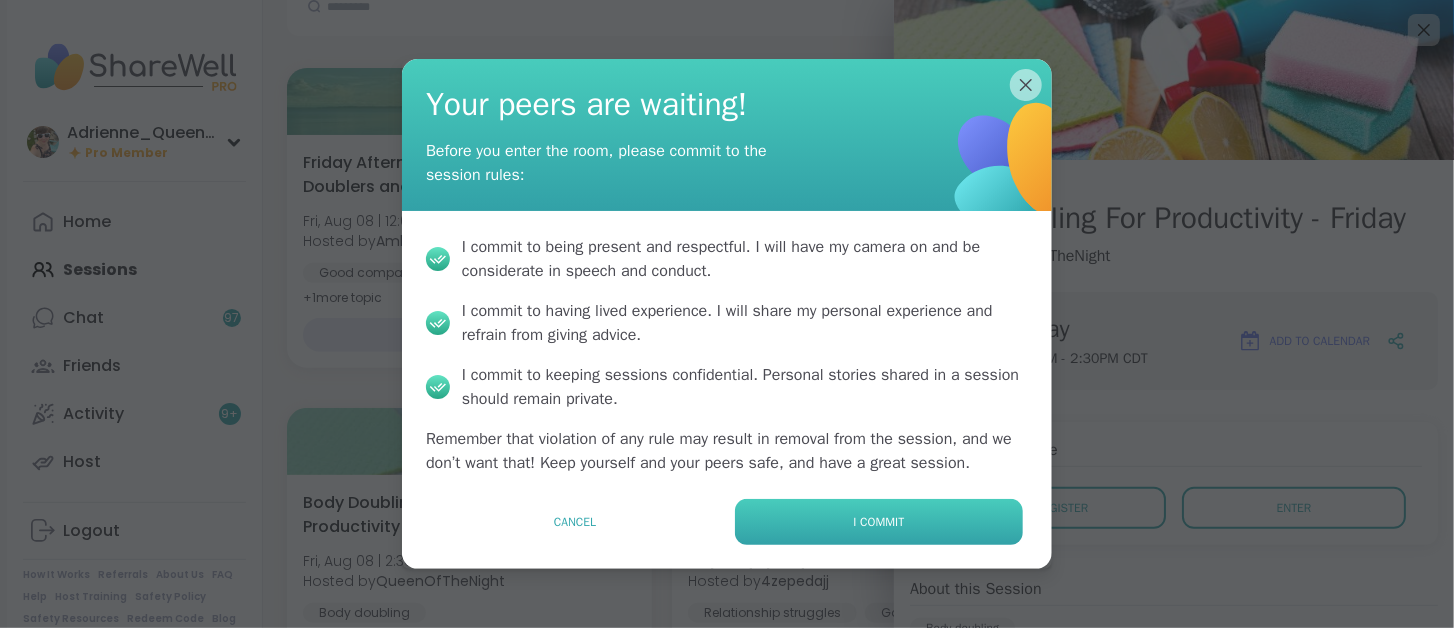 click on "I commit" at bounding box center [879, 522] 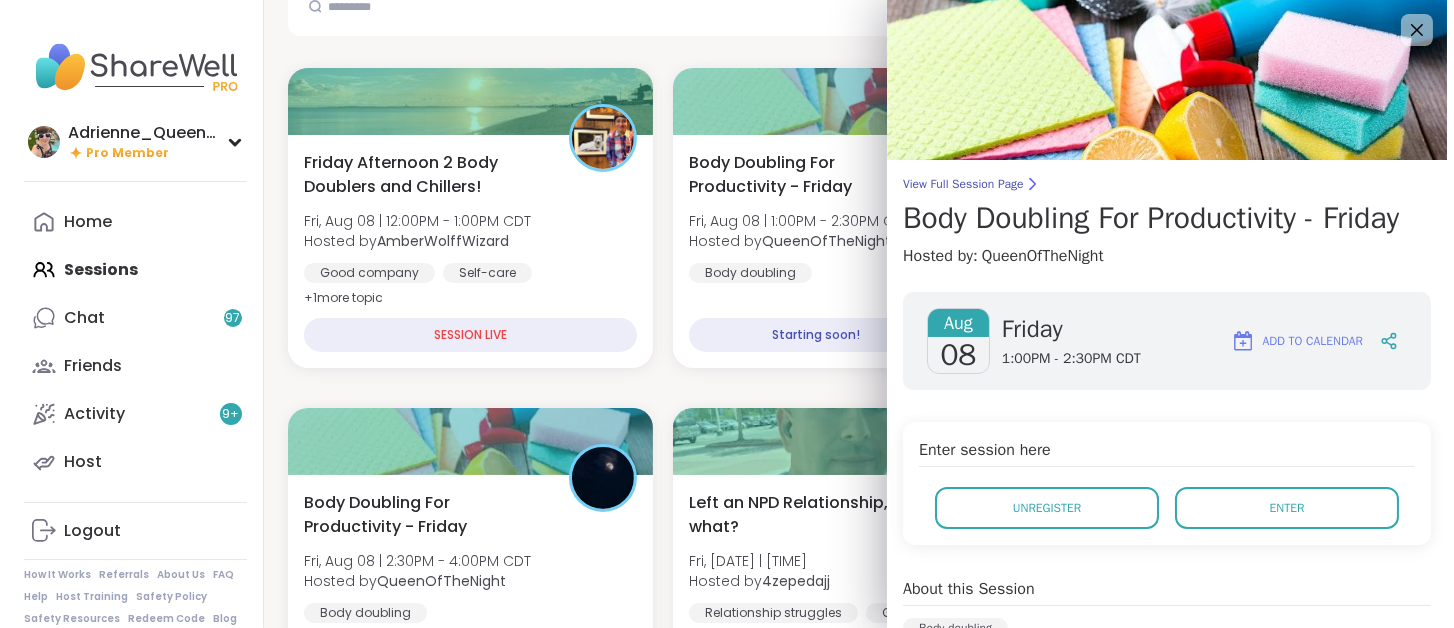 scroll, scrollTop: 0, scrollLeft: 0, axis: both 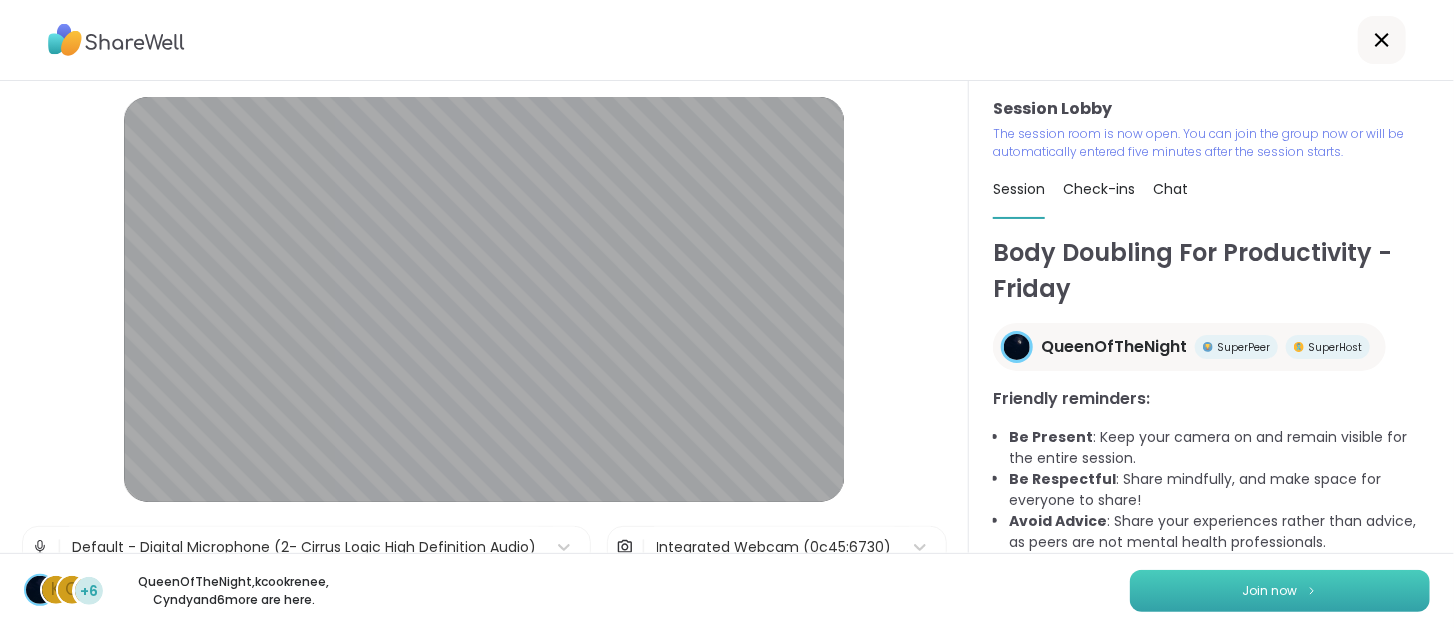 click on "Join now" at bounding box center [1270, 591] 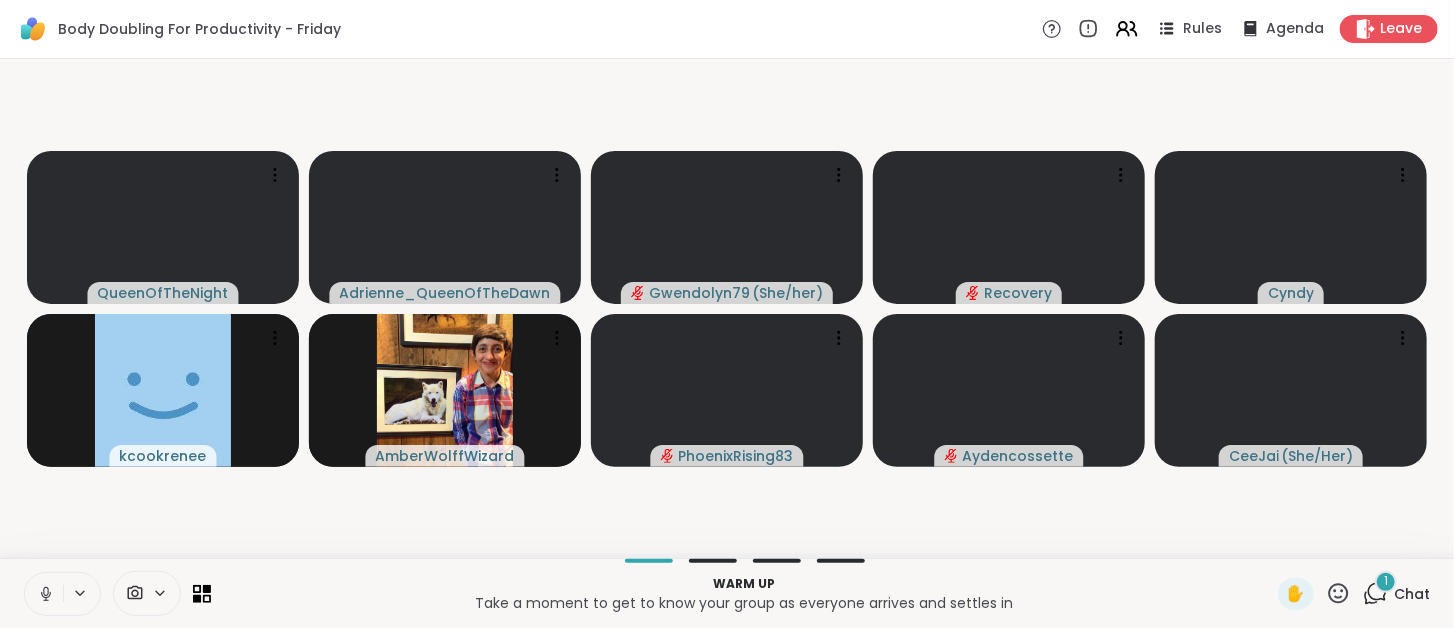 click at bounding box center (44, 594) 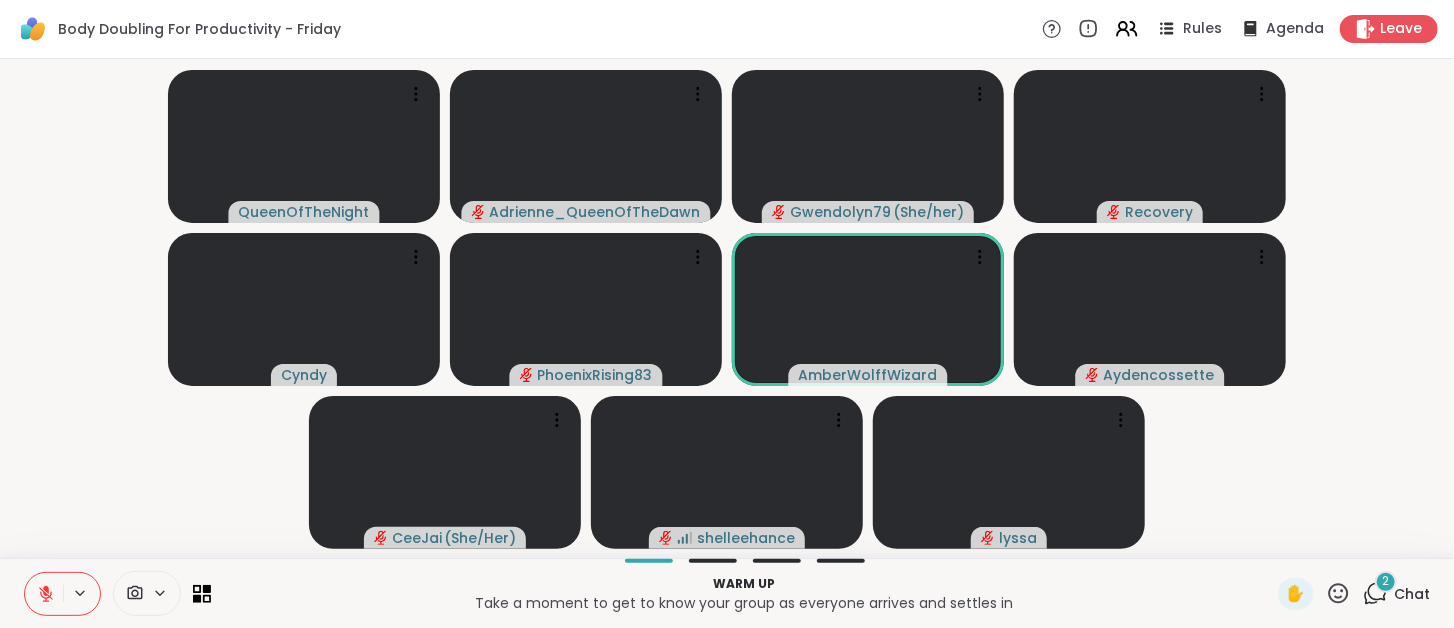 type 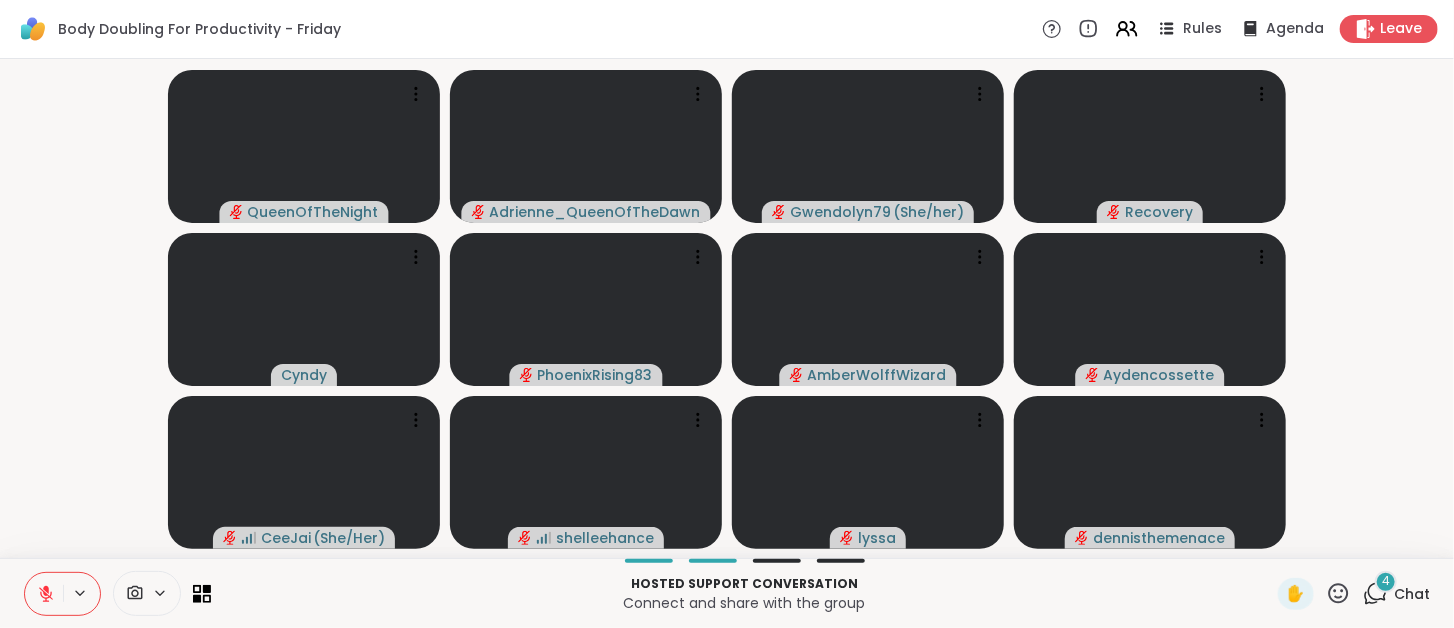 click at bounding box center (44, 594) 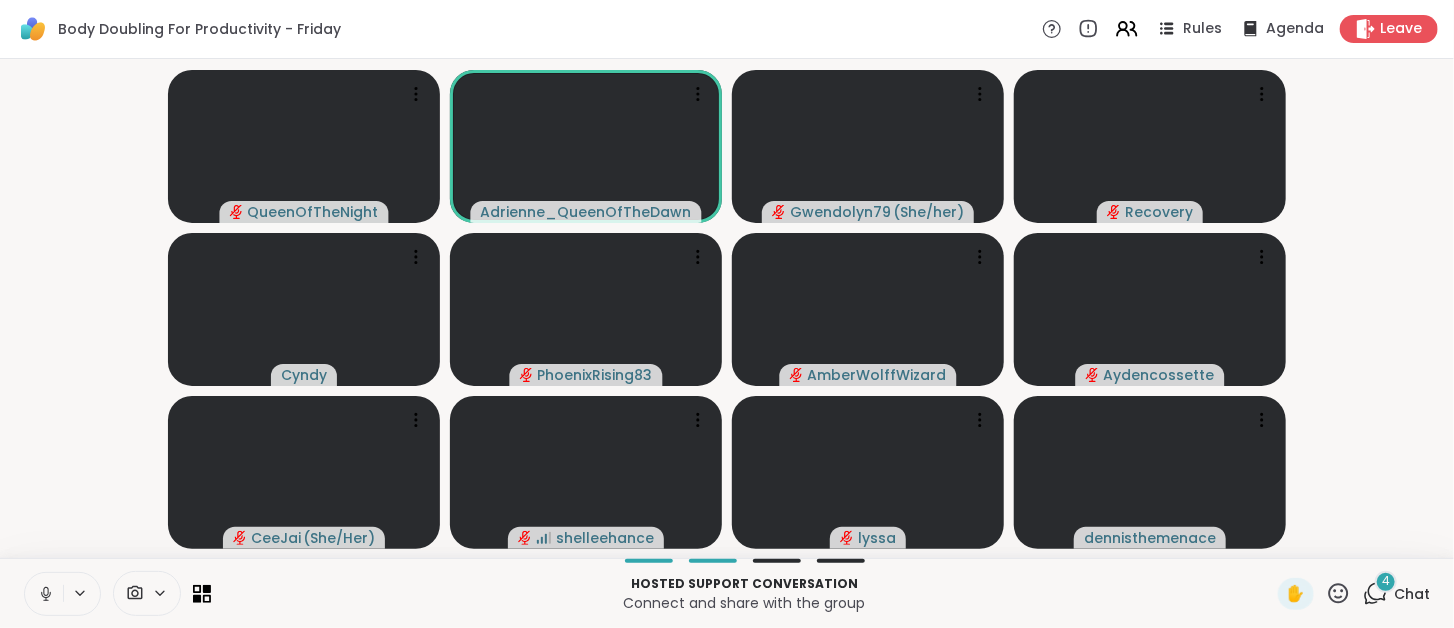 click on "4" at bounding box center [1386, 582] 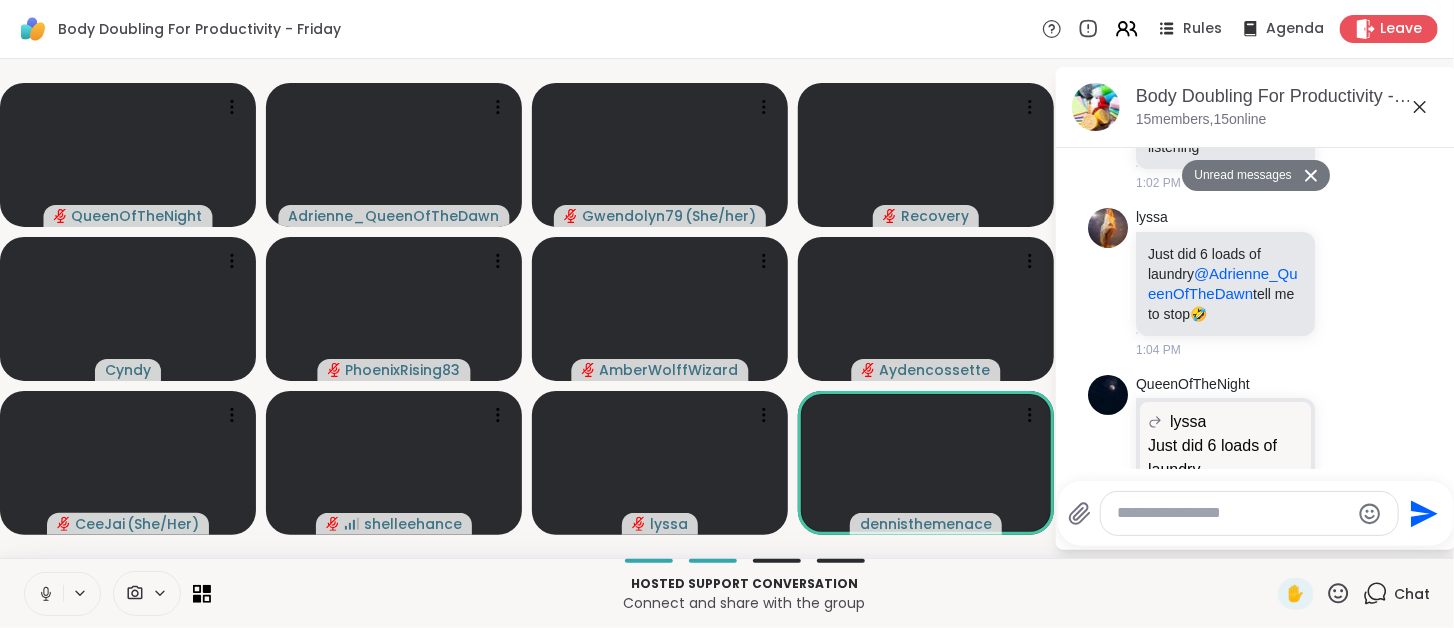 scroll, scrollTop: 141, scrollLeft: 0, axis: vertical 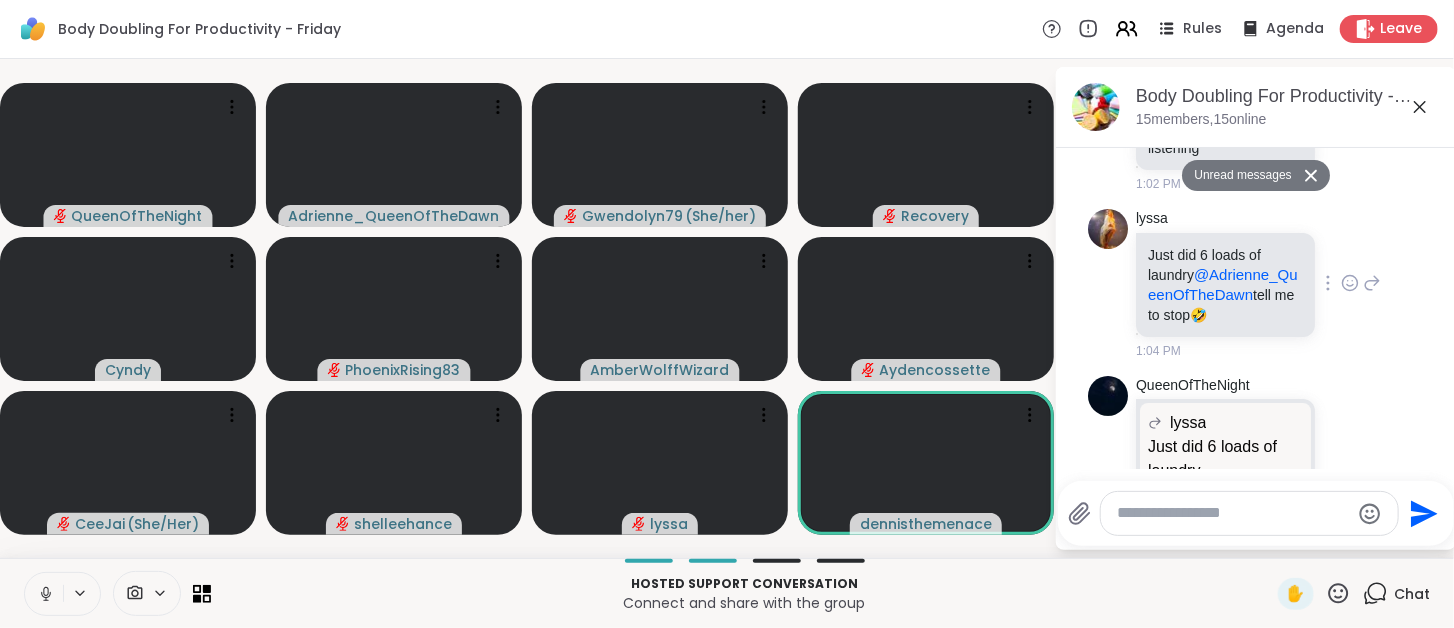 click 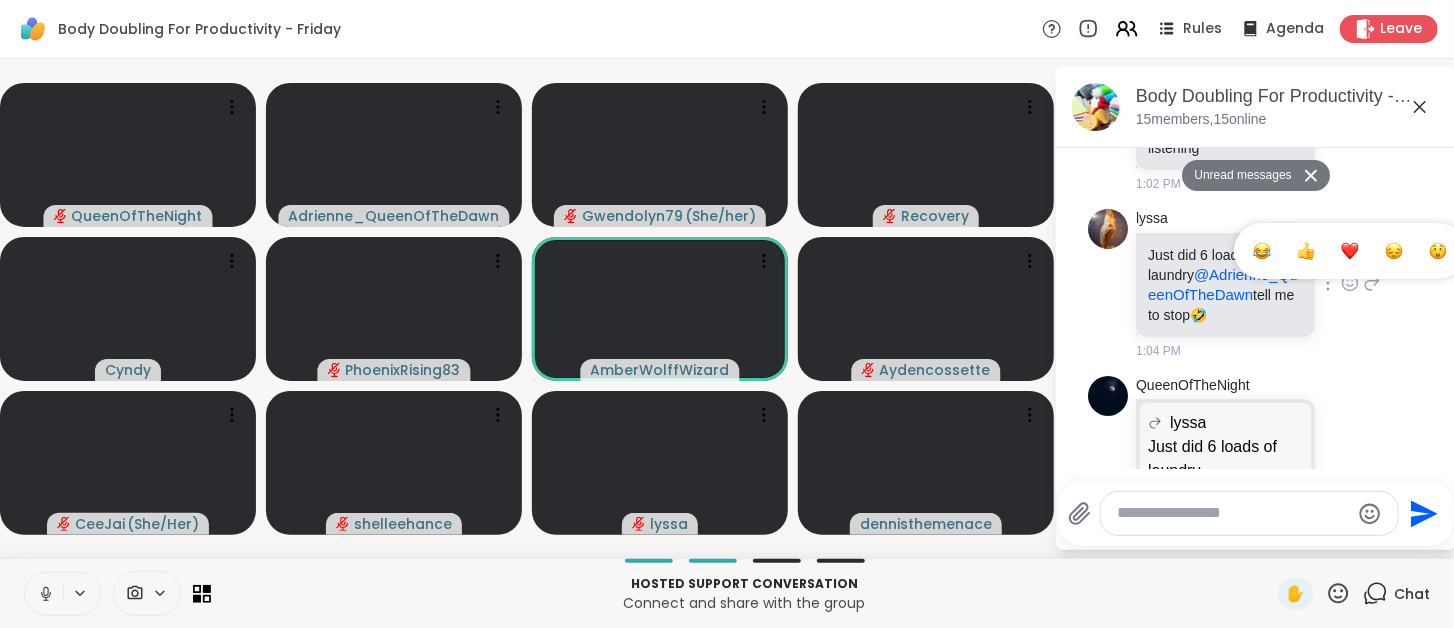 click at bounding box center (1350, 251) 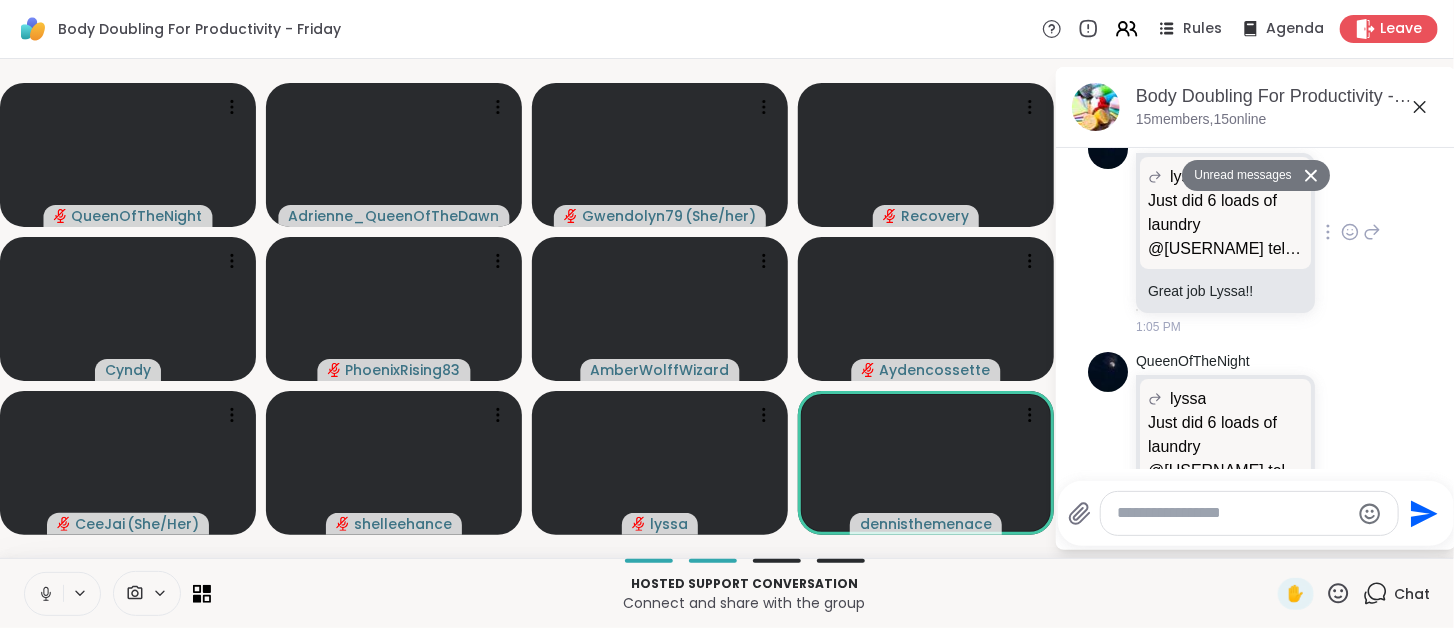 scroll, scrollTop: 530, scrollLeft: 0, axis: vertical 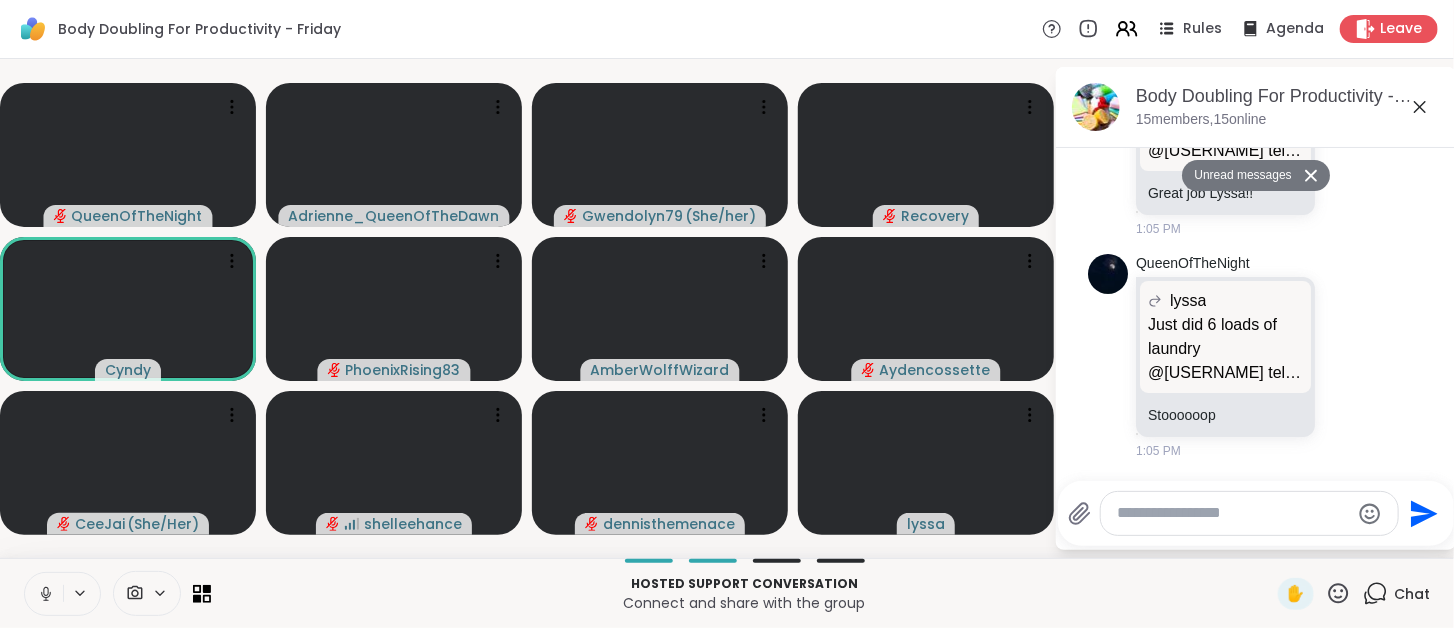 click 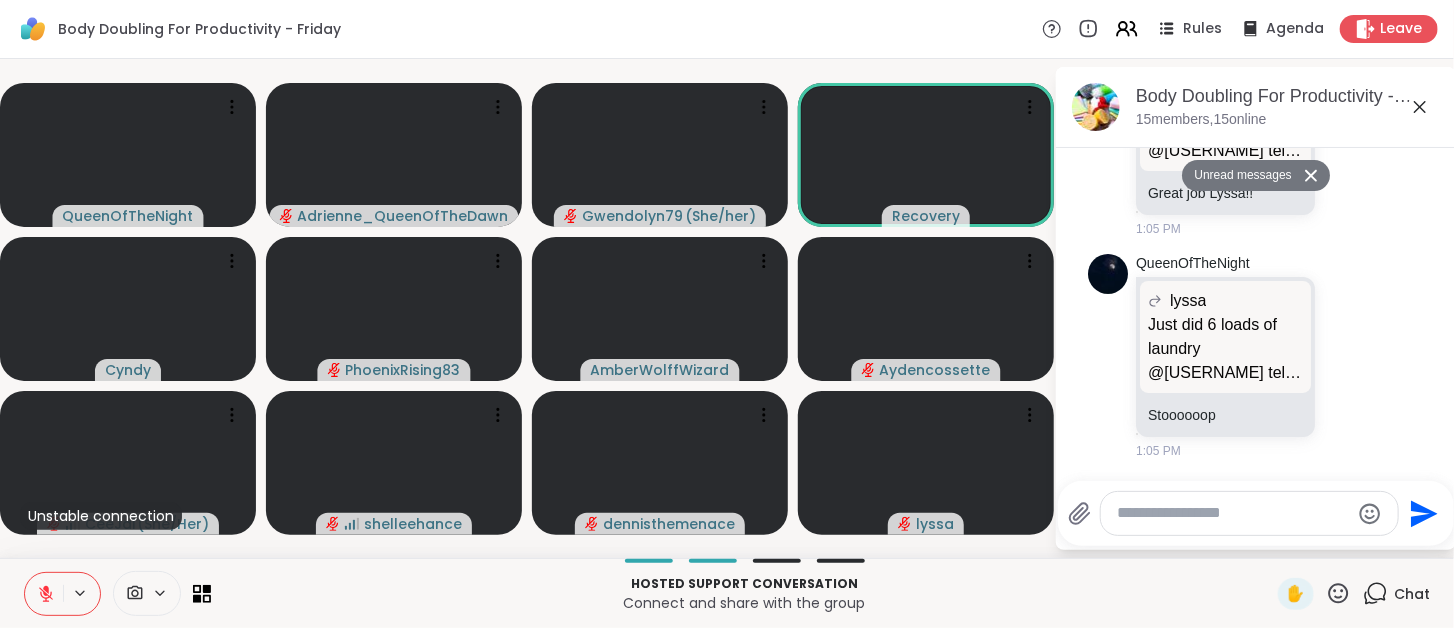 click at bounding box center (1233, 513) 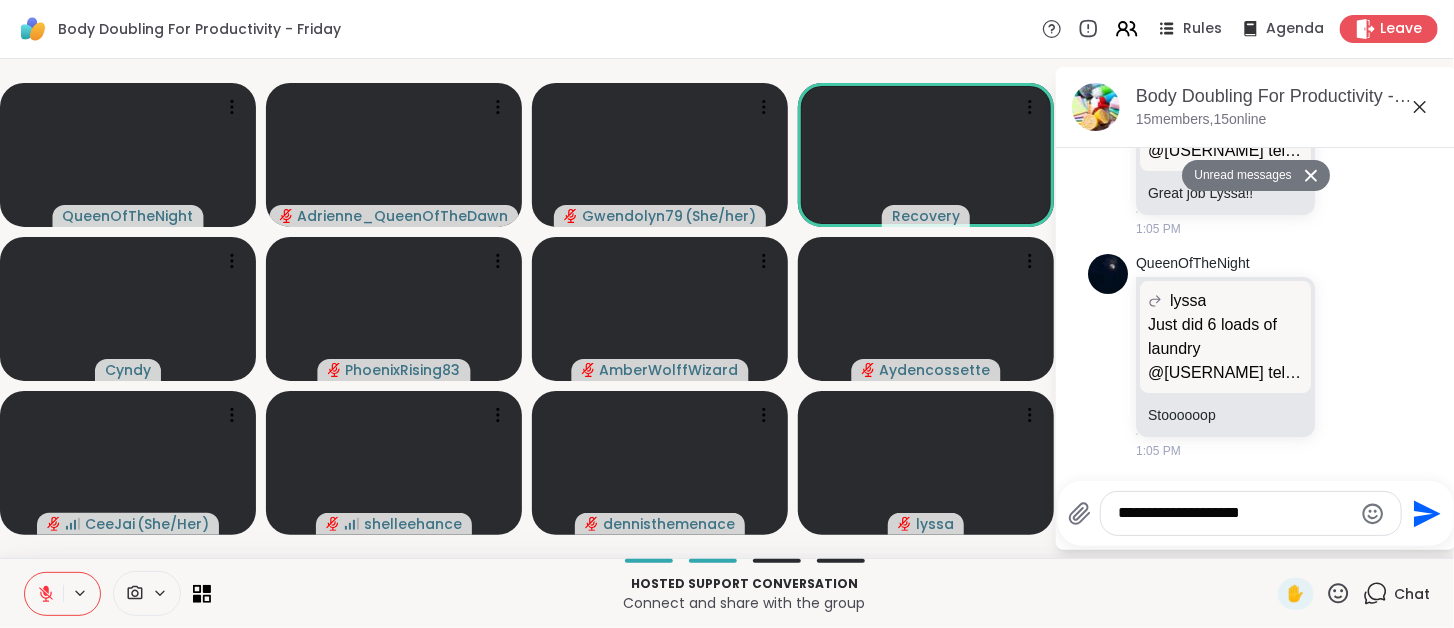 type on "**********" 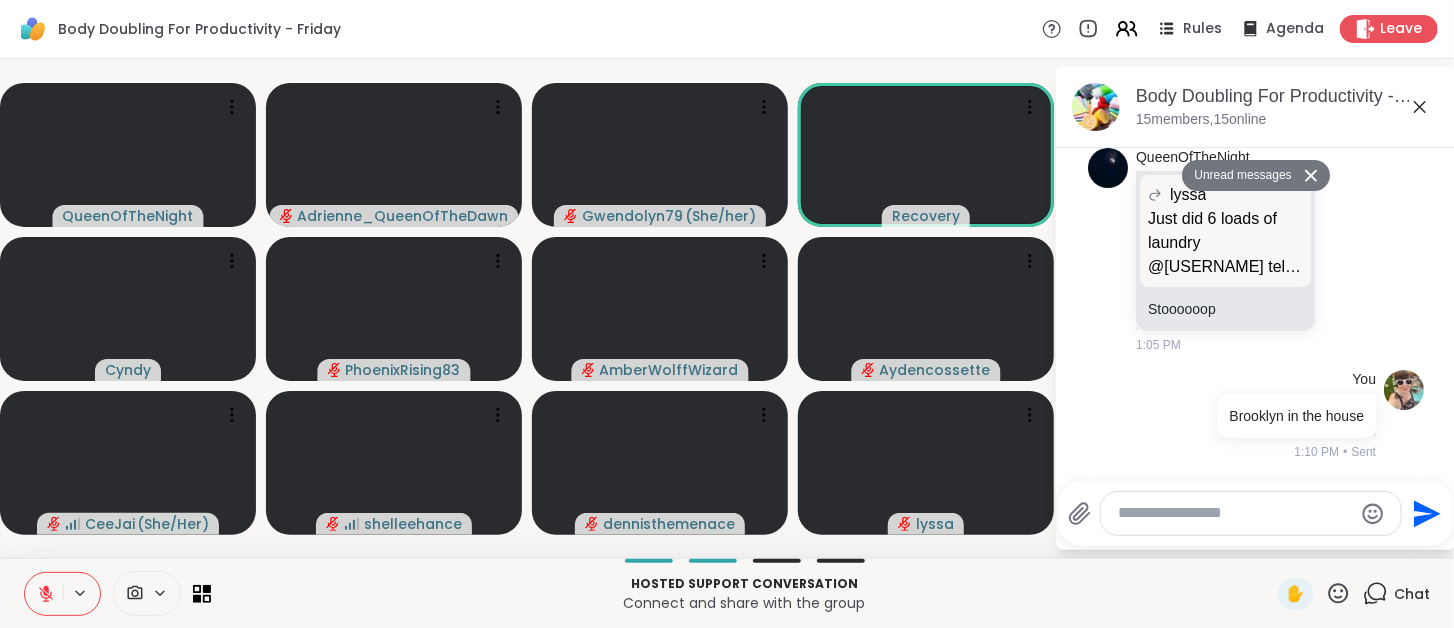 scroll, scrollTop: 588, scrollLeft: 0, axis: vertical 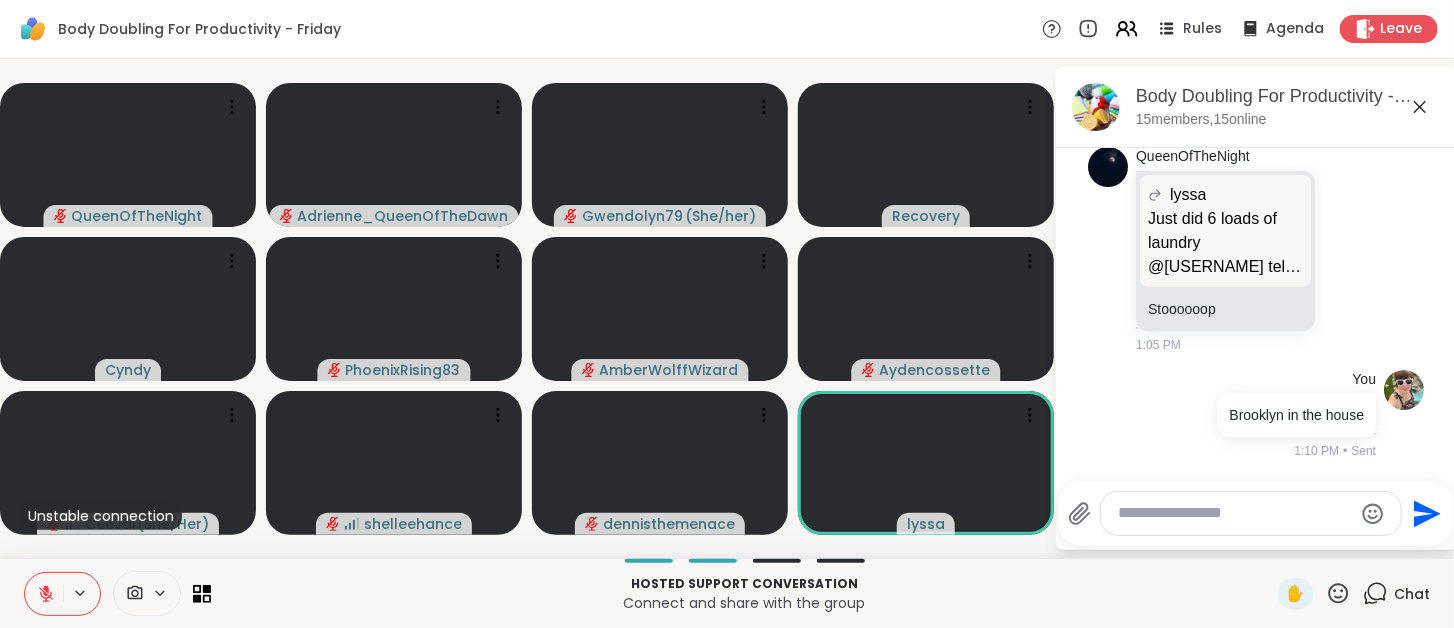 click at bounding box center (44, 594) 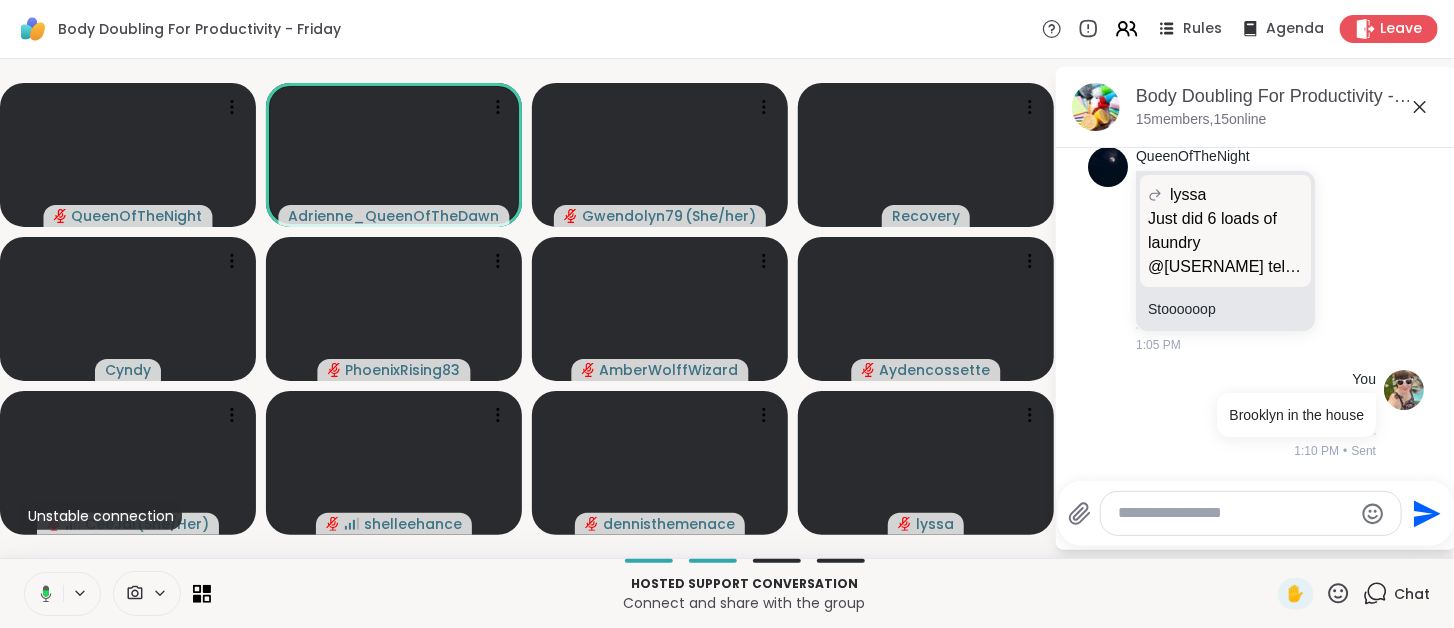 scroll, scrollTop: 617, scrollLeft: 0, axis: vertical 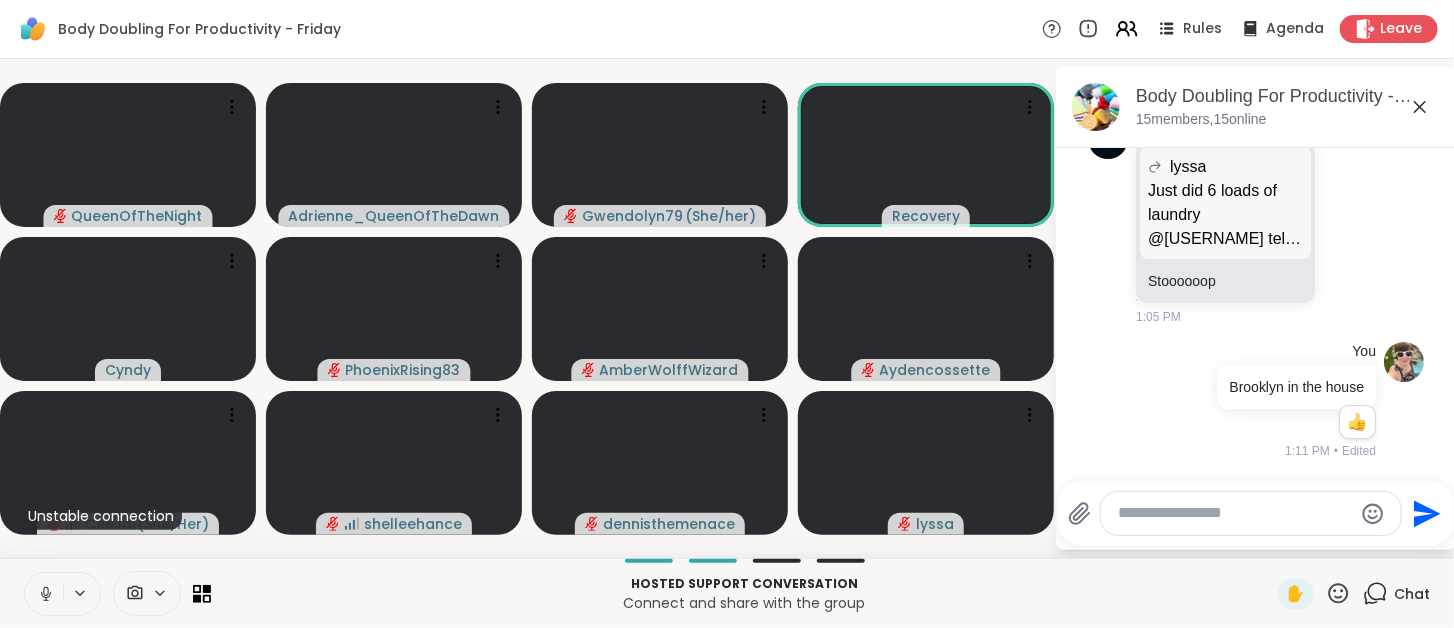 click 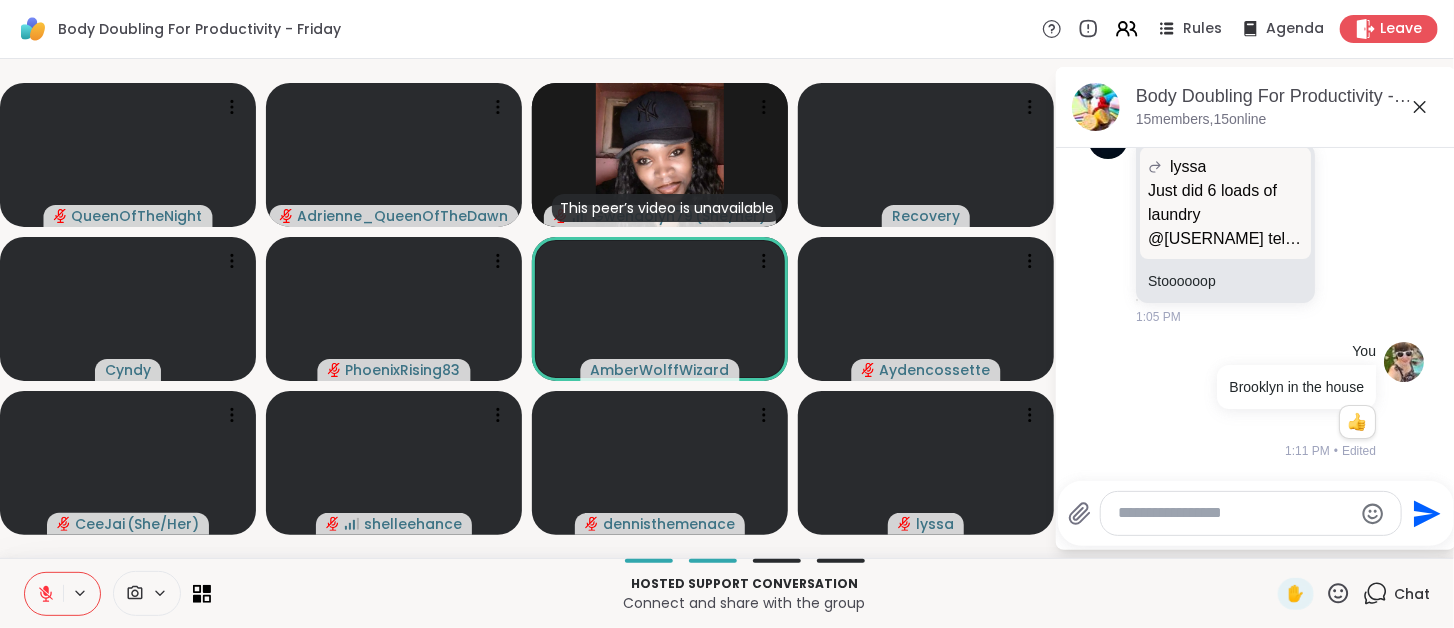 click at bounding box center [1235, 513] 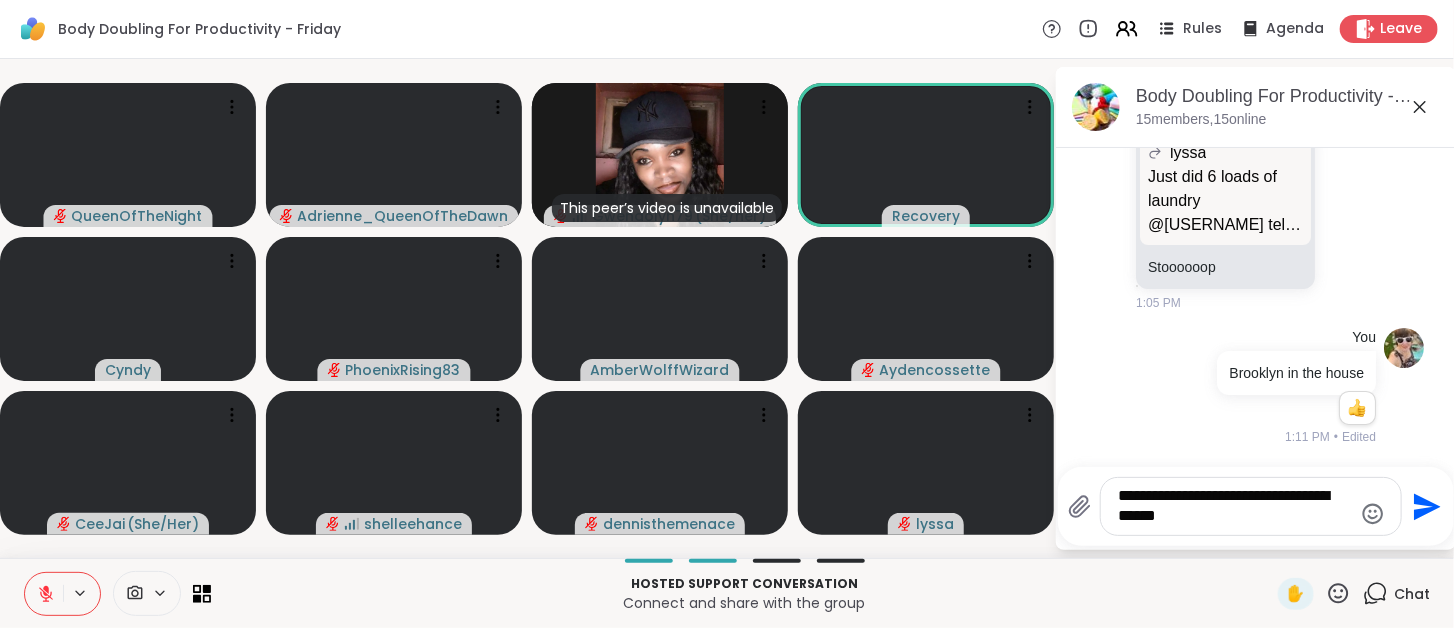 type on "**********" 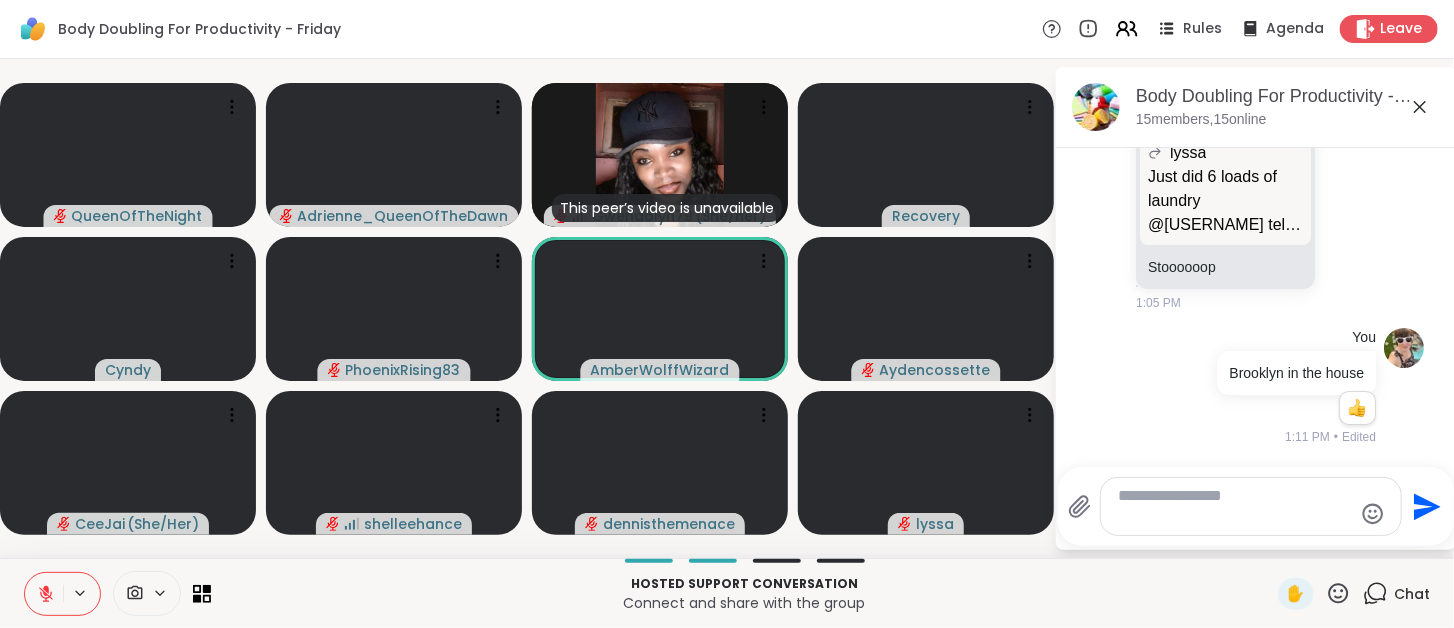 scroll, scrollTop: 744, scrollLeft: 0, axis: vertical 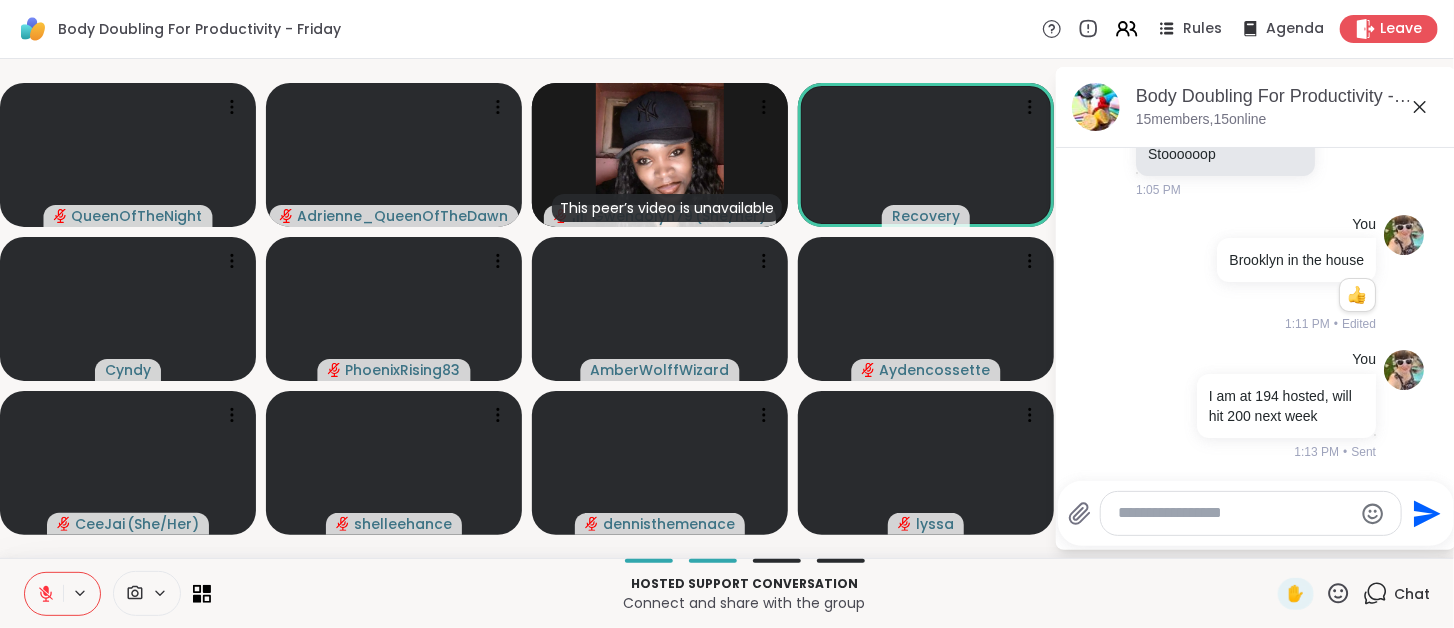 click 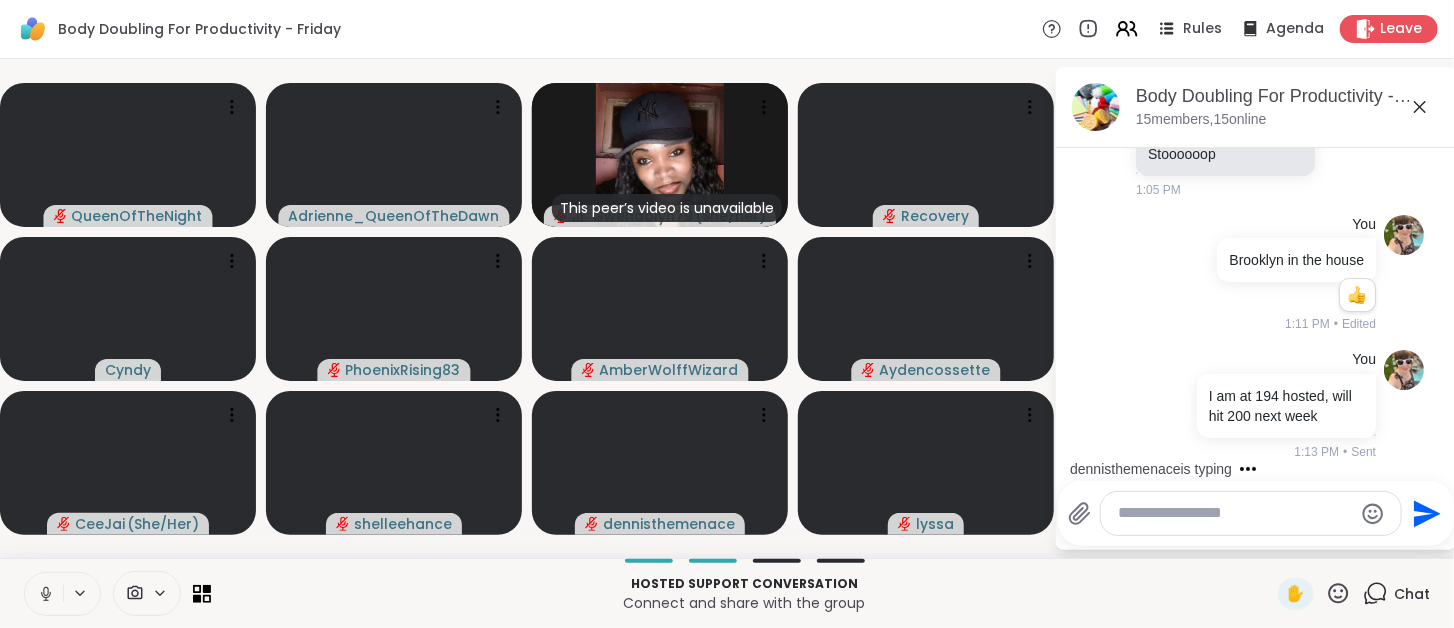 click 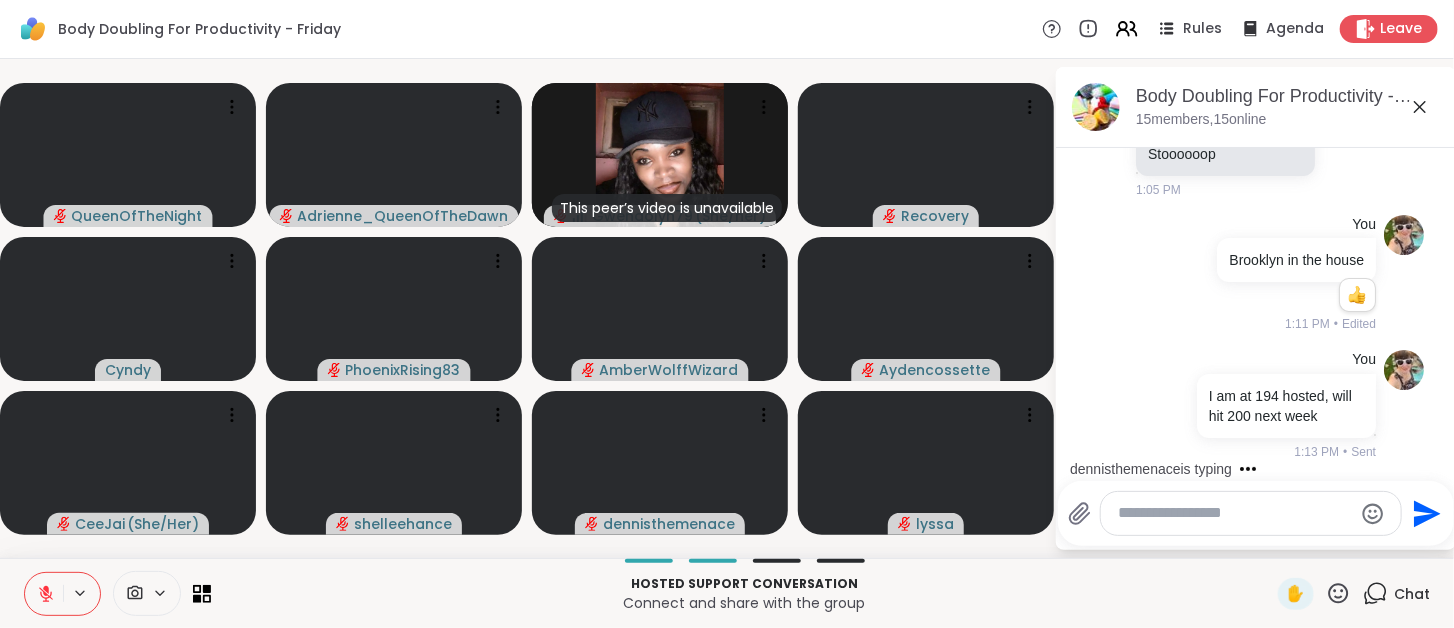click 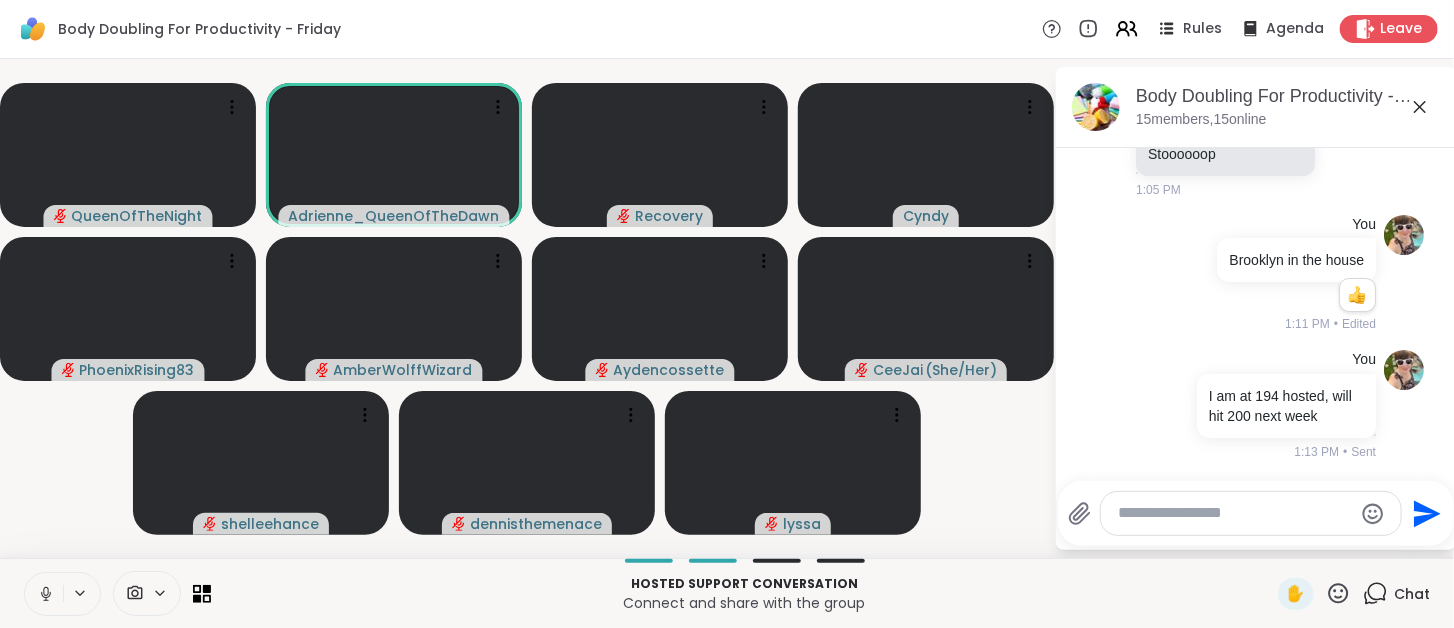 click 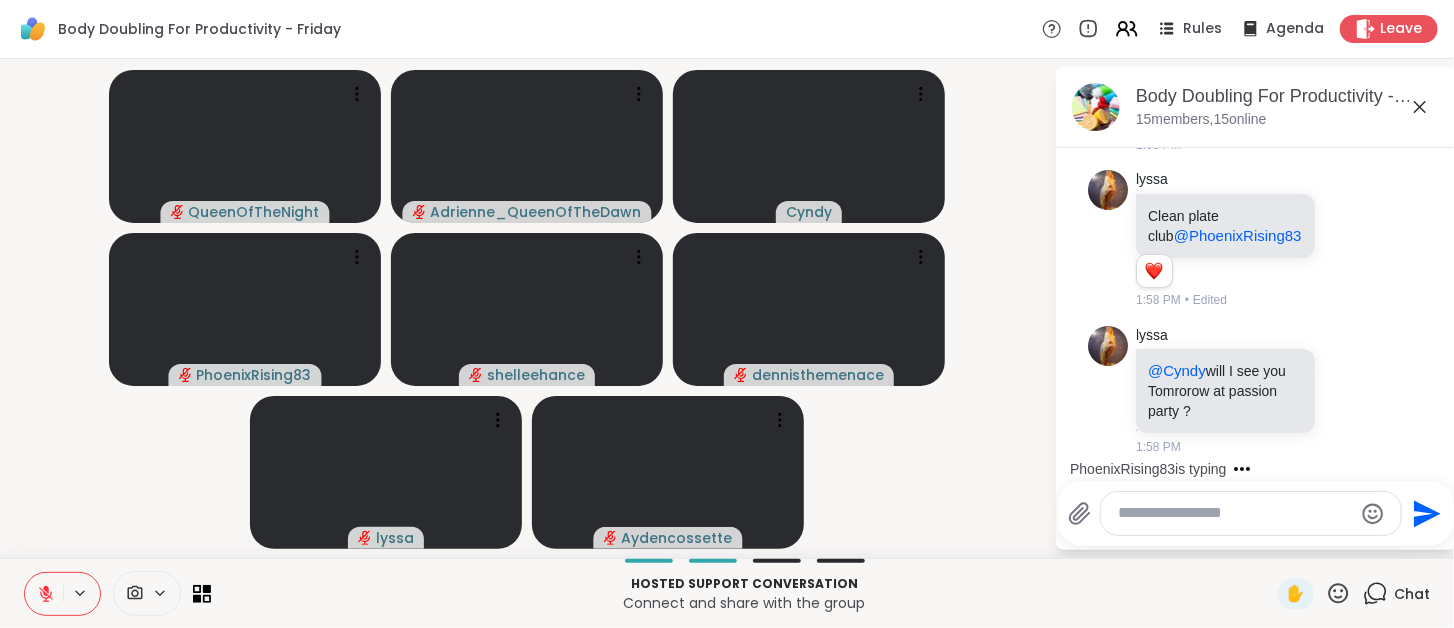 scroll, scrollTop: 6398, scrollLeft: 0, axis: vertical 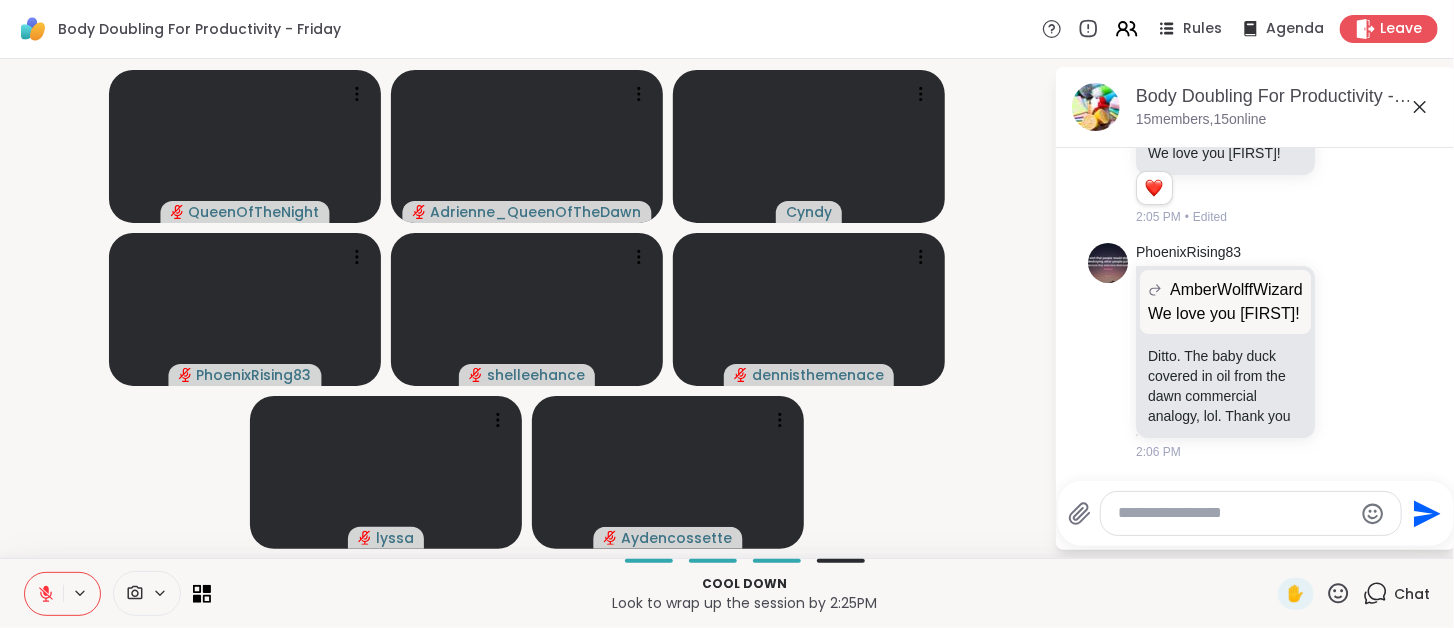 click at bounding box center (1235, 513) 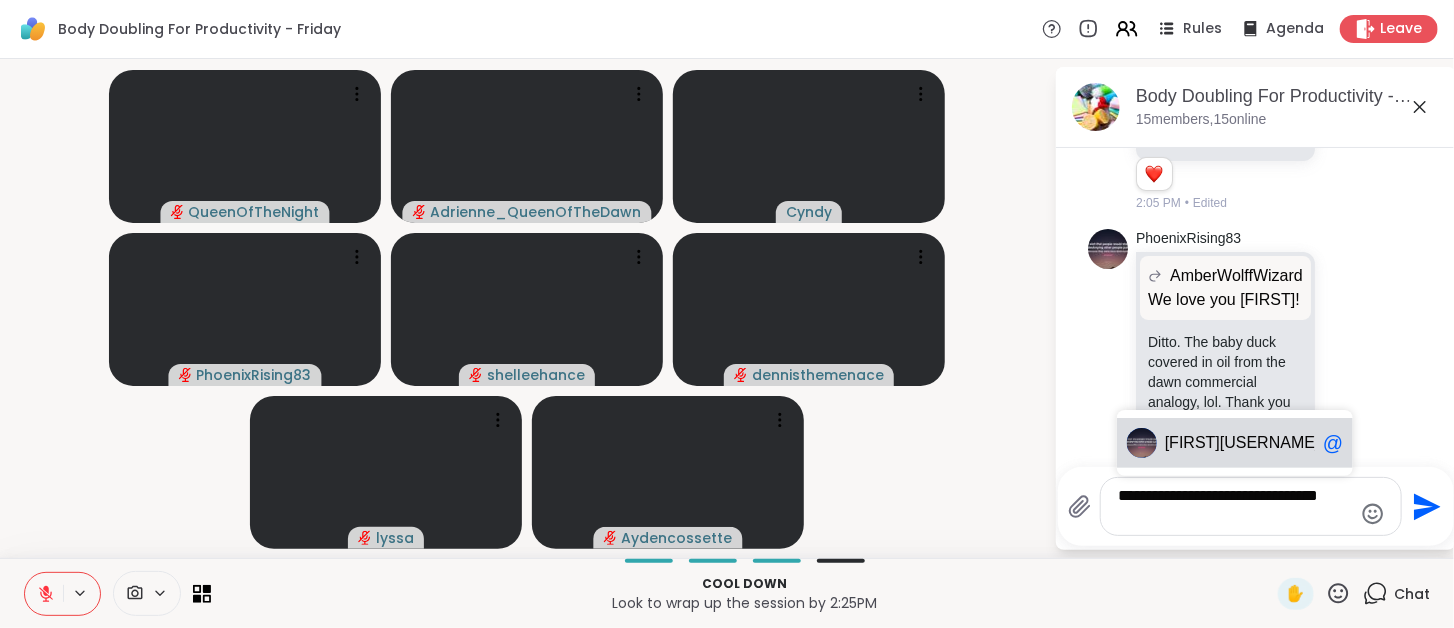 click on "Phoe" at bounding box center [1192, 443] 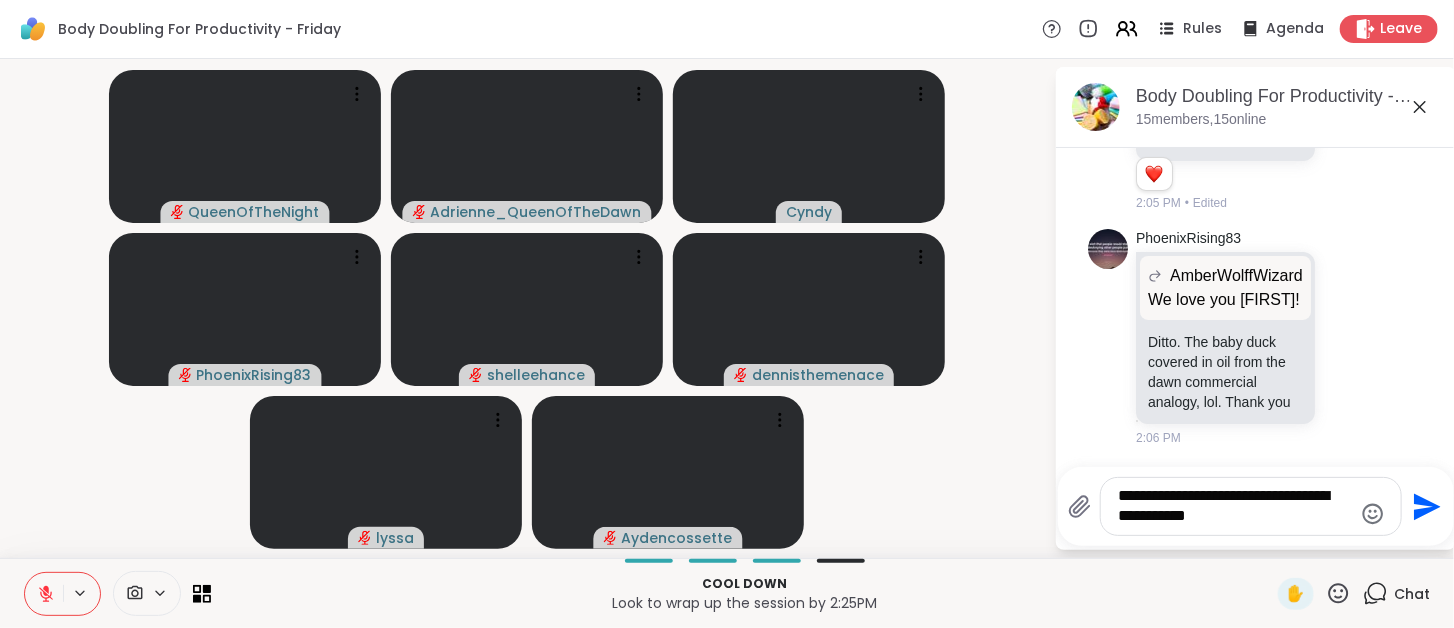 type on "**********" 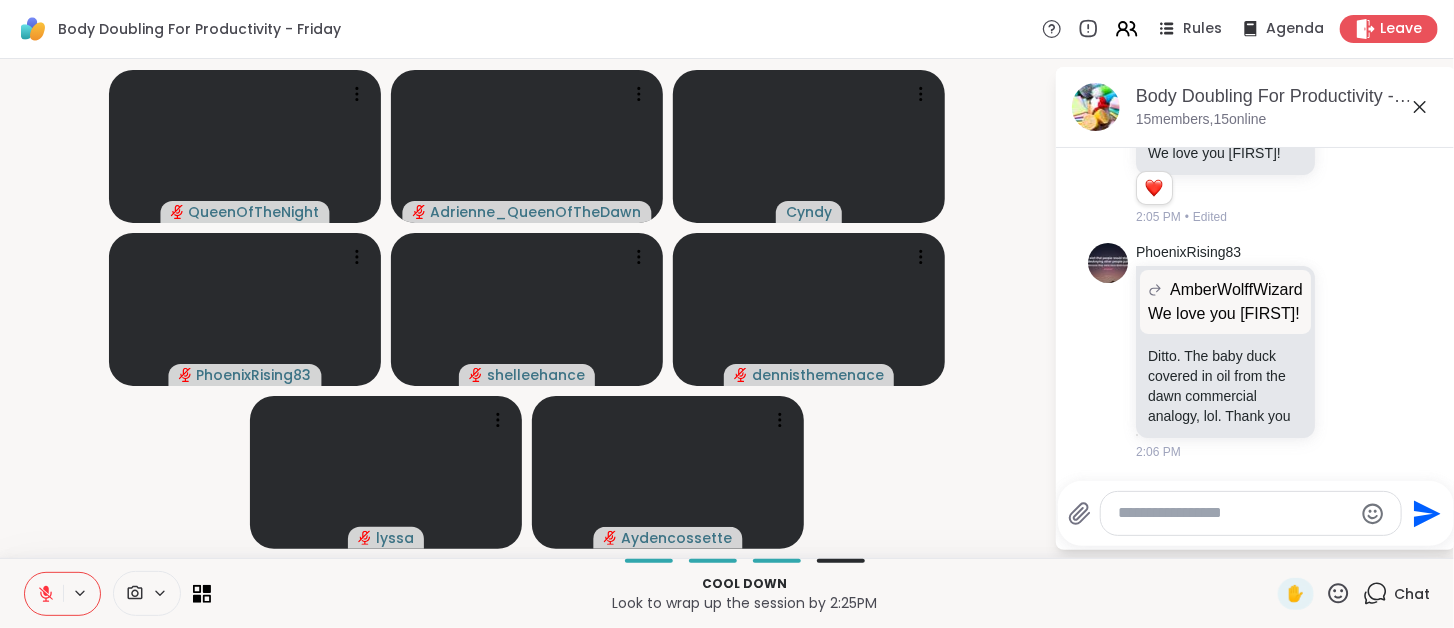 scroll, scrollTop: 7897, scrollLeft: 0, axis: vertical 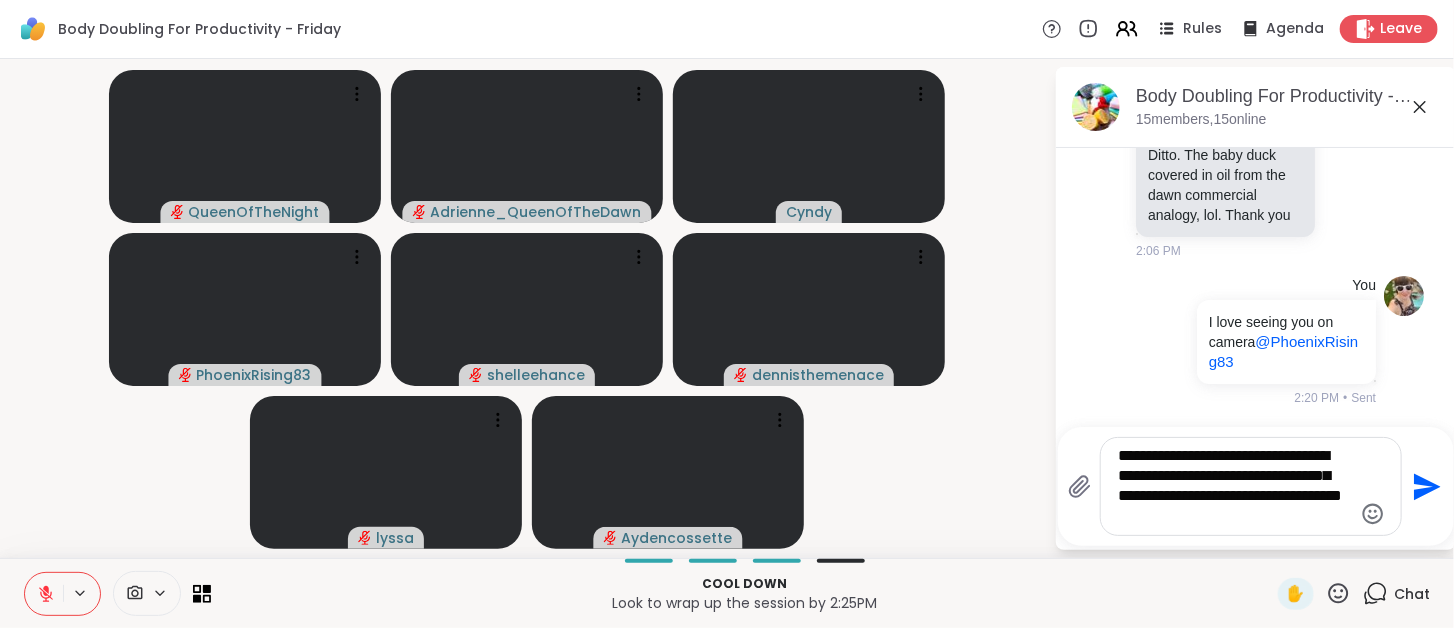 type on "**********" 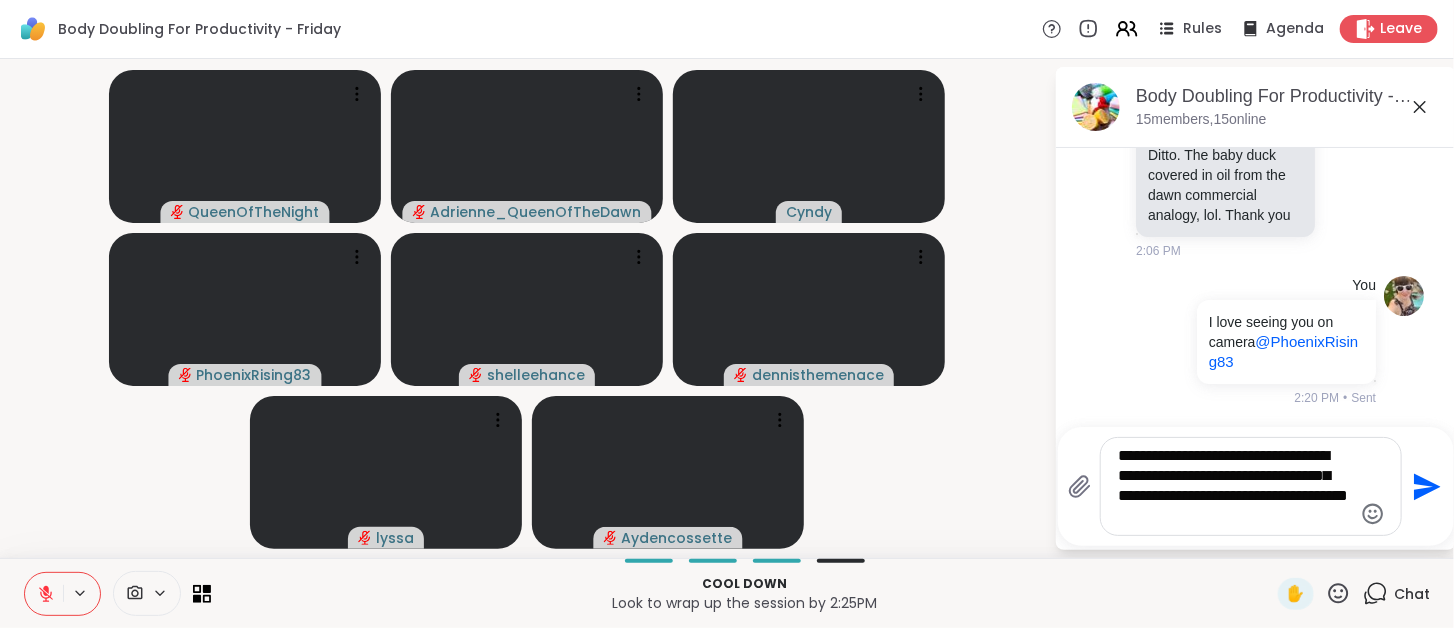 type 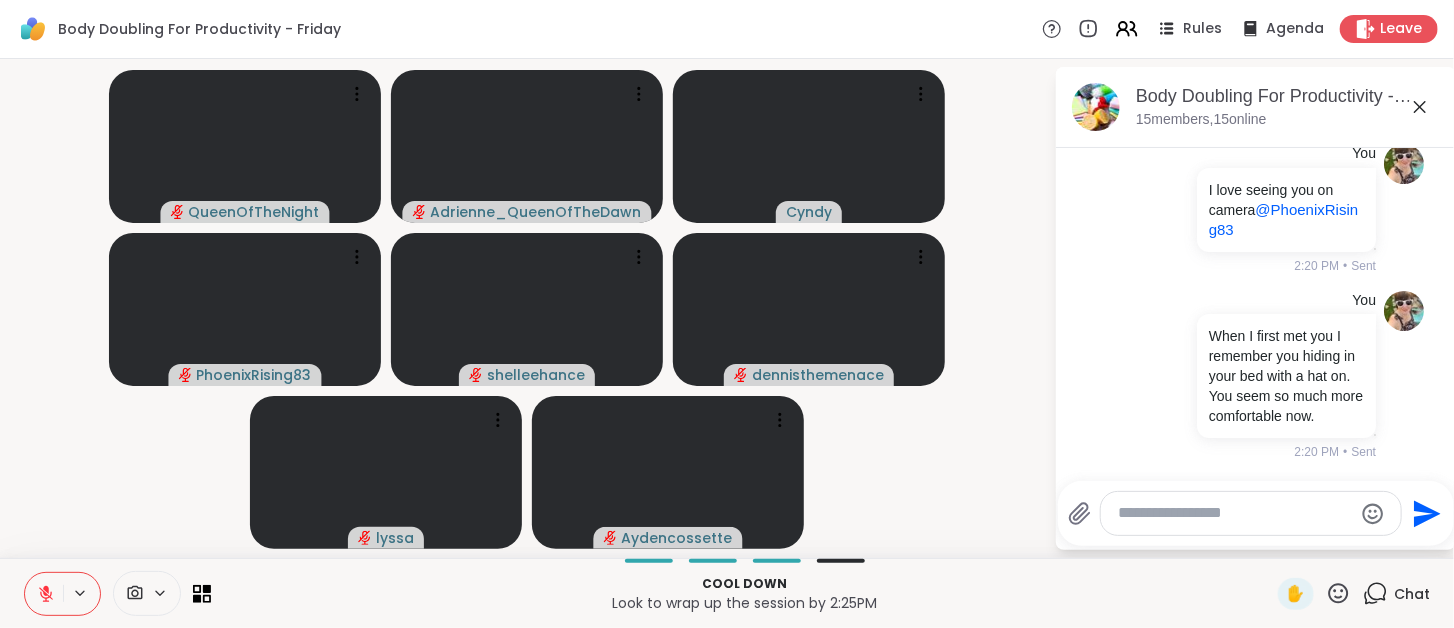 scroll, scrollTop: 8104, scrollLeft: 0, axis: vertical 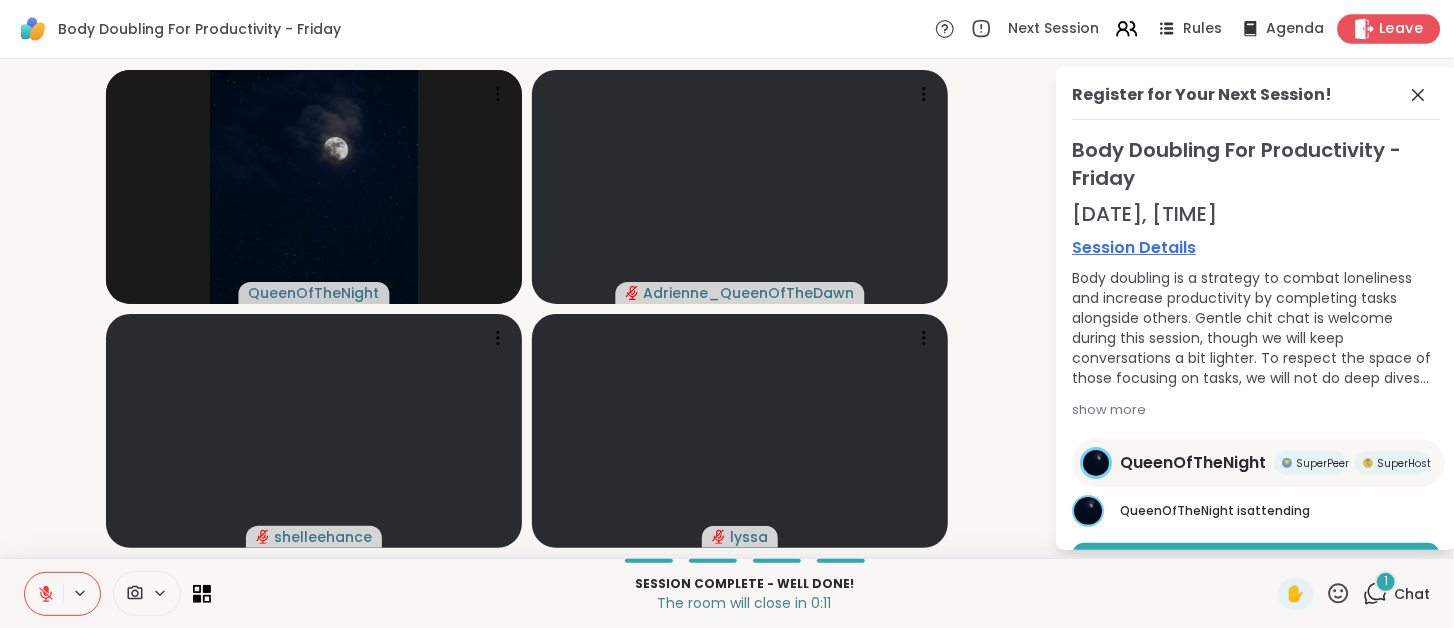 click on "Leave" at bounding box center (1389, 28) 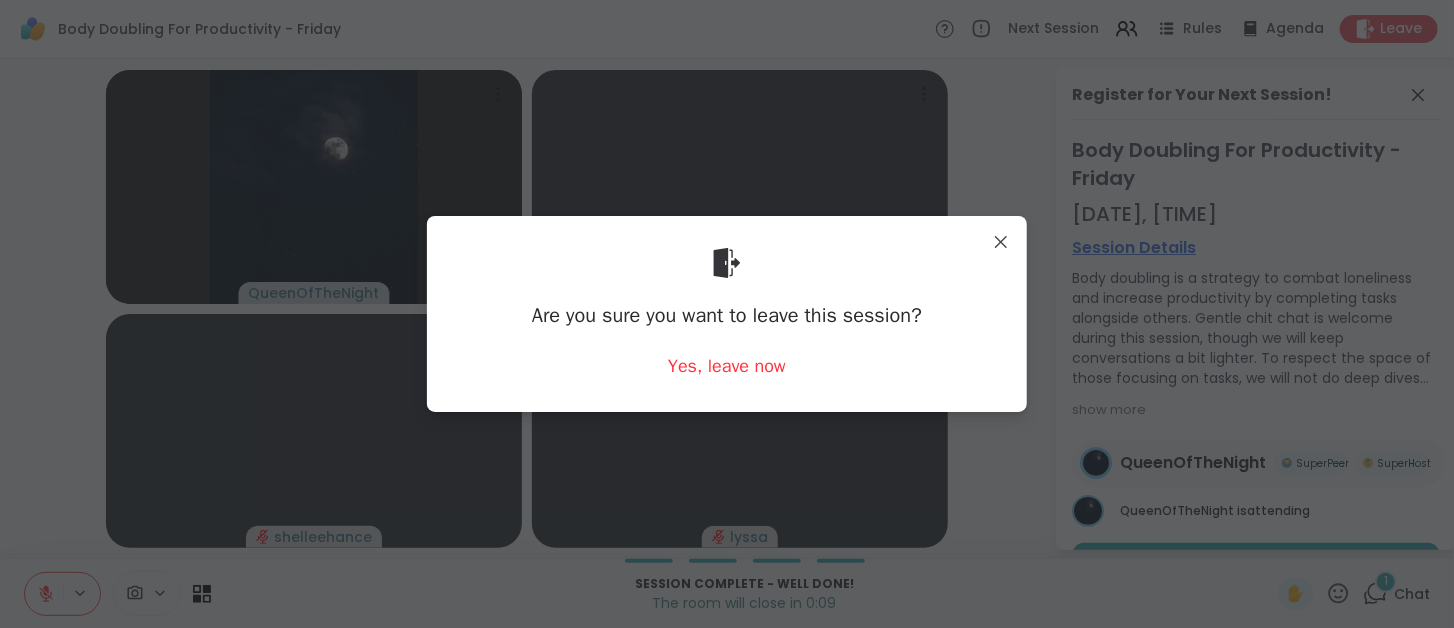 click on "Are you sure you want to leave this session? Yes, leave now" at bounding box center (727, 313) 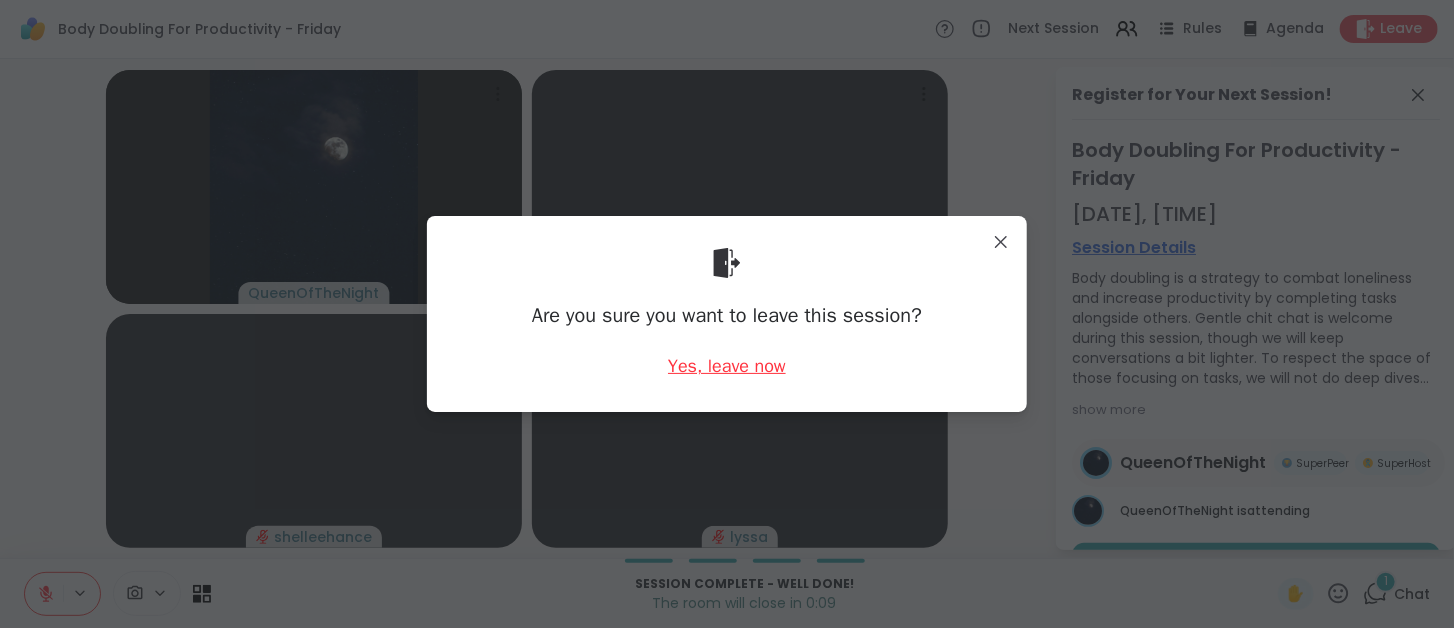 click on "Yes, leave now" at bounding box center [727, 366] 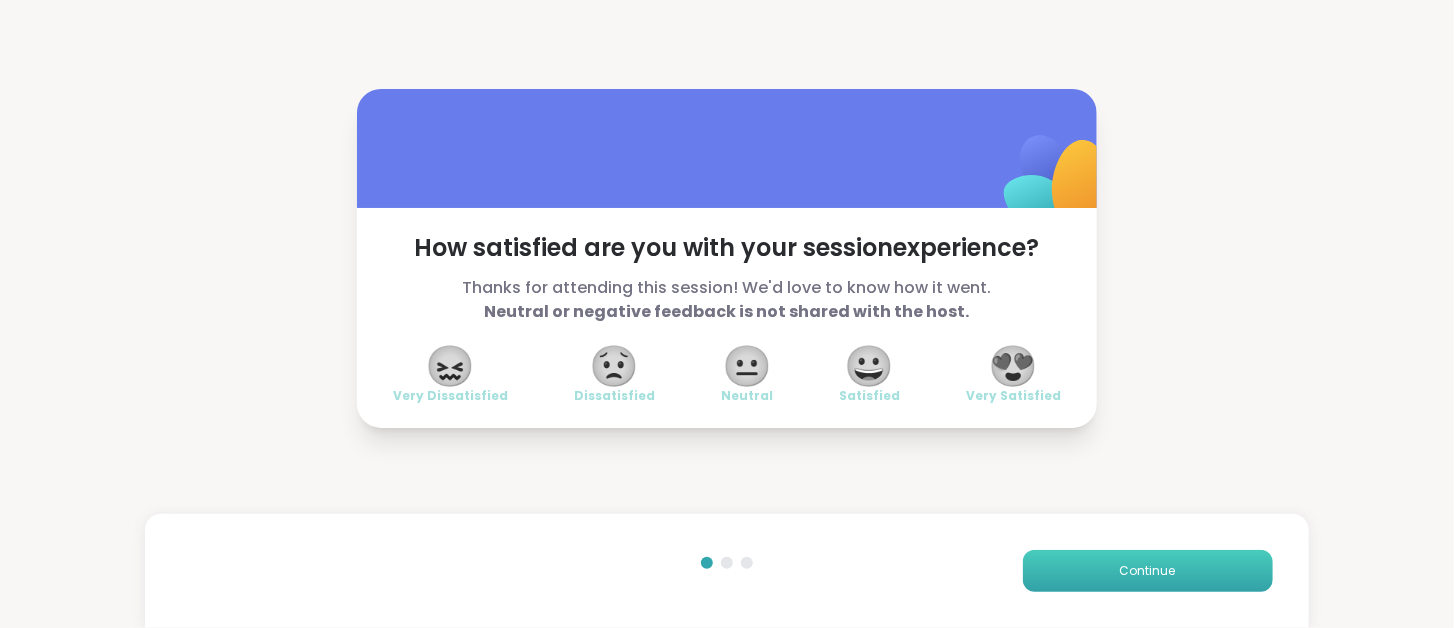 click on "Continue" at bounding box center (1148, 571) 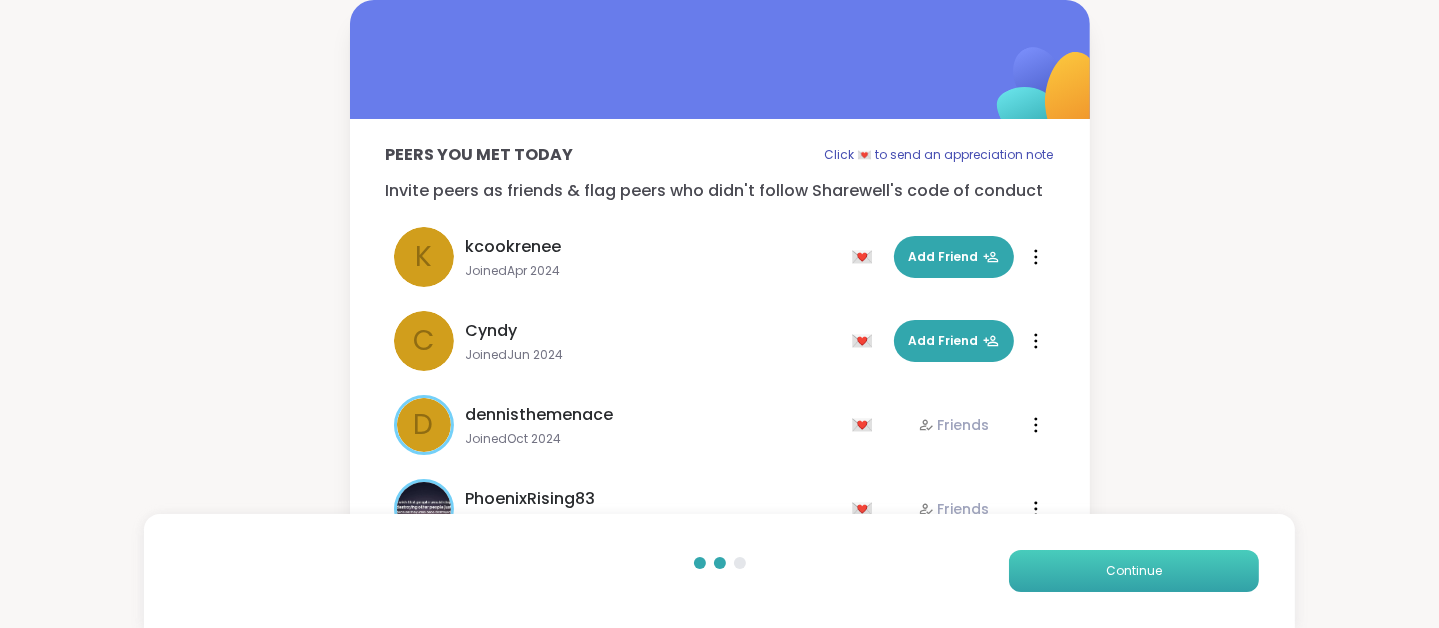 click on "Continue" at bounding box center (1134, 571) 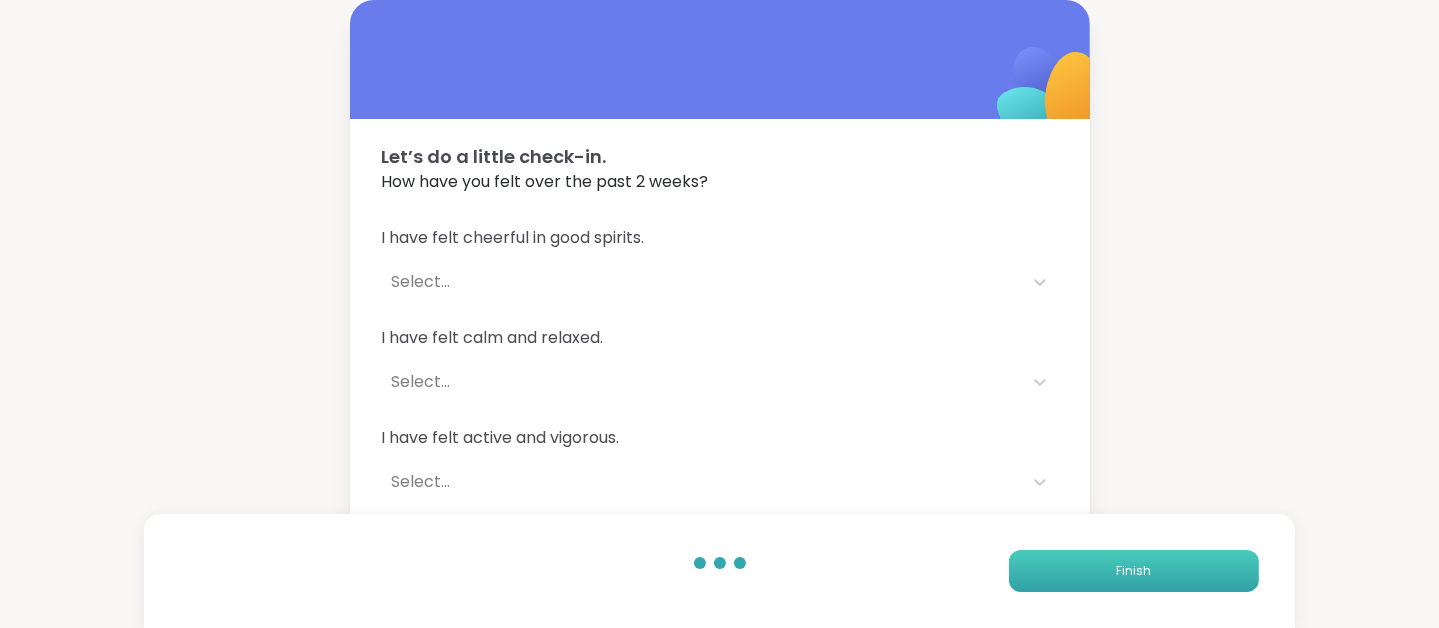click on "Finish" at bounding box center (1134, 571) 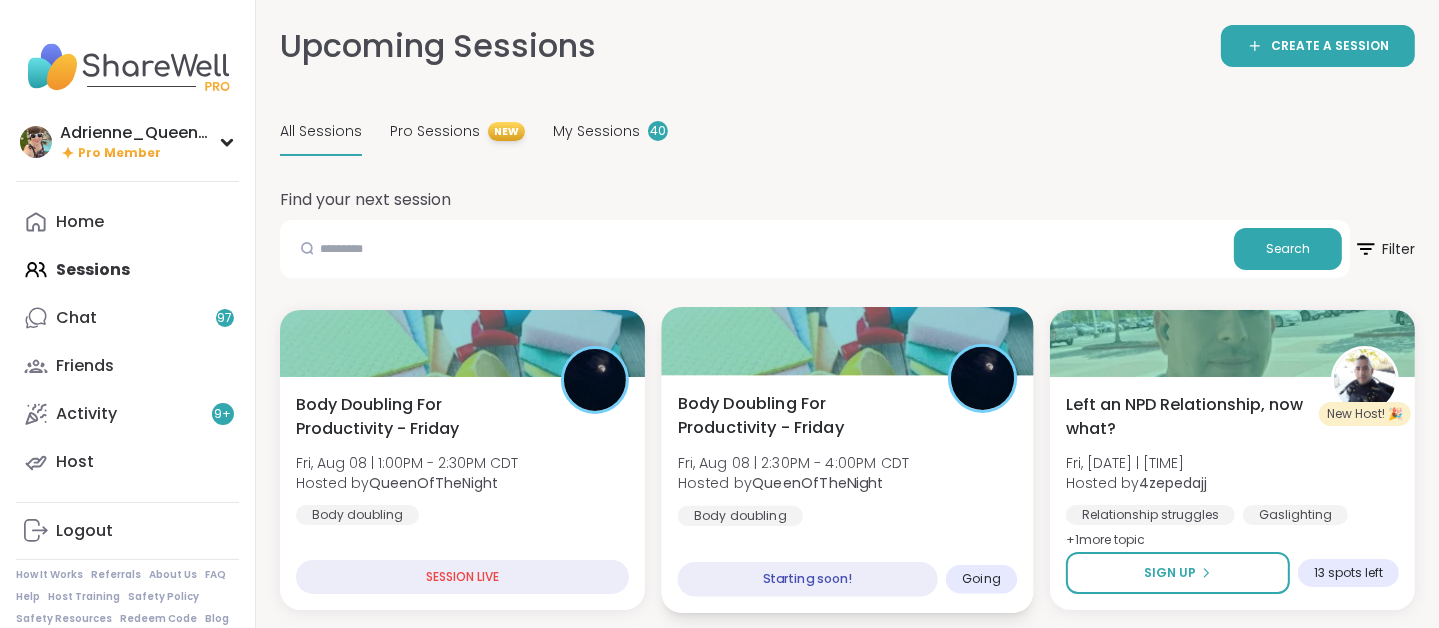 click on "Body Doubling For Productivity - Friday" at bounding box center (802, 415) 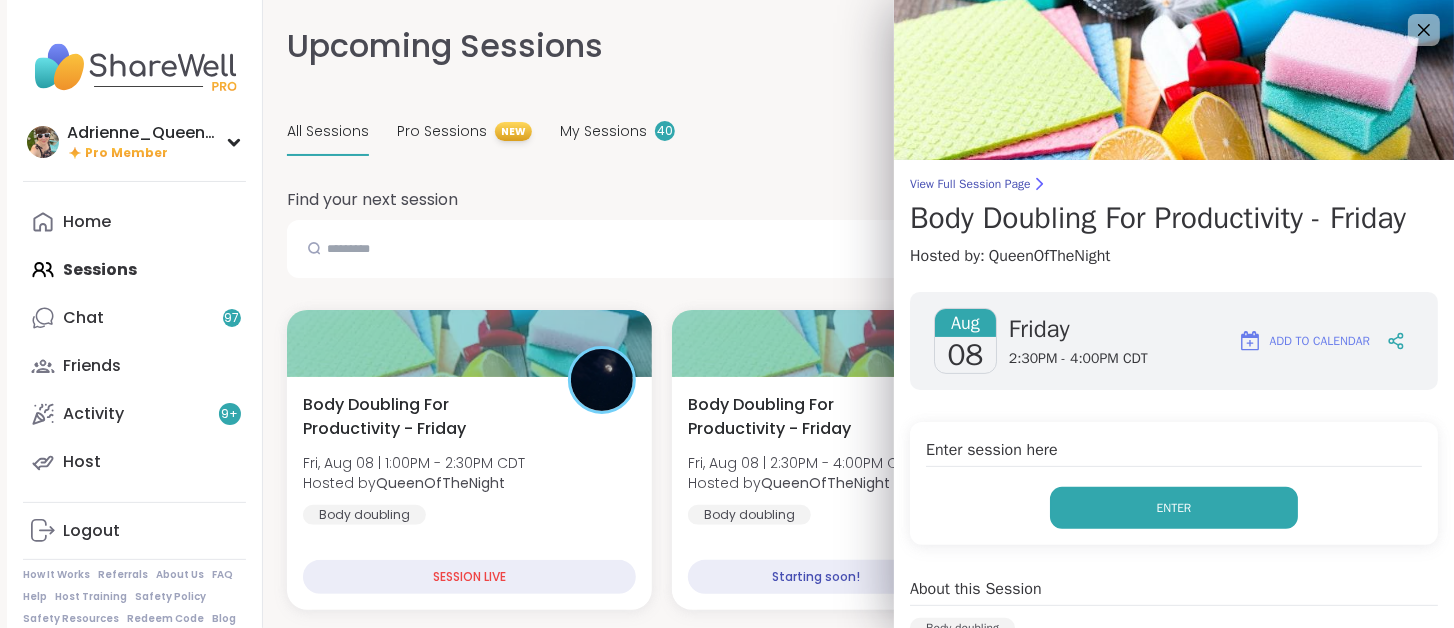 click on "Enter" at bounding box center [1174, 508] 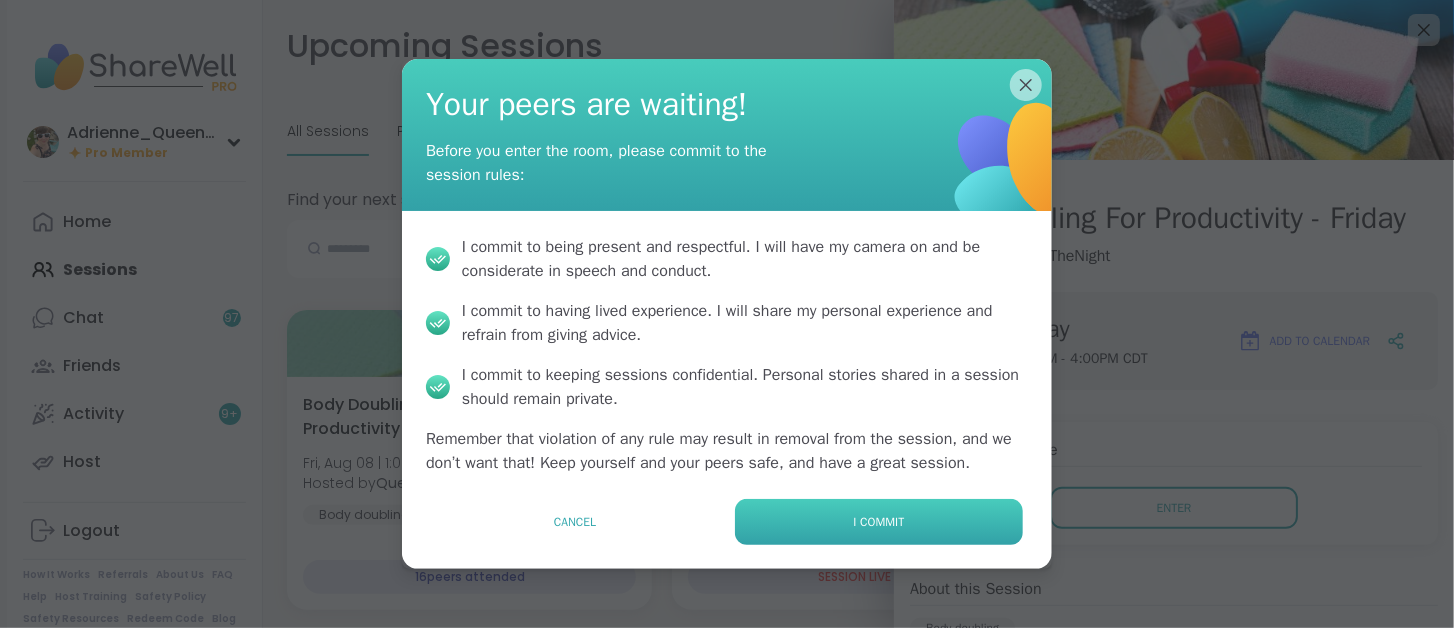 click on "I commit" at bounding box center [879, 522] 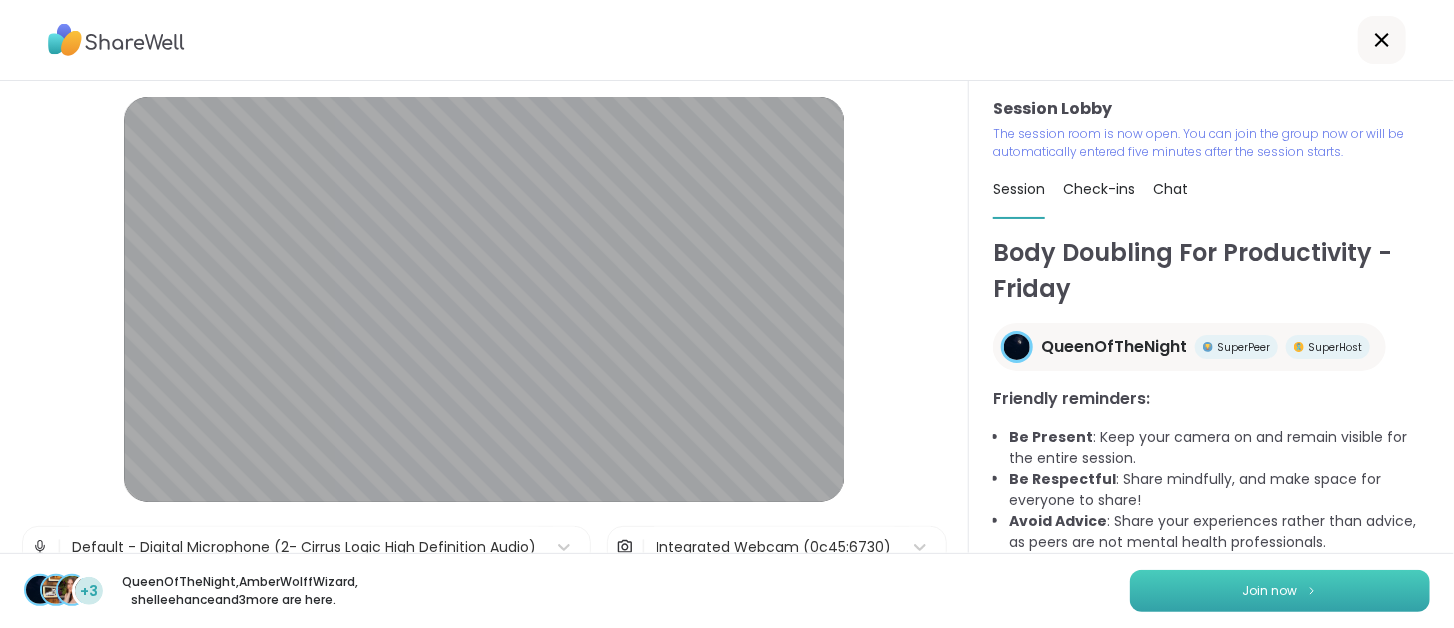 click on "Join now" at bounding box center [1280, 591] 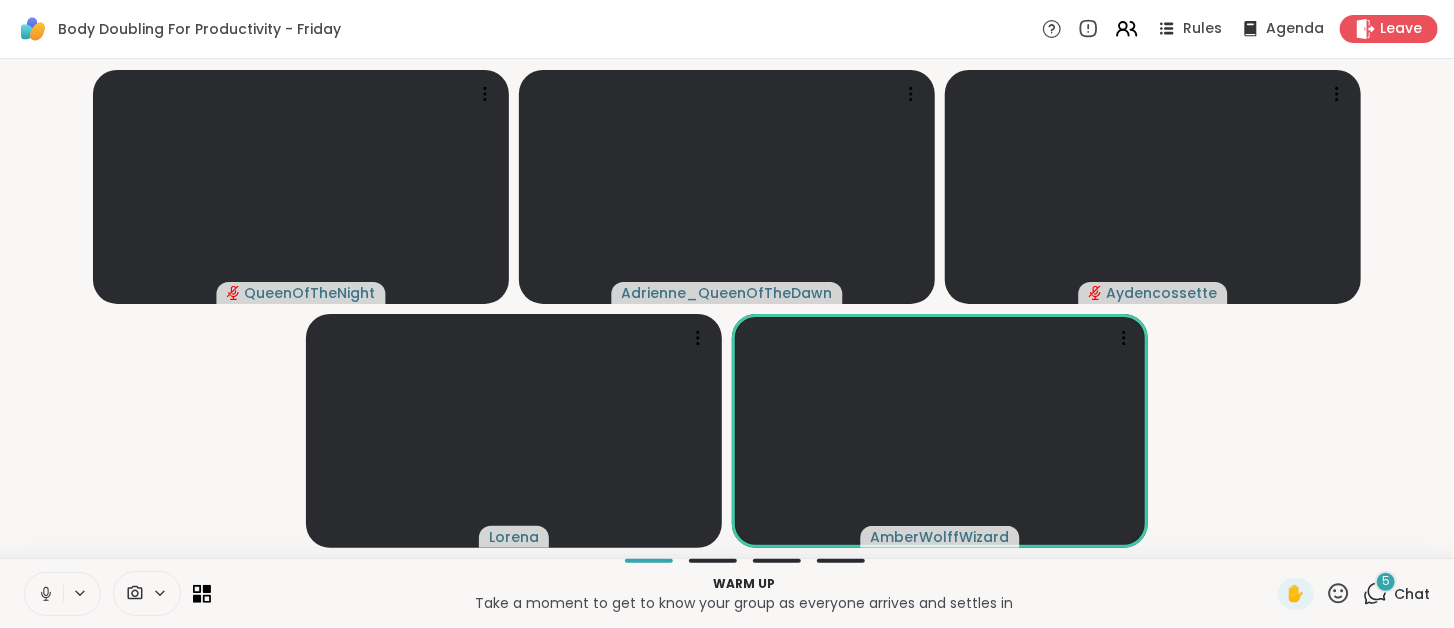 click on "Chat" at bounding box center [1412, 594] 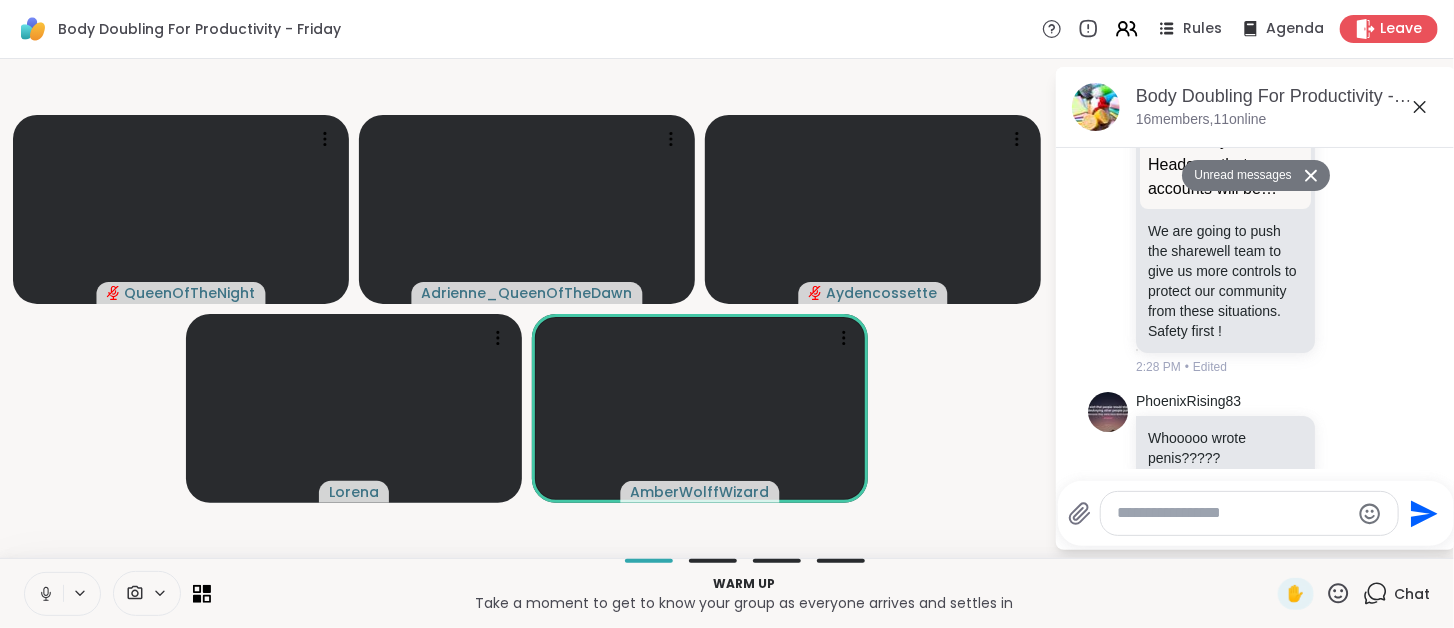 scroll, scrollTop: 0, scrollLeft: 0, axis: both 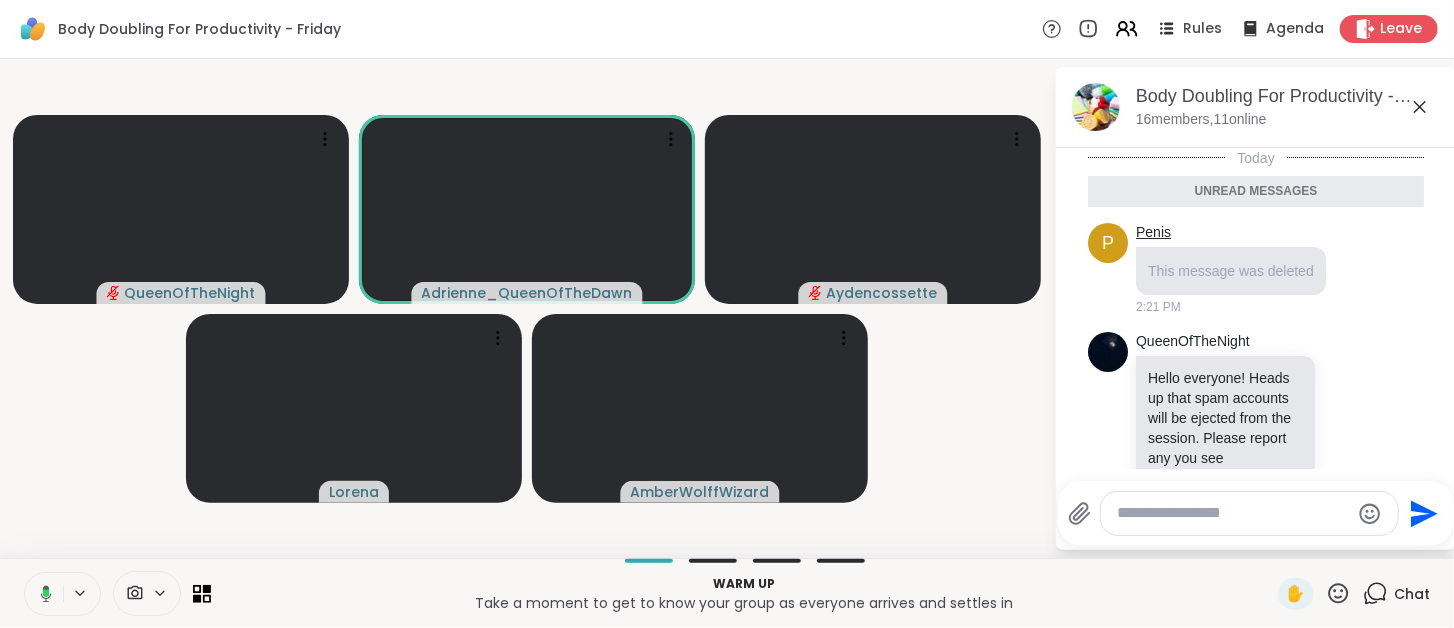 click on "Penis" at bounding box center (1153, 233) 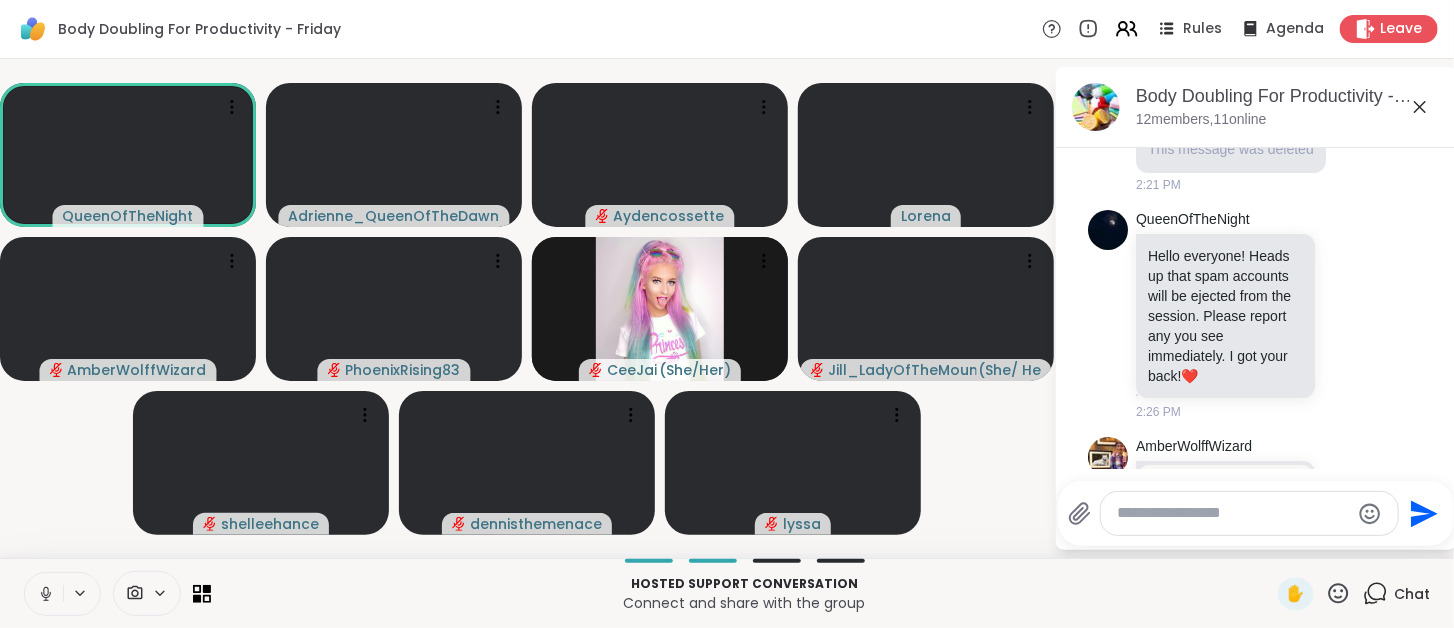 scroll, scrollTop: 0, scrollLeft: 0, axis: both 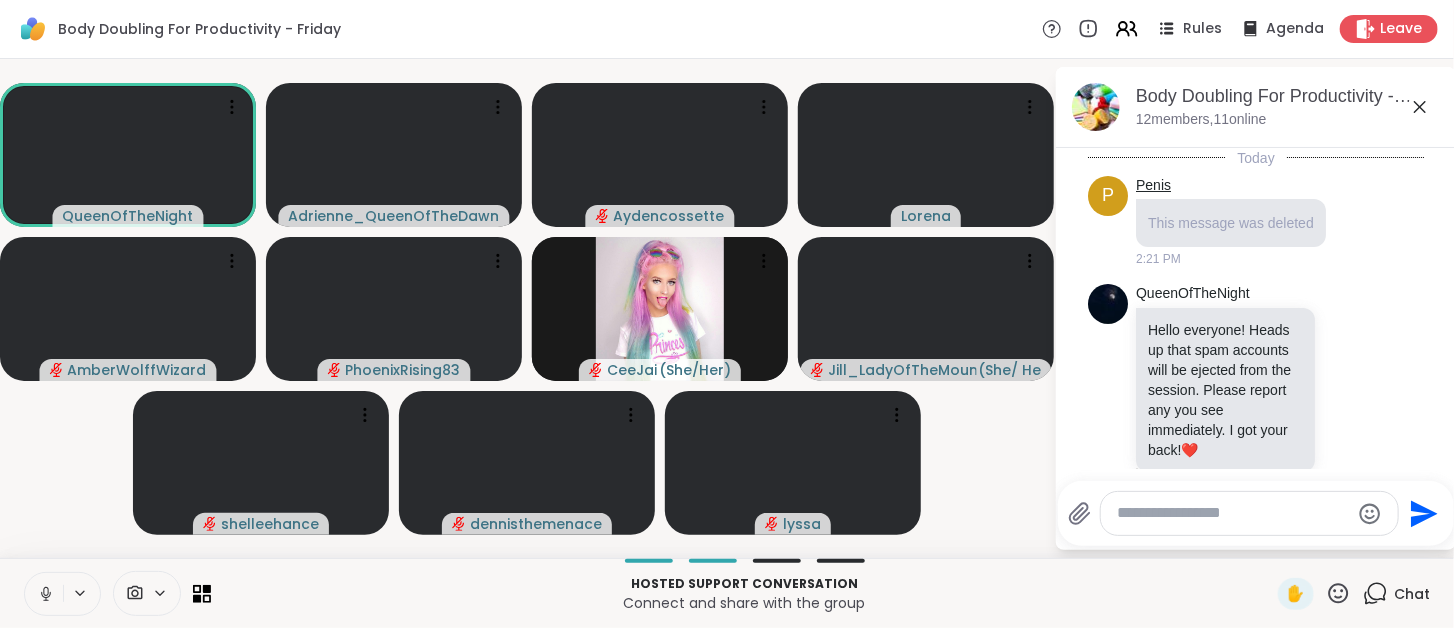 click on "Penis" at bounding box center (1153, 186) 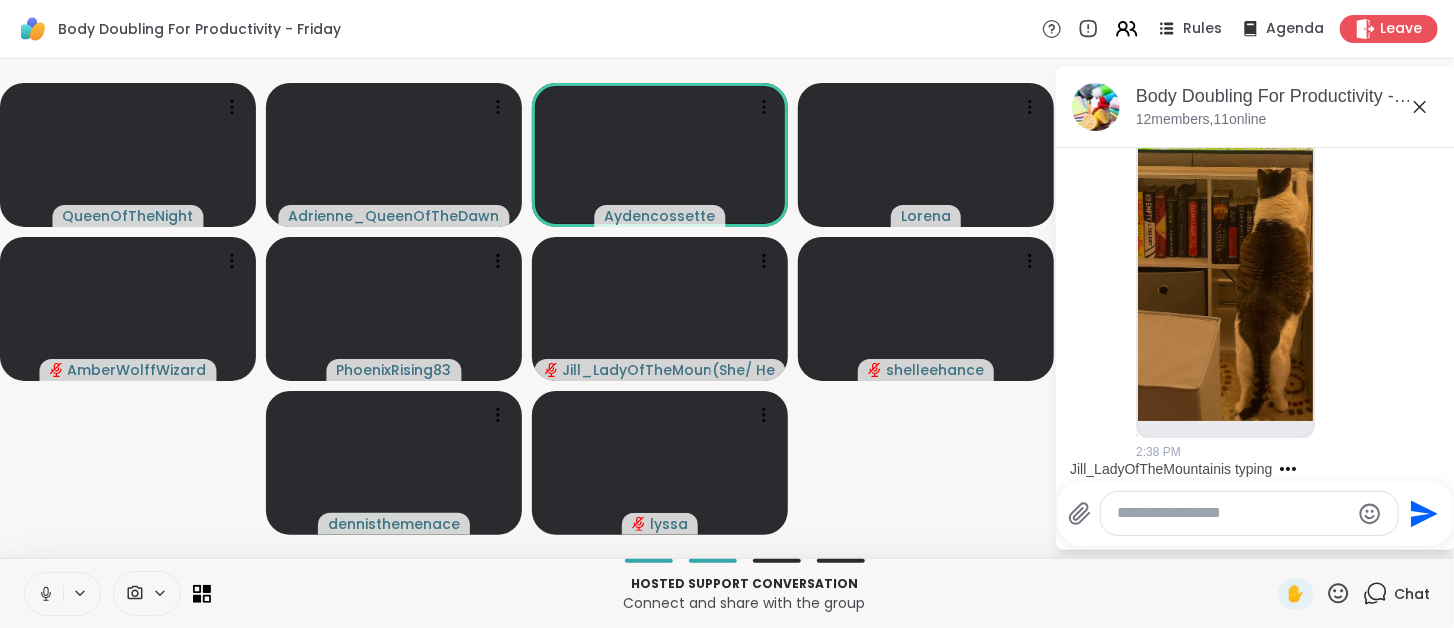 scroll, scrollTop: 1737, scrollLeft: 0, axis: vertical 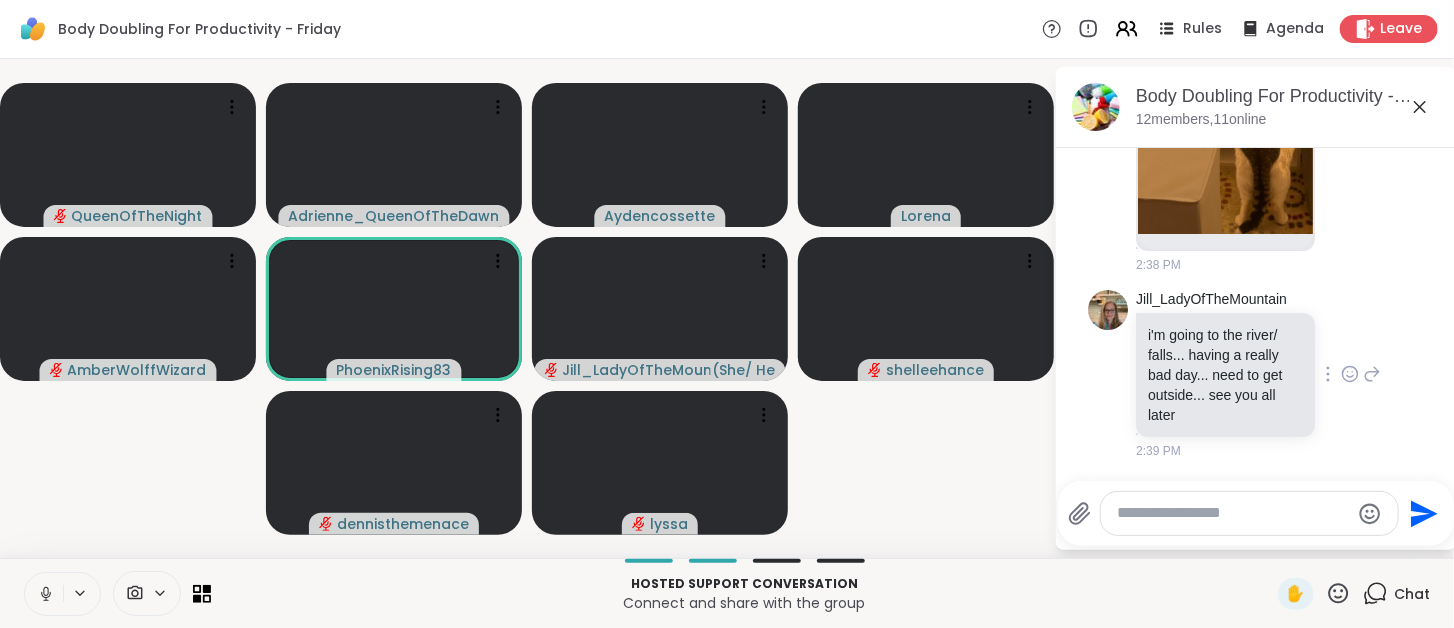 click 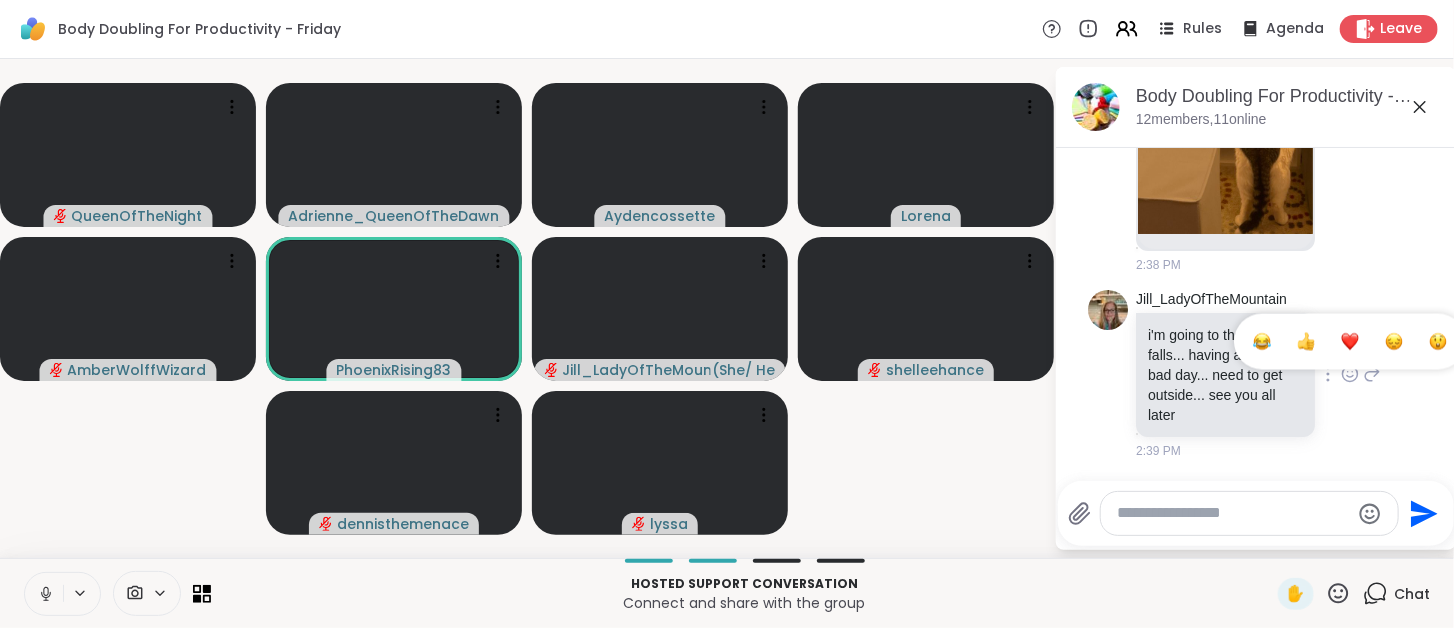 click at bounding box center [1350, 342] 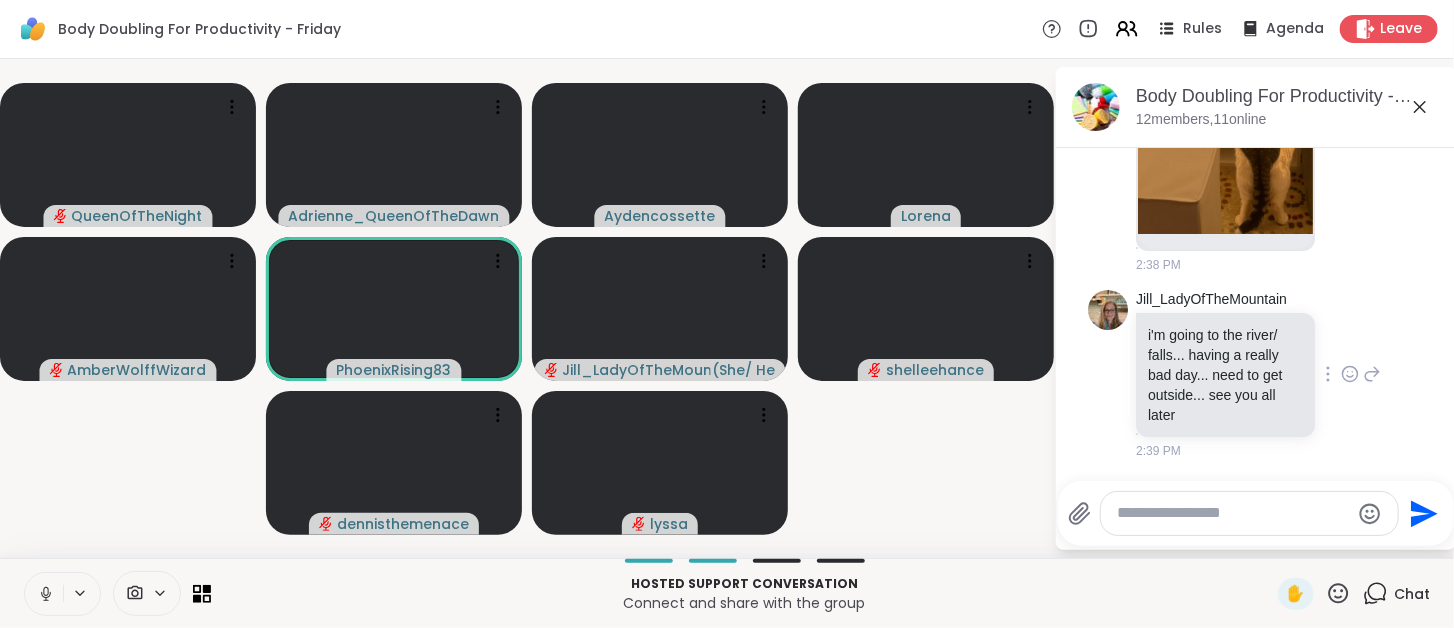 scroll, scrollTop: 1766, scrollLeft: 0, axis: vertical 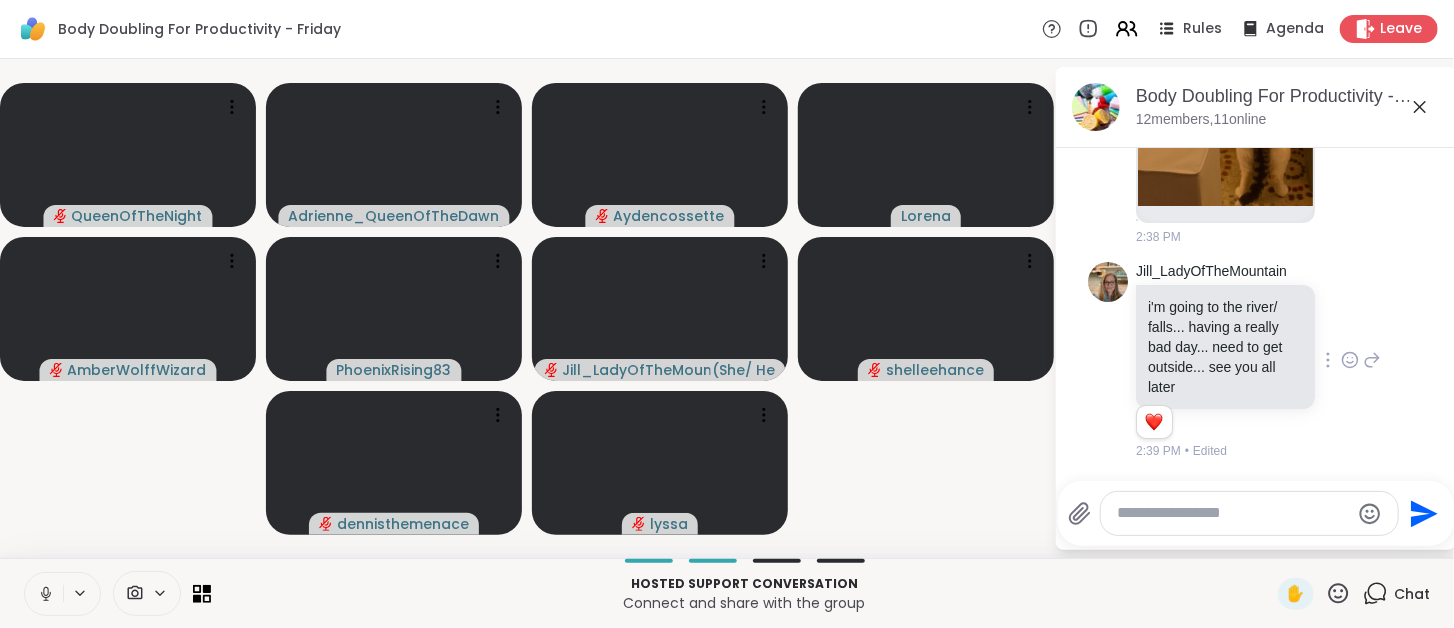 click at bounding box center (1233, 513) 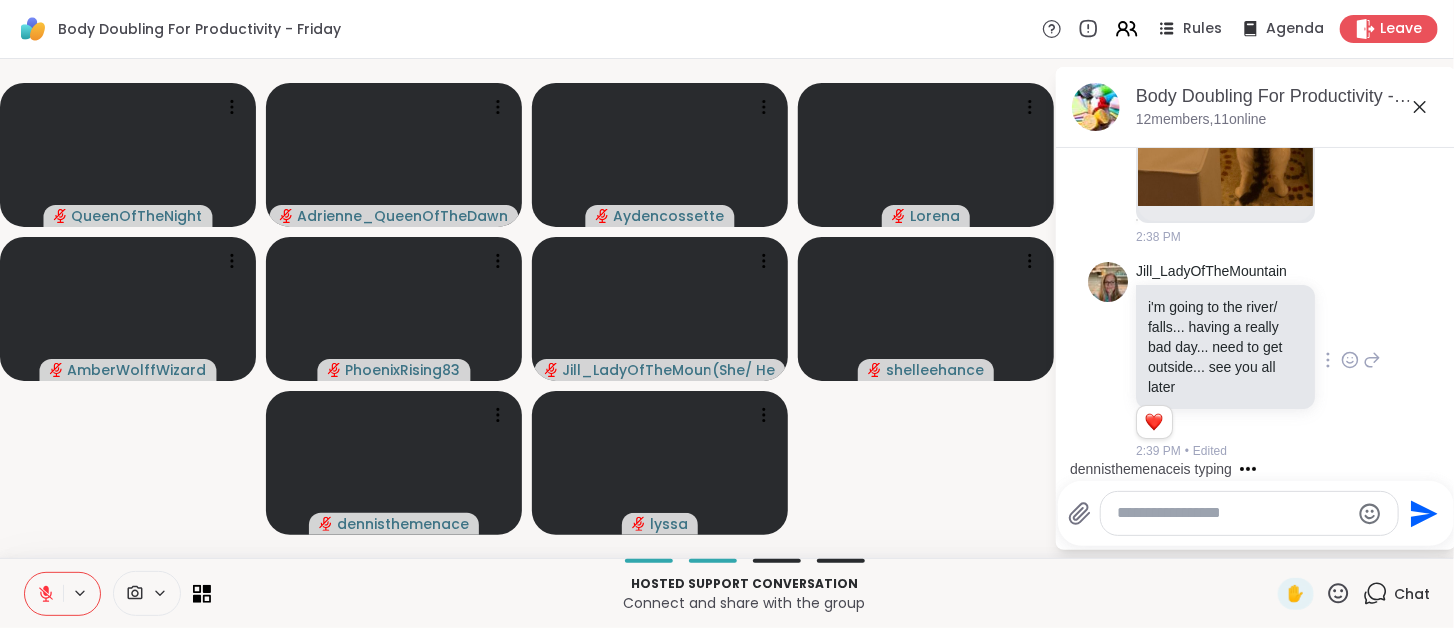 scroll, scrollTop: 1912, scrollLeft: 0, axis: vertical 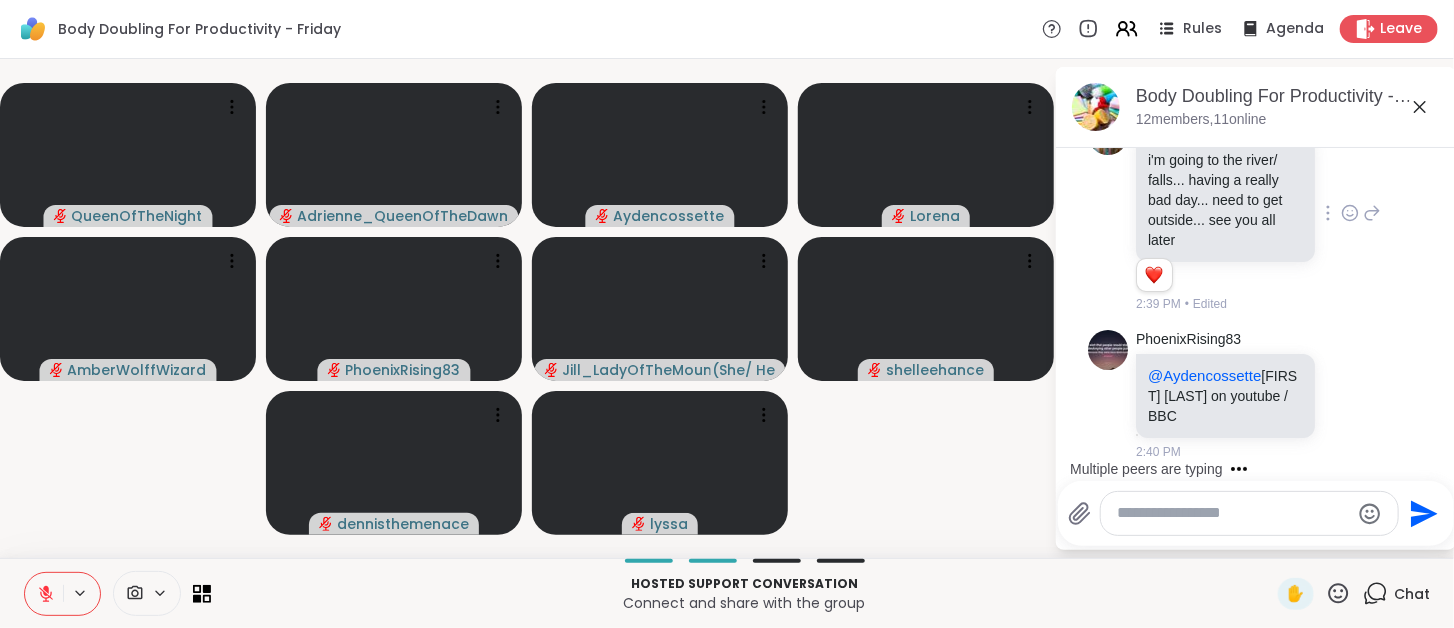 click 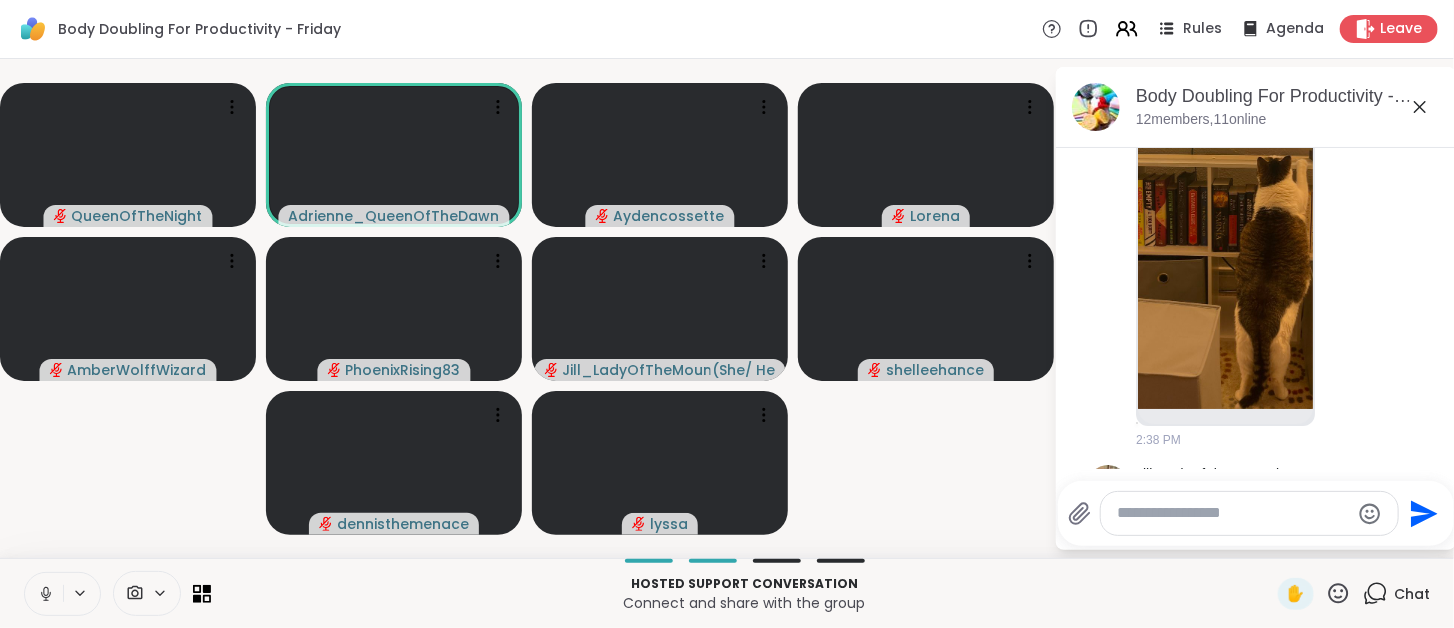 scroll, scrollTop: 1552, scrollLeft: 0, axis: vertical 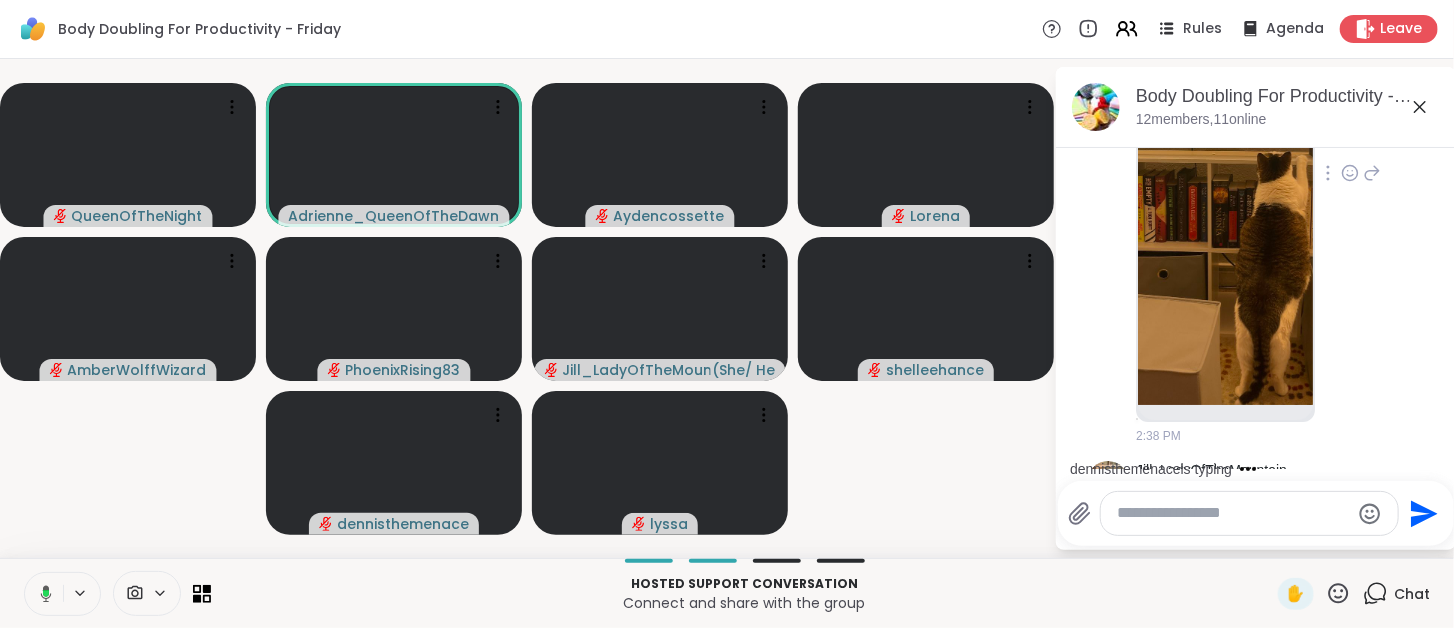 click at bounding box center [1225, 167] 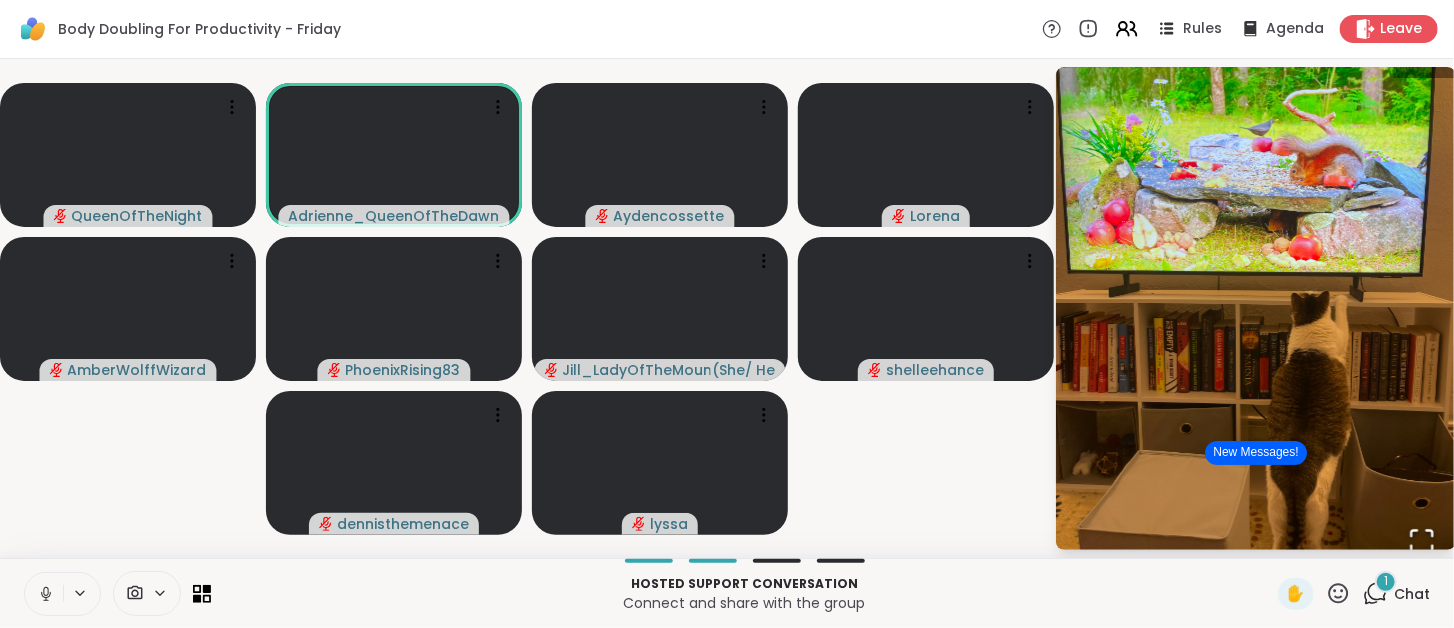 click on "New Messages!" at bounding box center [1255, 453] 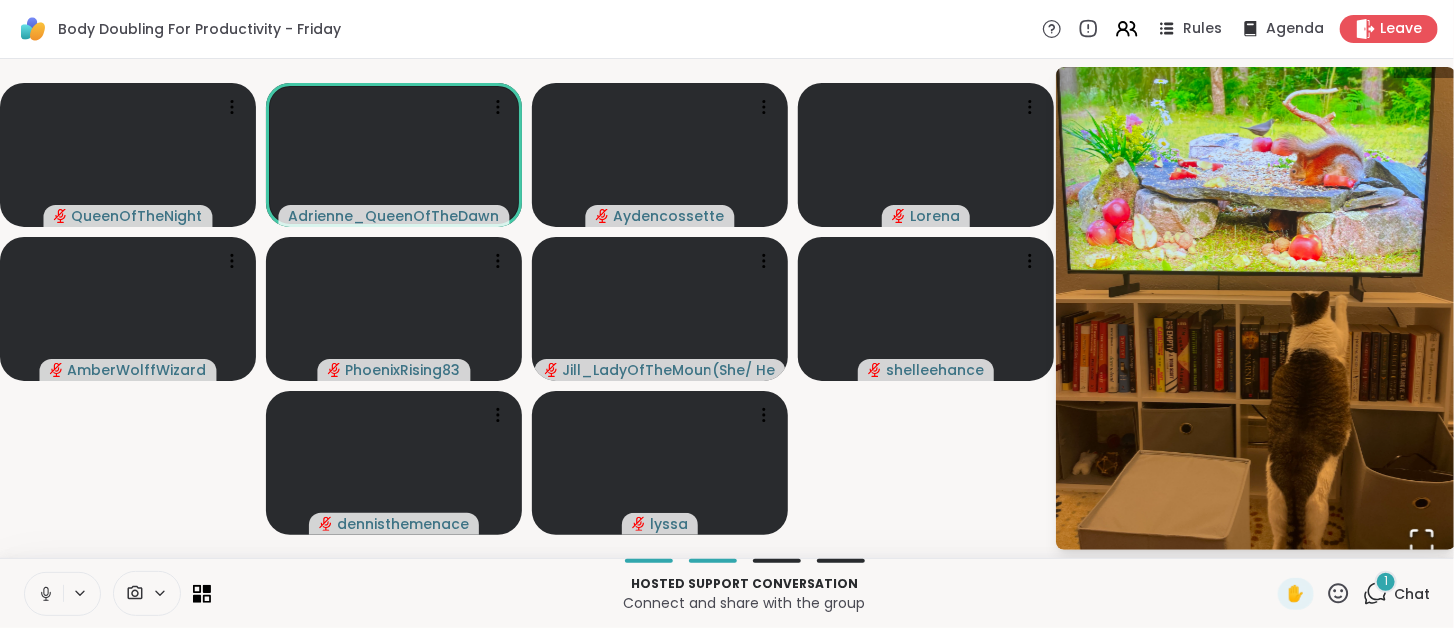 scroll, scrollTop: 2184, scrollLeft: 0, axis: vertical 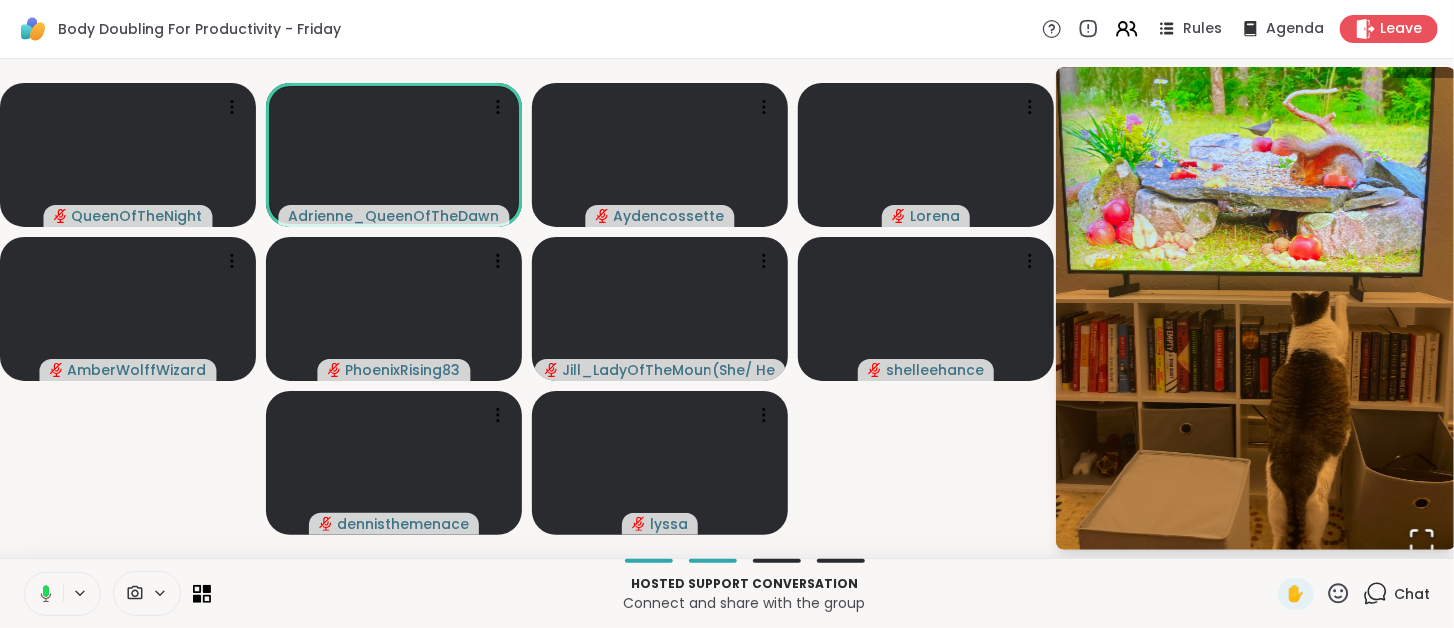 click on "Chat" at bounding box center [1412, 594] 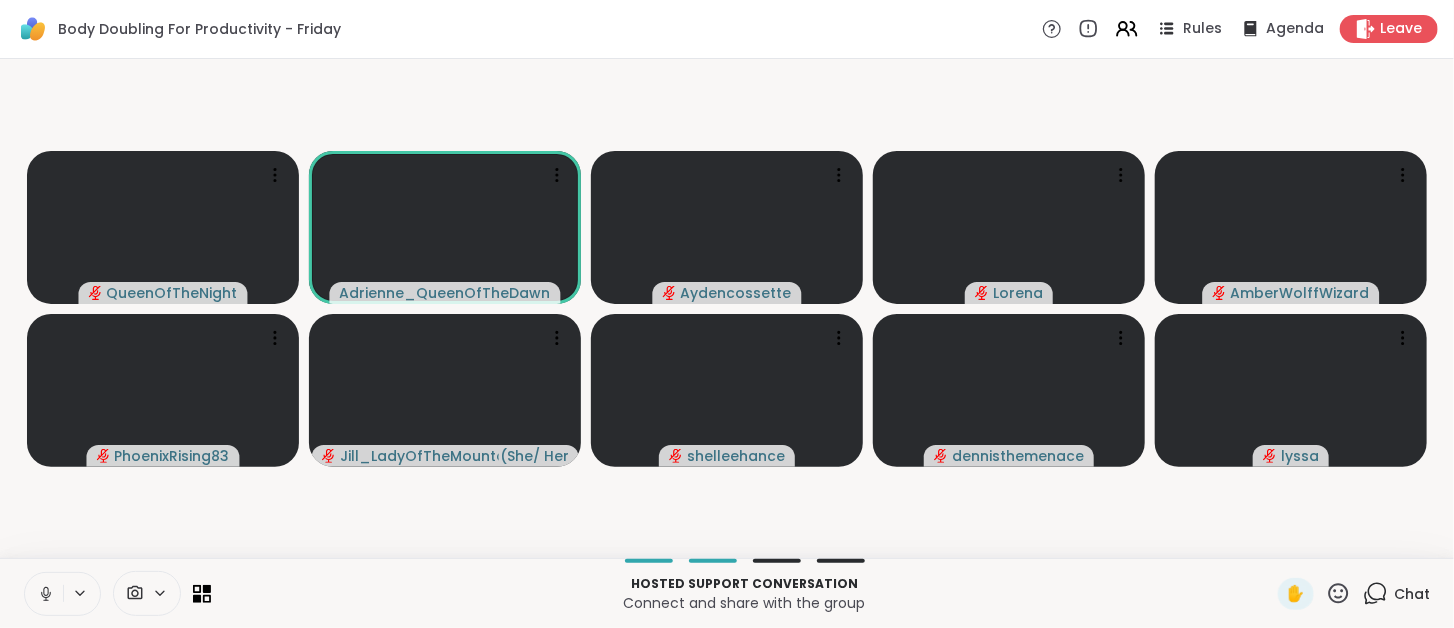 click on "Chat" at bounding box center (1412, 594) 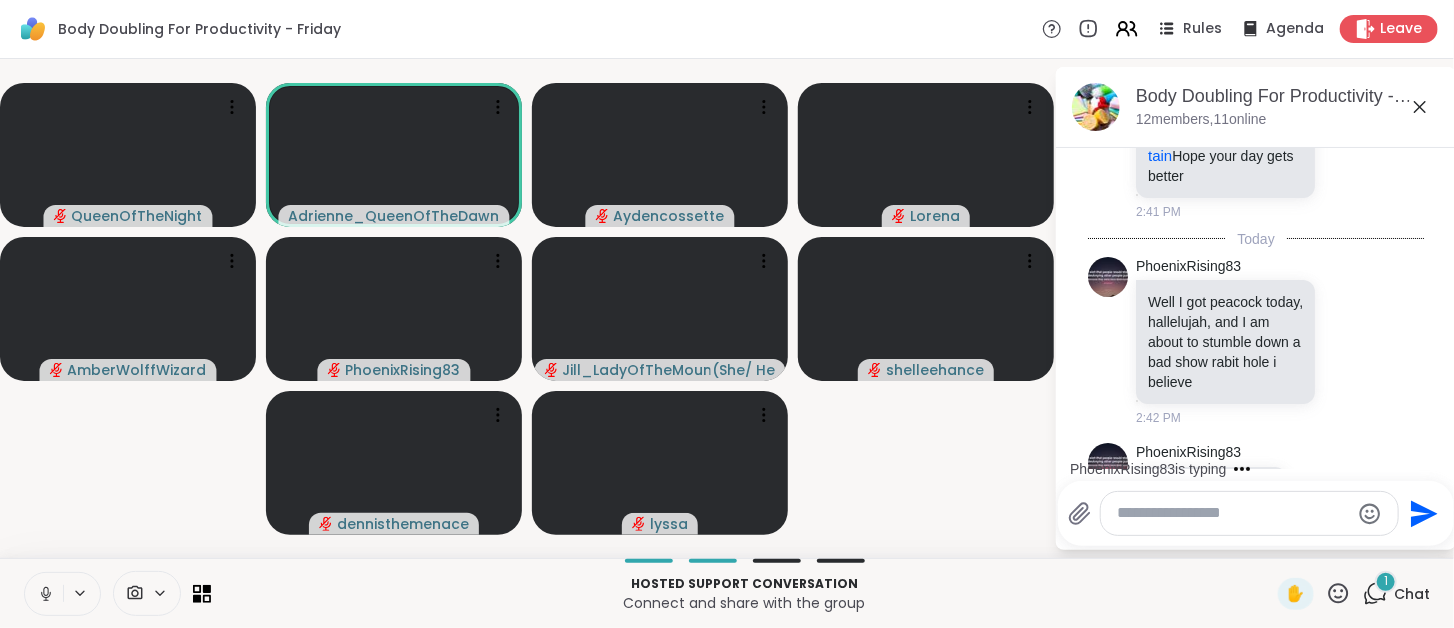 scroll, scrollTop: 2517, scrollLeft: 0, axis: vertical 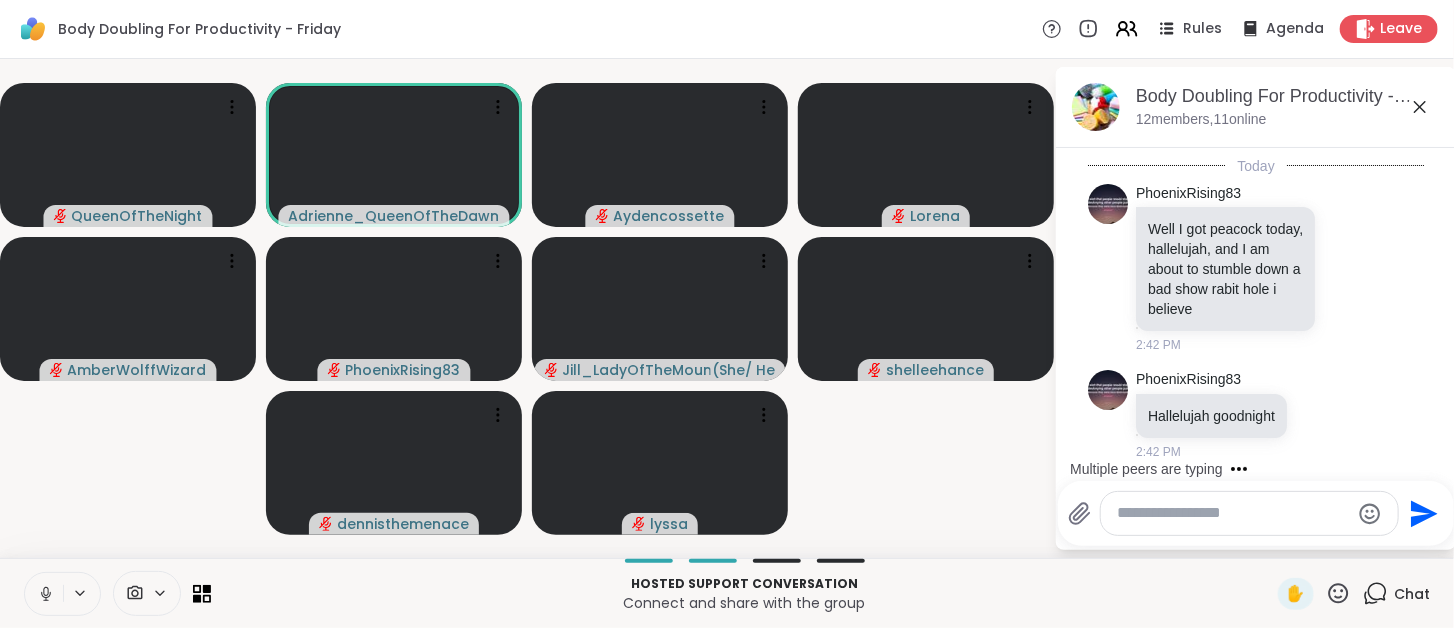 click at bounding box center [81, 593] 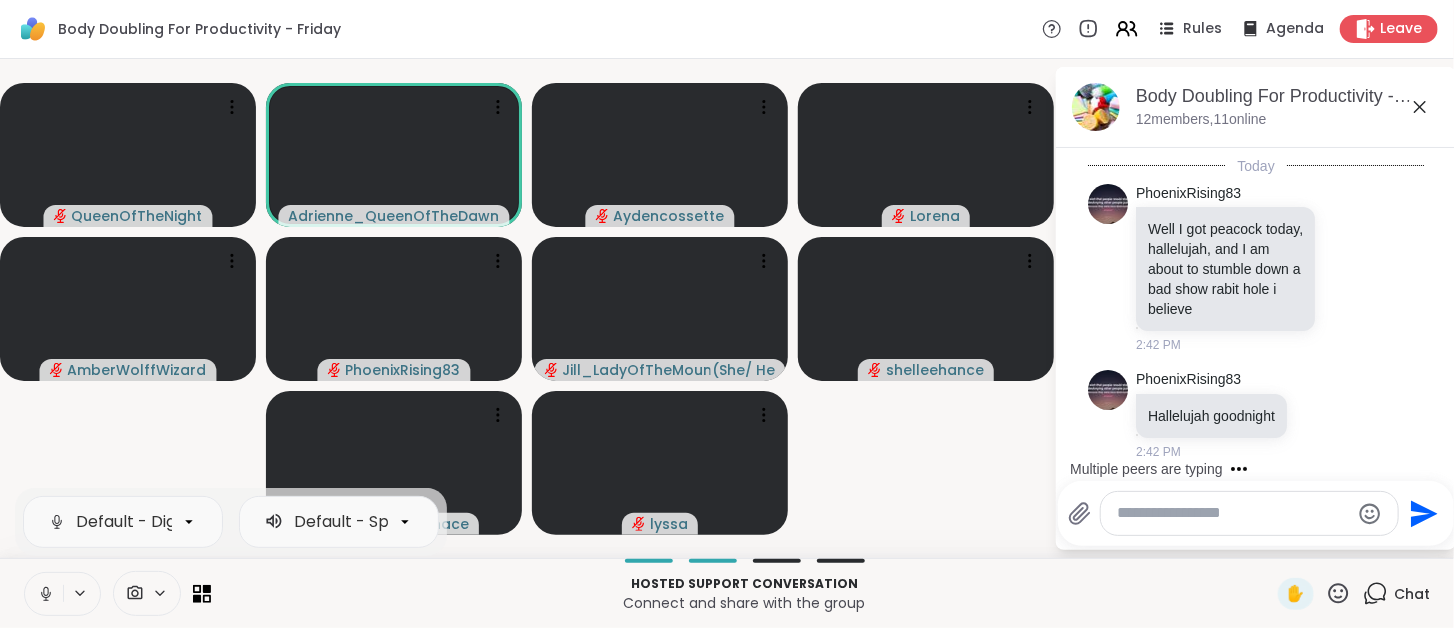 click 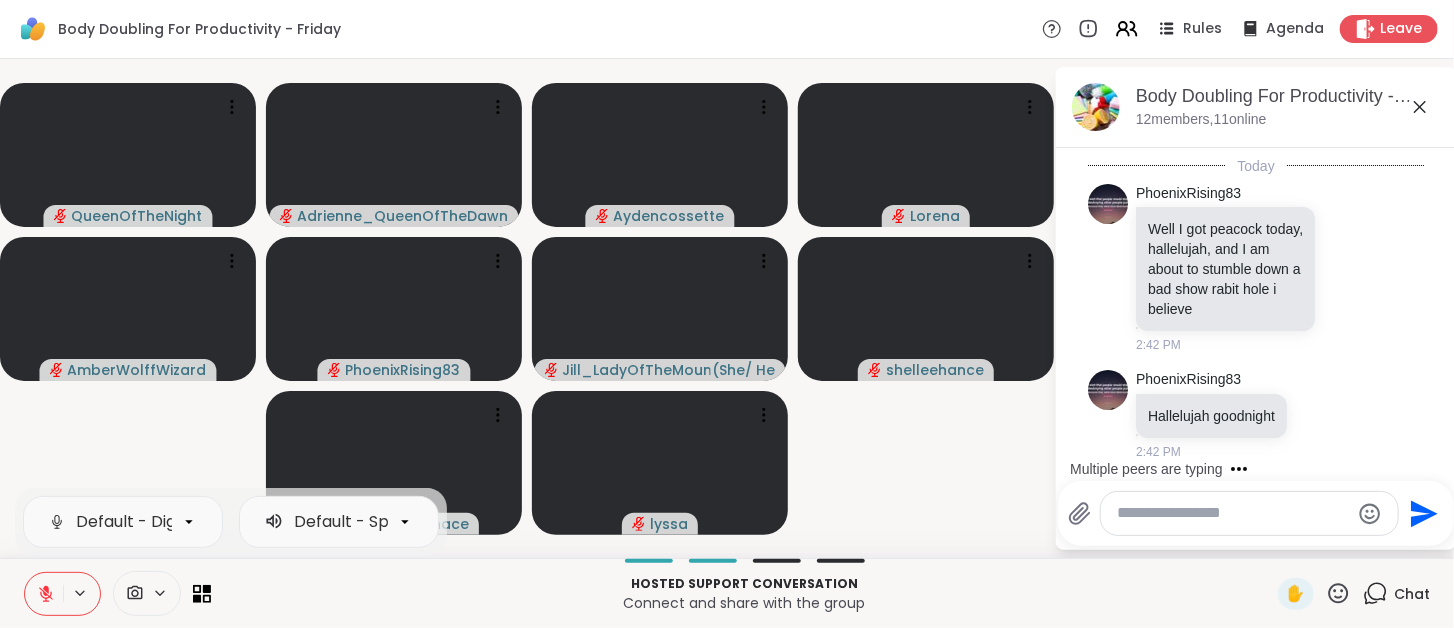 click 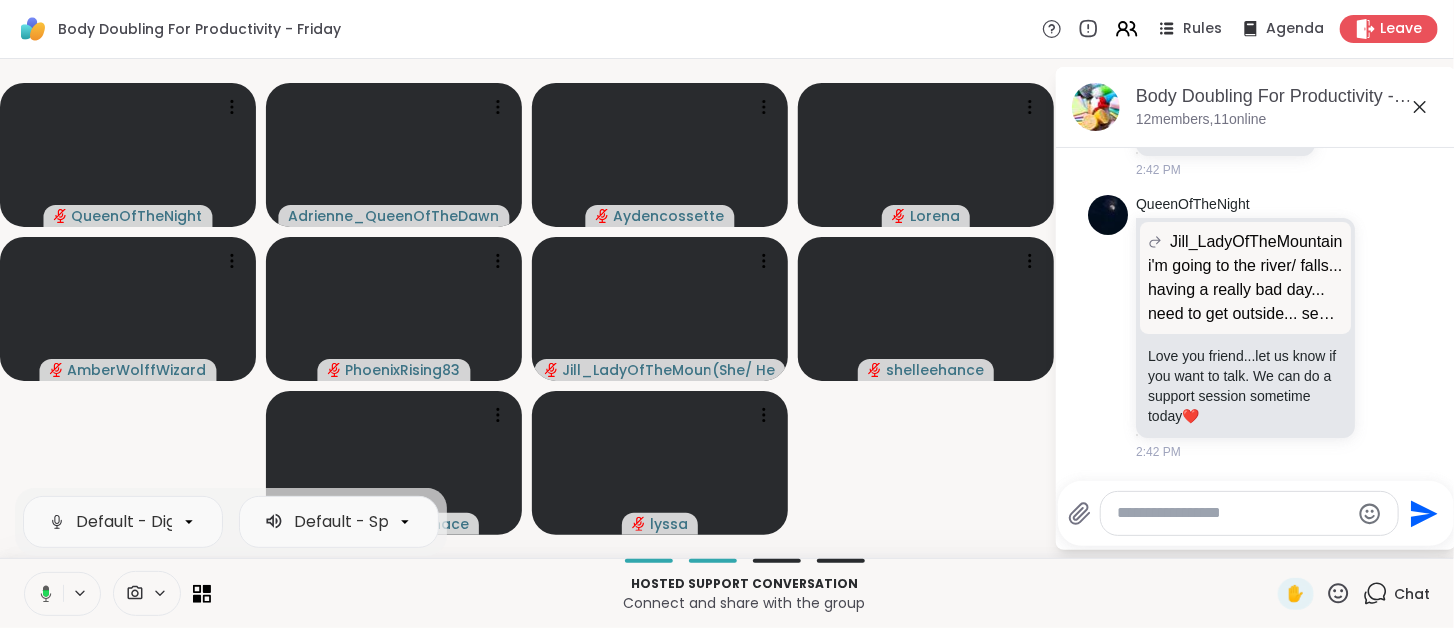 scroll, scrollTop: 3014, scrollLeft: 0, axis: vertical 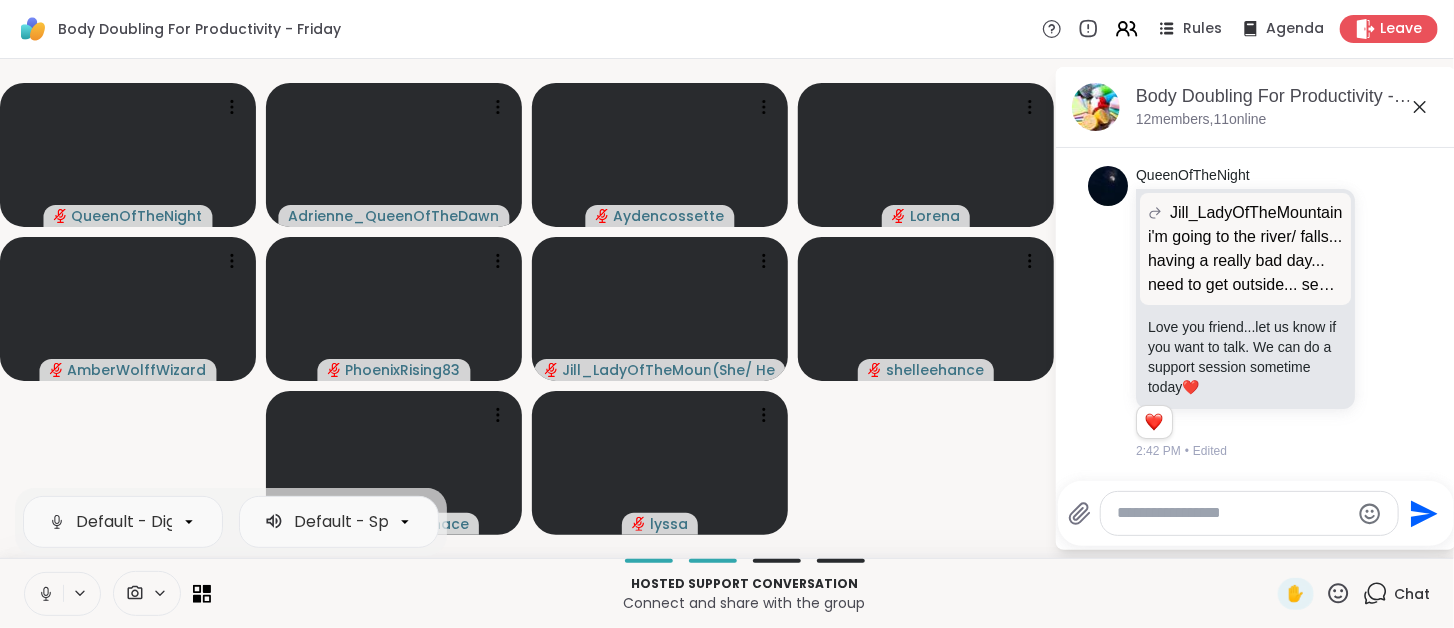 click 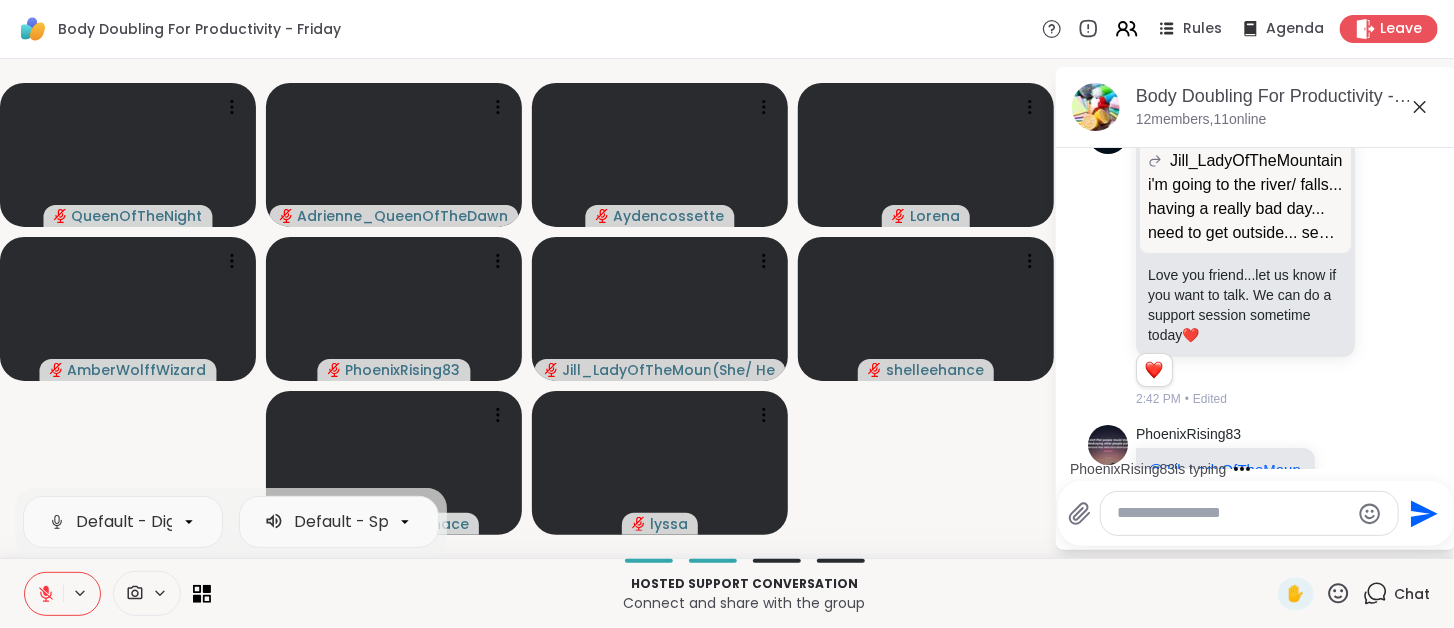 scroll, scrollTop: 3220, scrollLeft: 0, axis: vertical 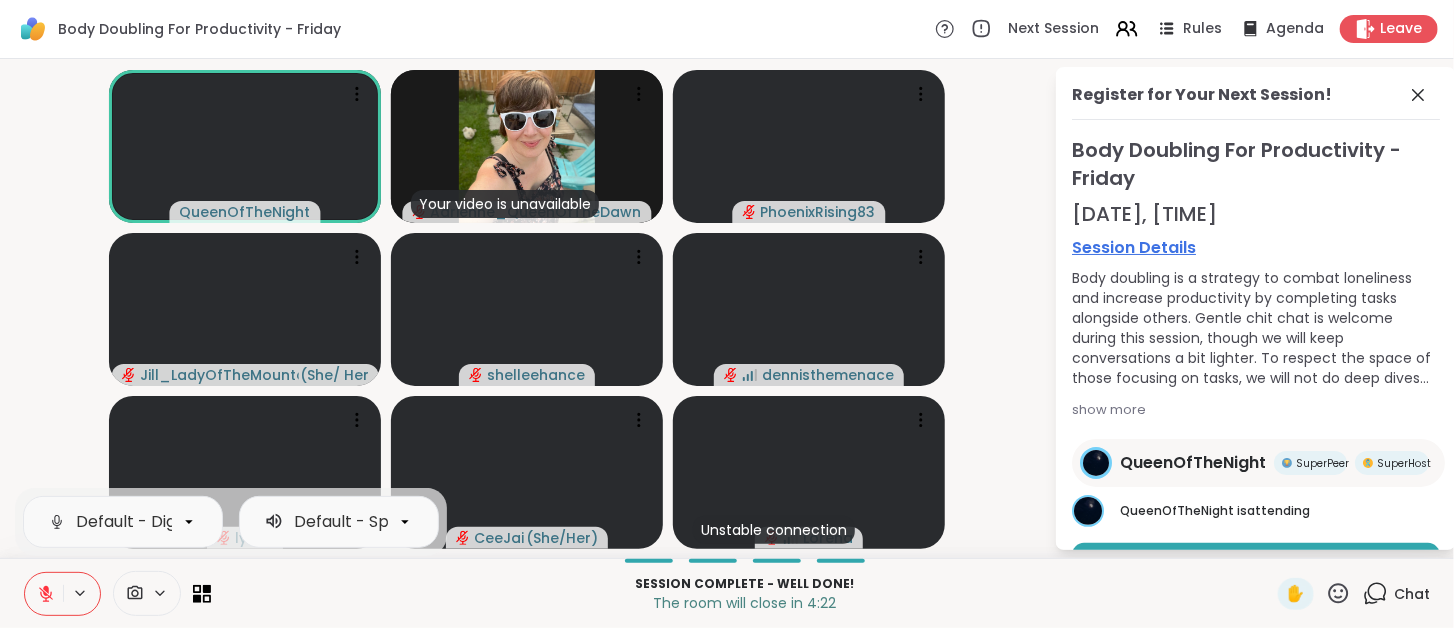 click 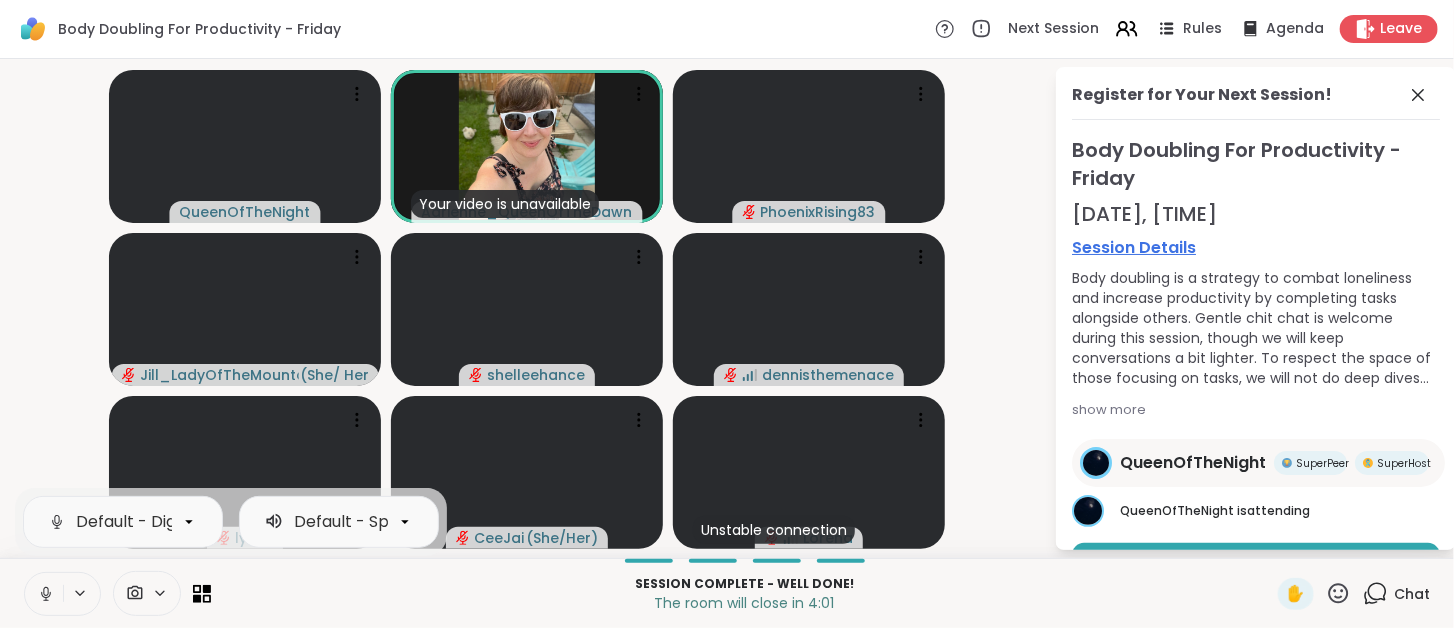 click 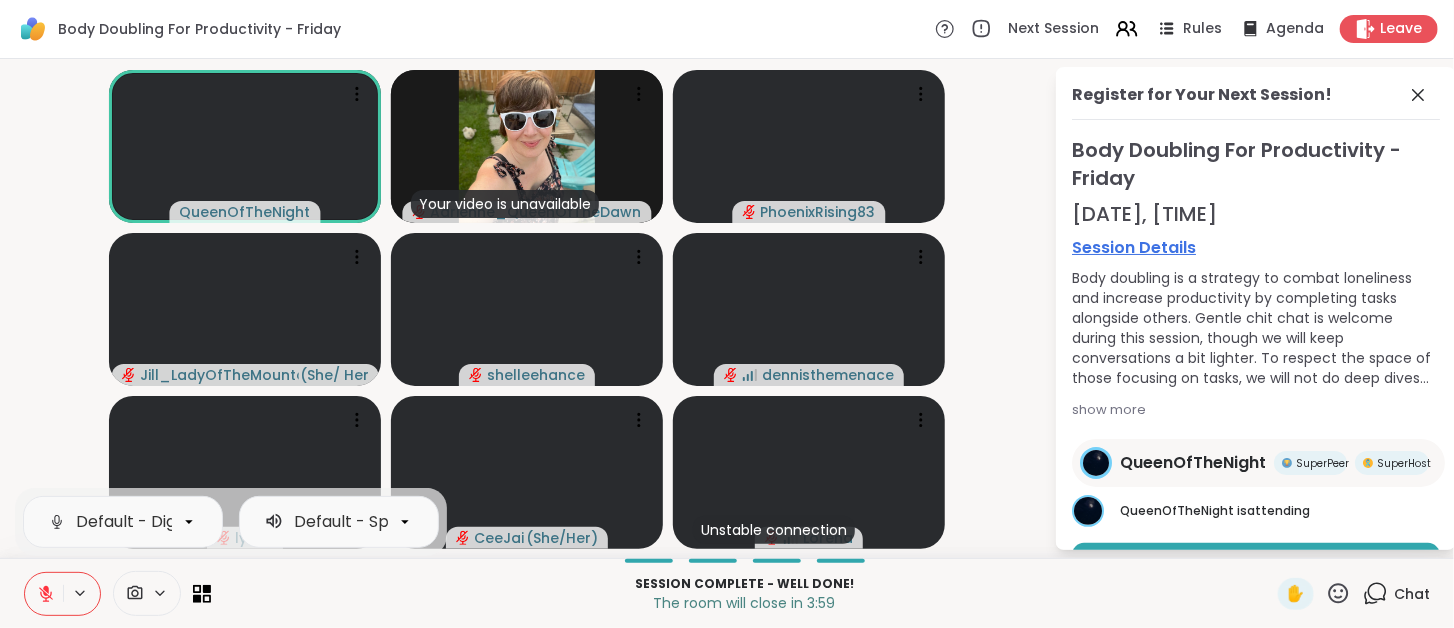 click 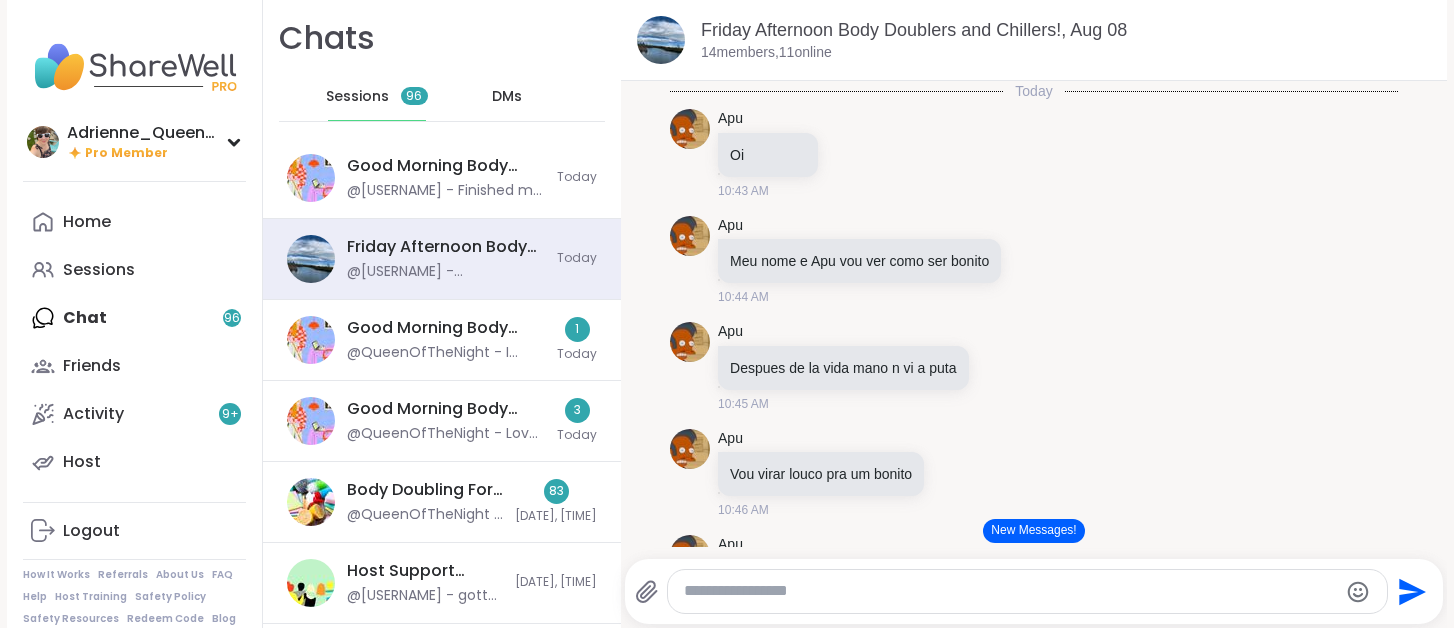 scroll, scrollTop: 0, scrollLeft: 0, axis: both 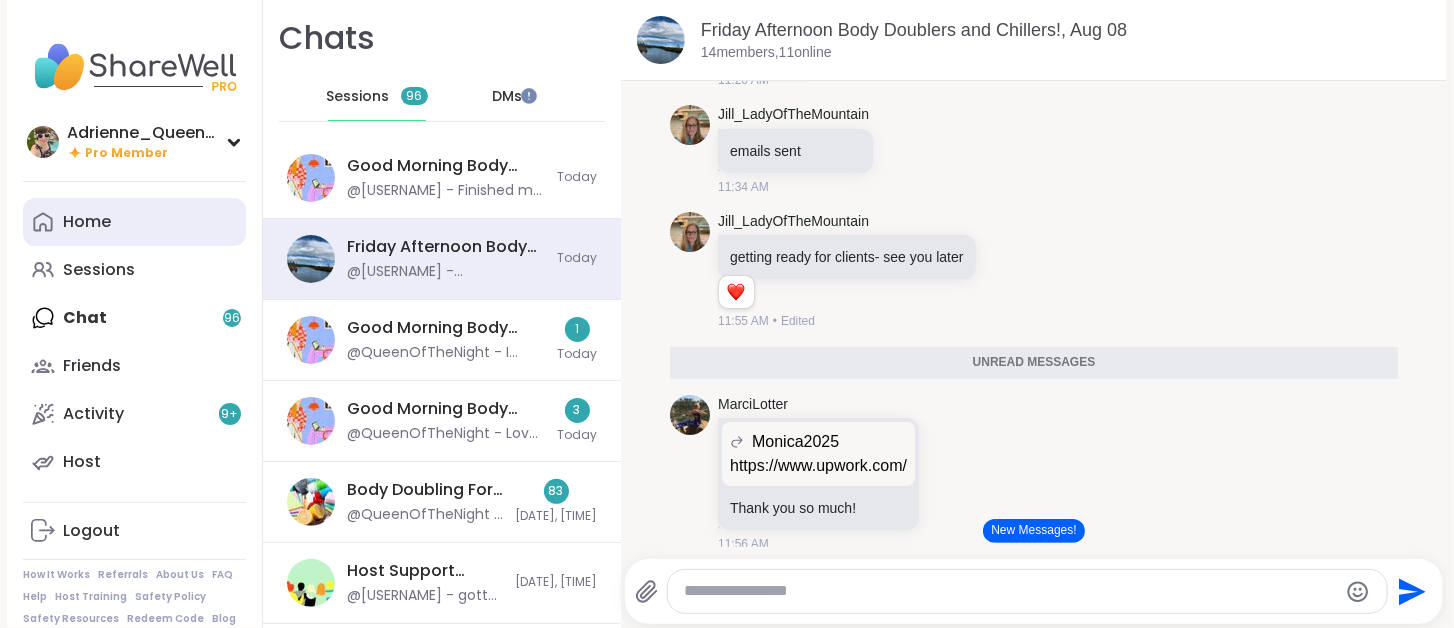 click on "Home" at bounding box center (134, 222) 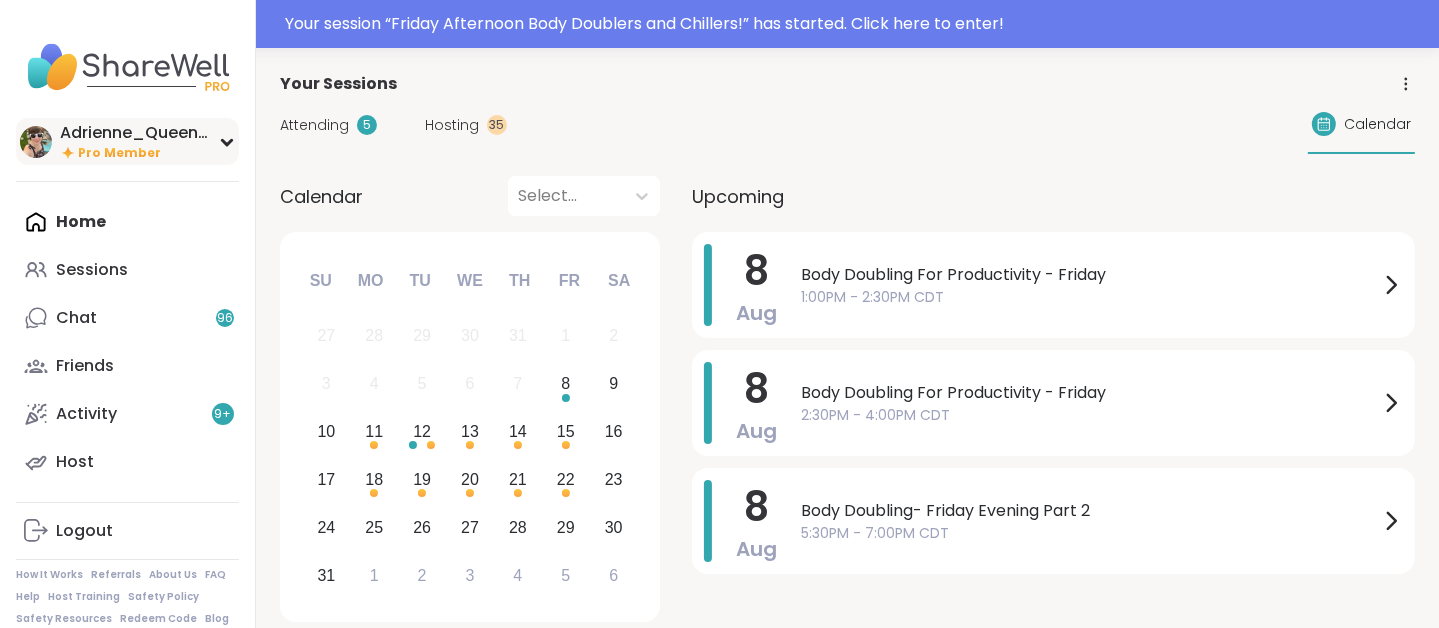 click on "Adrienne_QueenOfTheDawn" at bounding box center (135, 133) 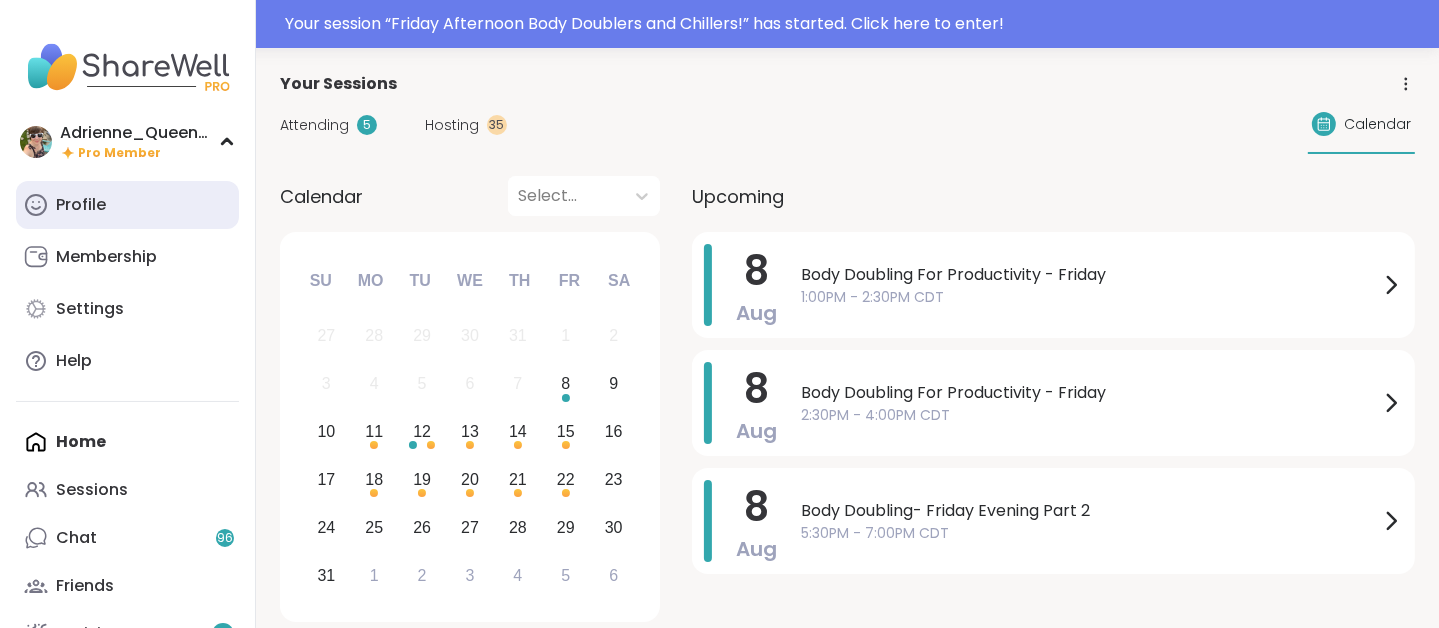 click on "Profile" at bounding box center [81, 205] 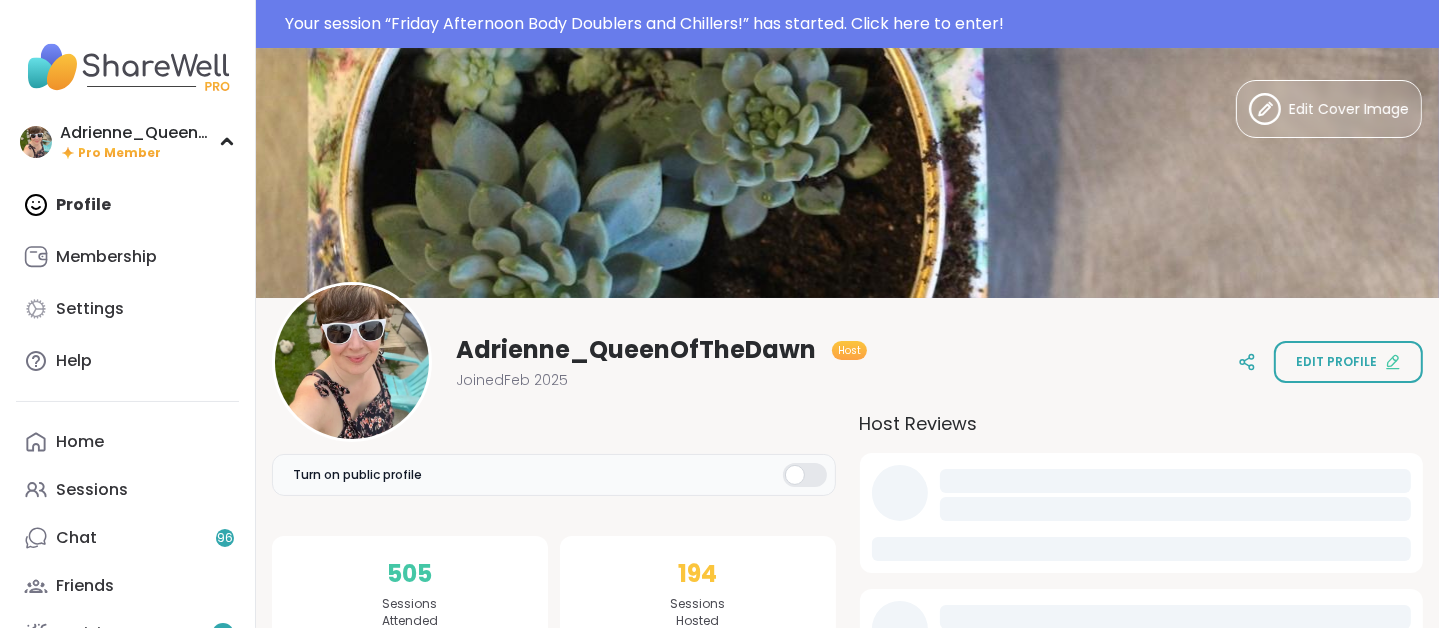 scroll, scrollTop: 0, scrollLeft: 0, axis: both 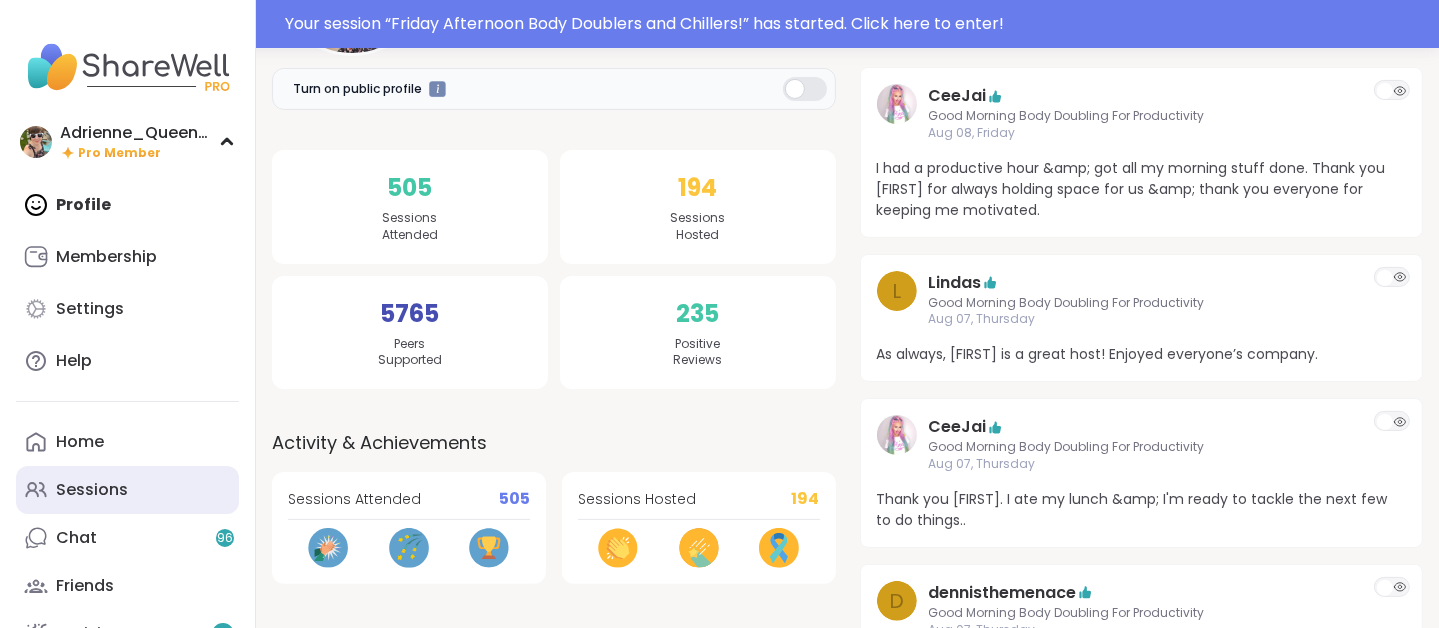 click on "Sessions" at bounding box center [127, 490] 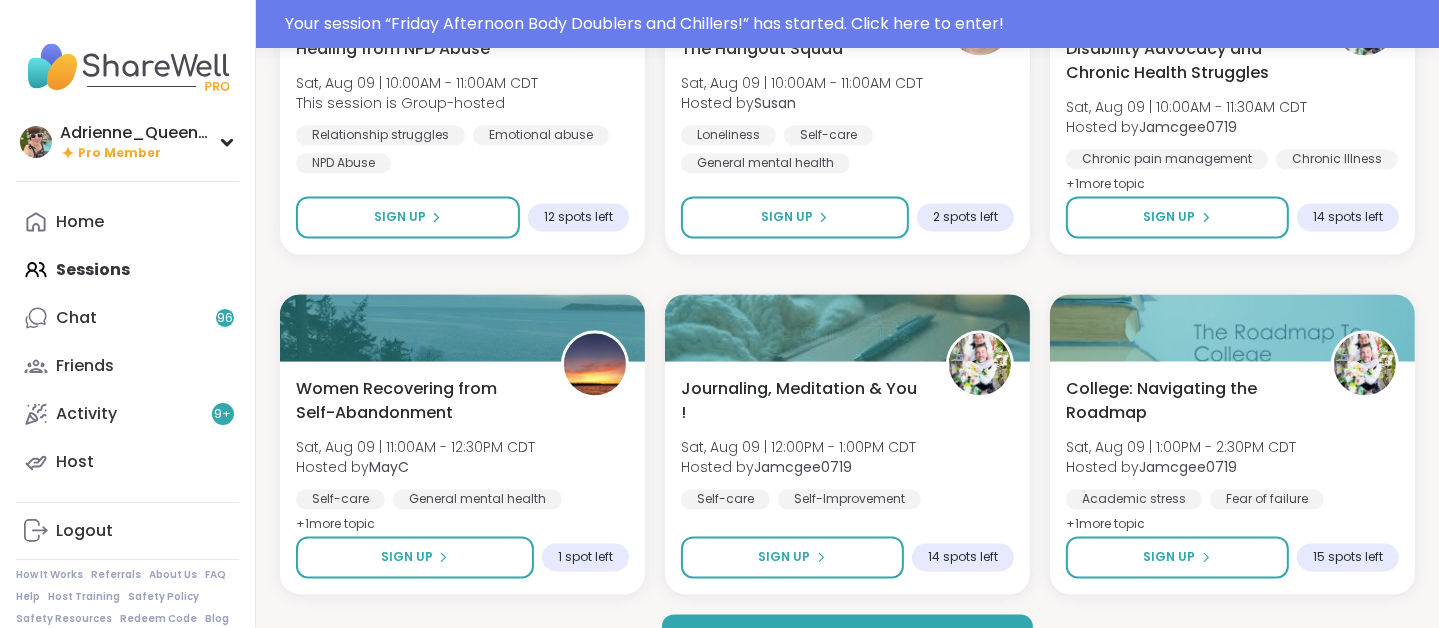 scroll, scrollTop: 3851, scrollLeft: 0, axis: vertical 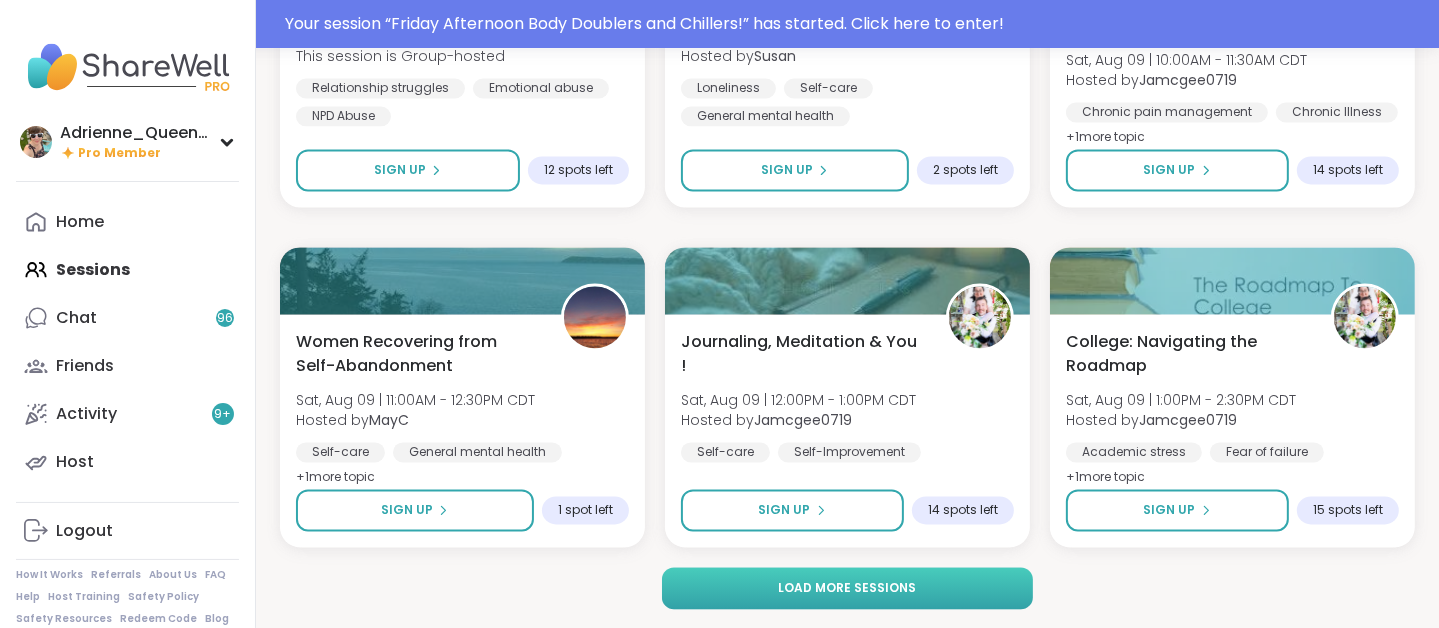 click on "Load more sessions" at bounding box center [847, 588] 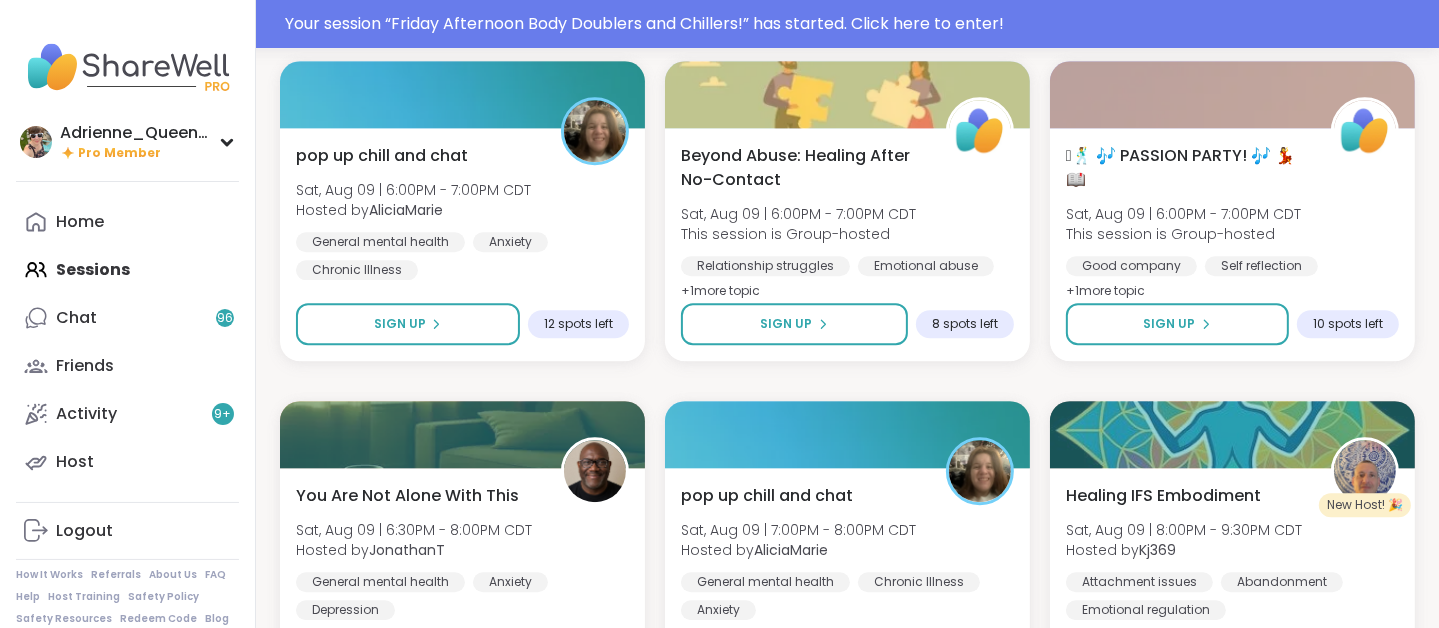 scroll, scrollTop: 5056, scrollLeft: 0, axis: vertical 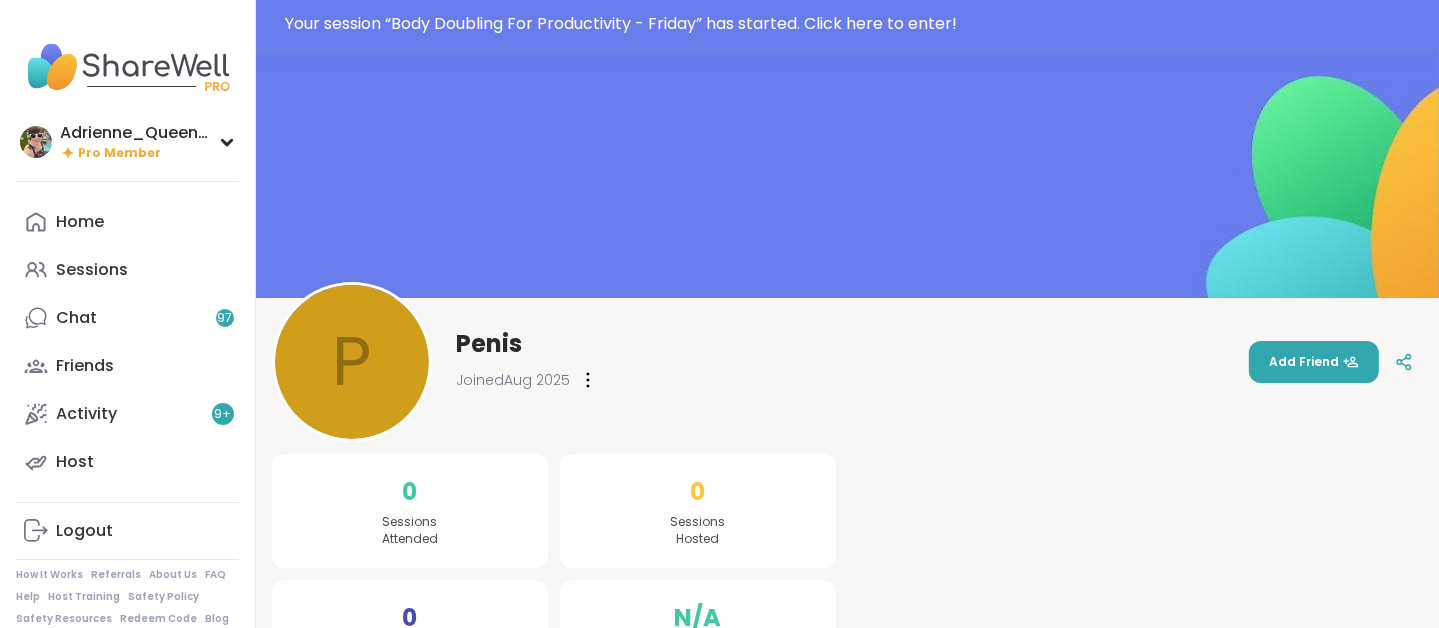 click 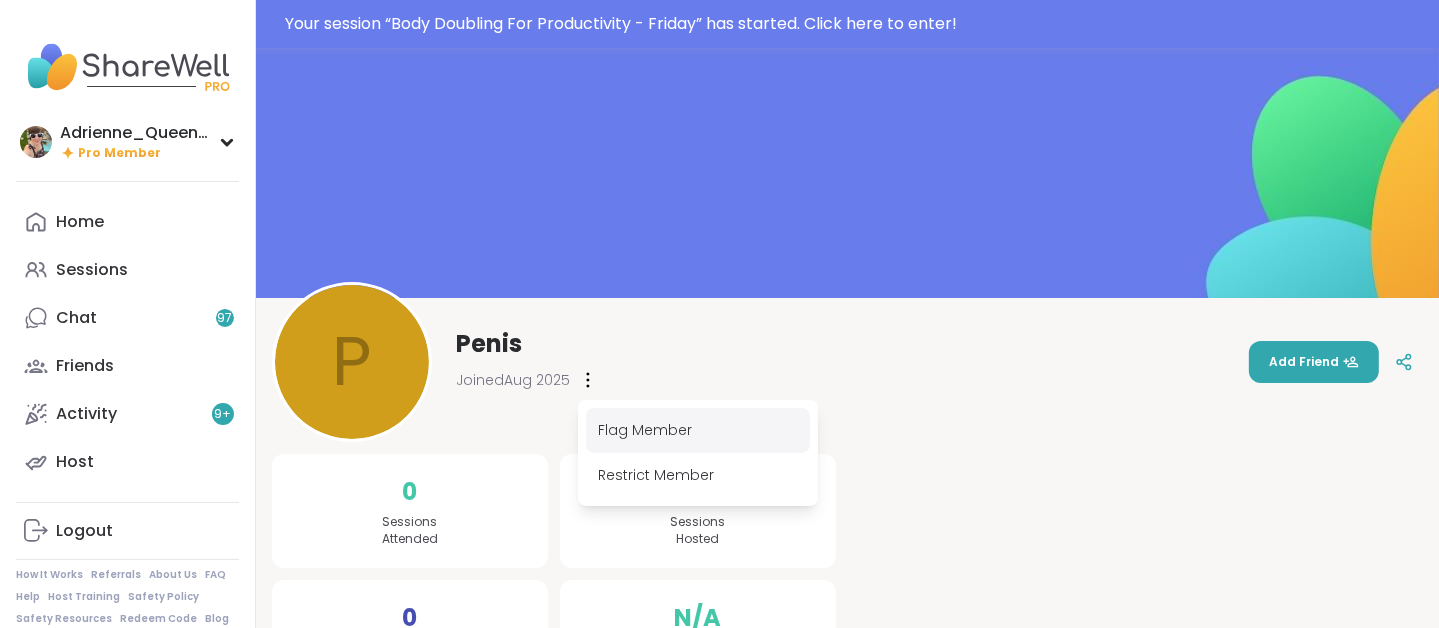 click on "Flag Member" at bounding box center [698, 430] 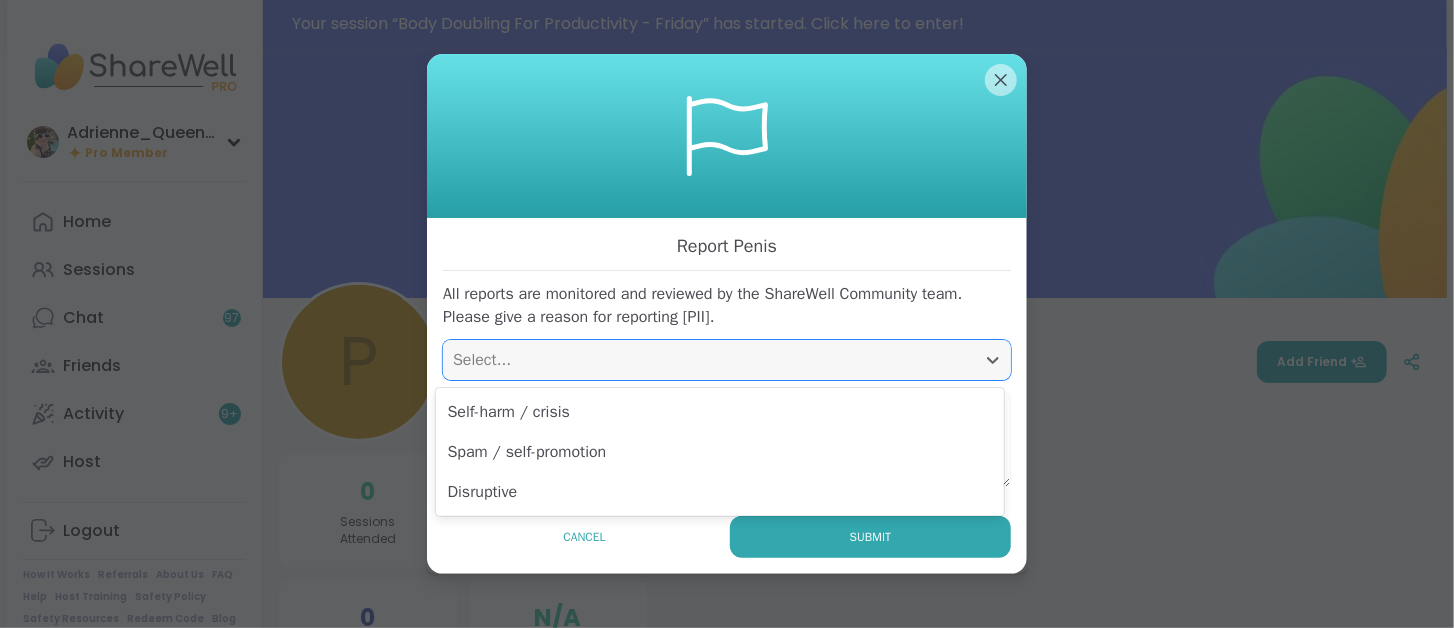 click on "Select..." at bounding box center (709, 360) 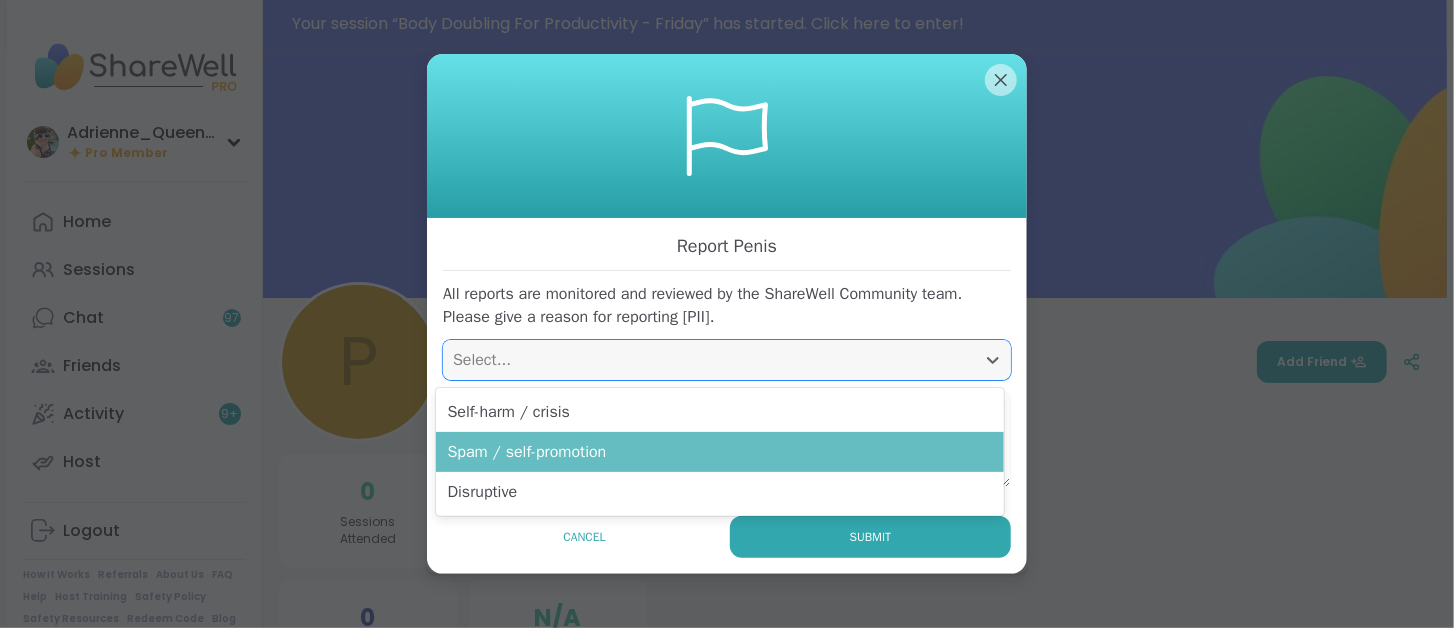 click on "Spam / self-promotion" at bounding box center [720, 452] 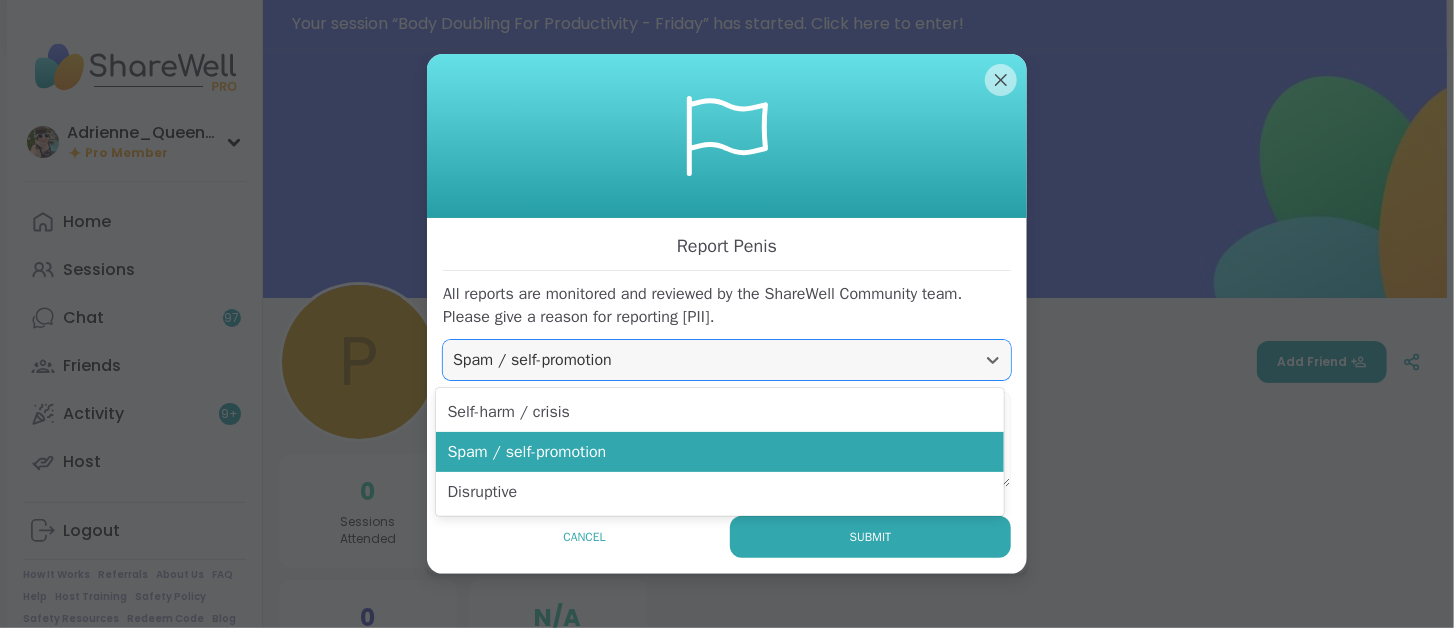 click on "Spam / self-promotion" at bounding box center [709, 360] 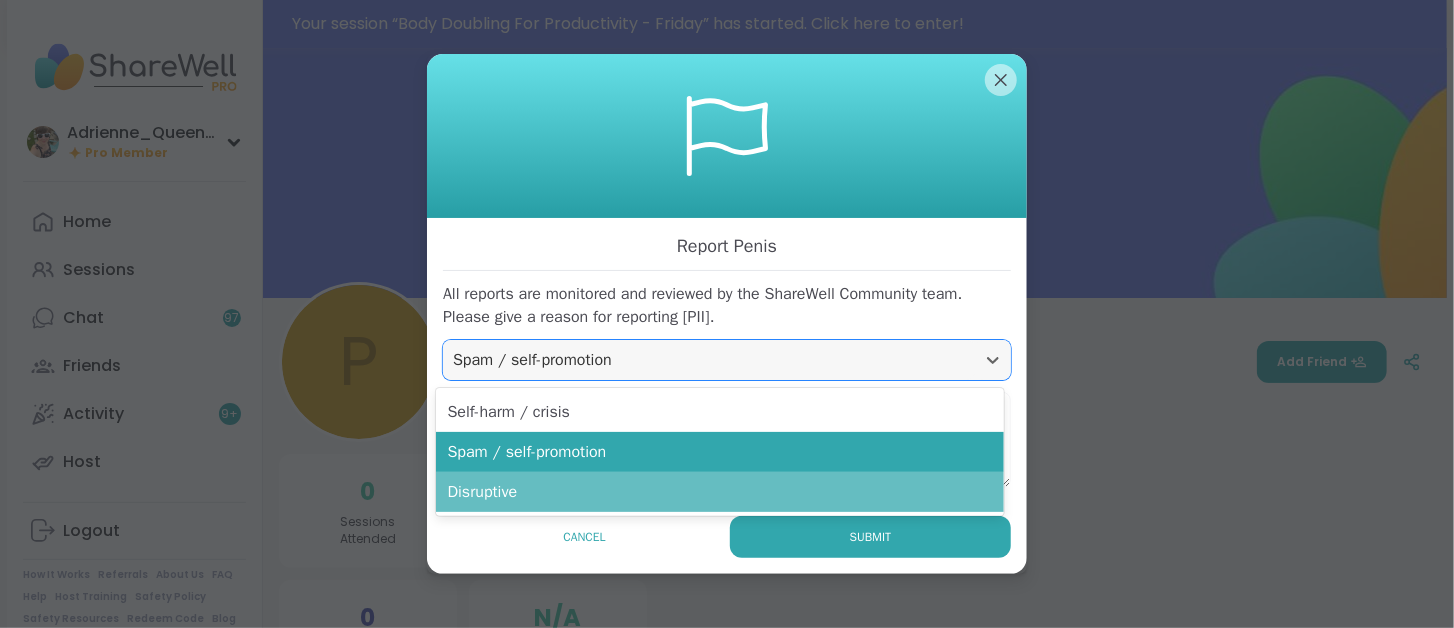 click on "Disruptive" at bounding box center [720, 492] 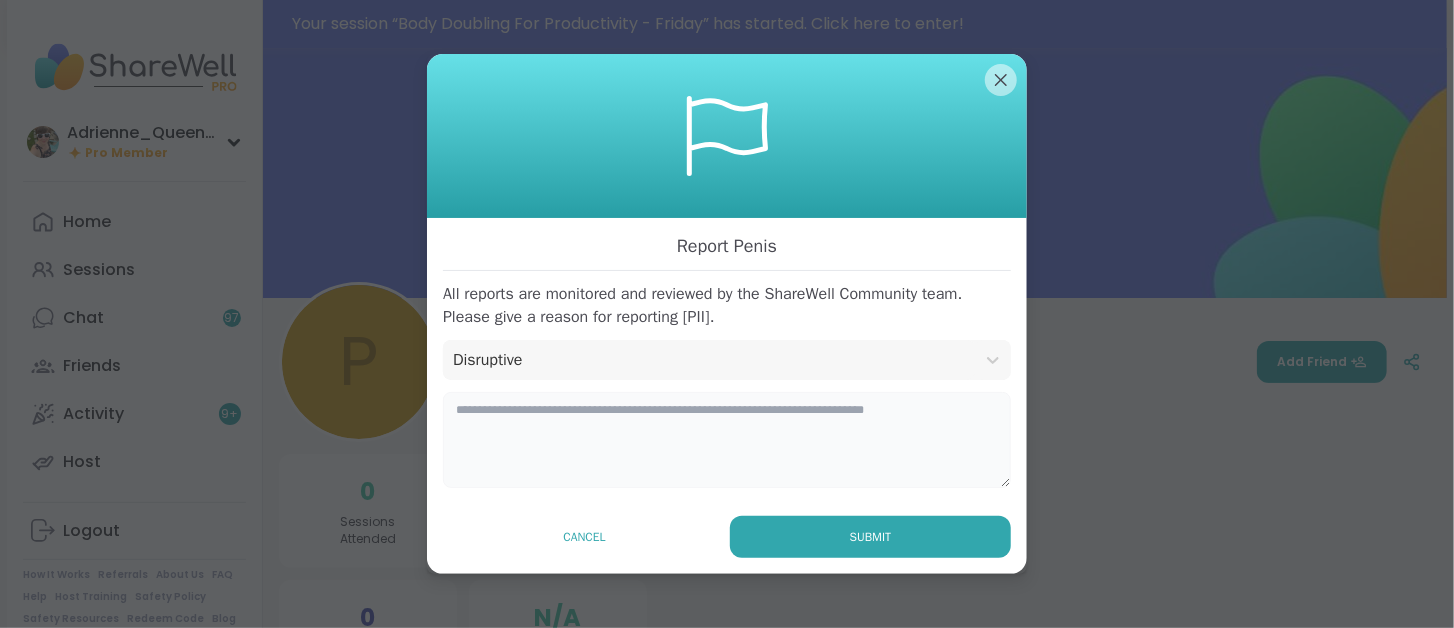 click at bounding box center (727, 440) 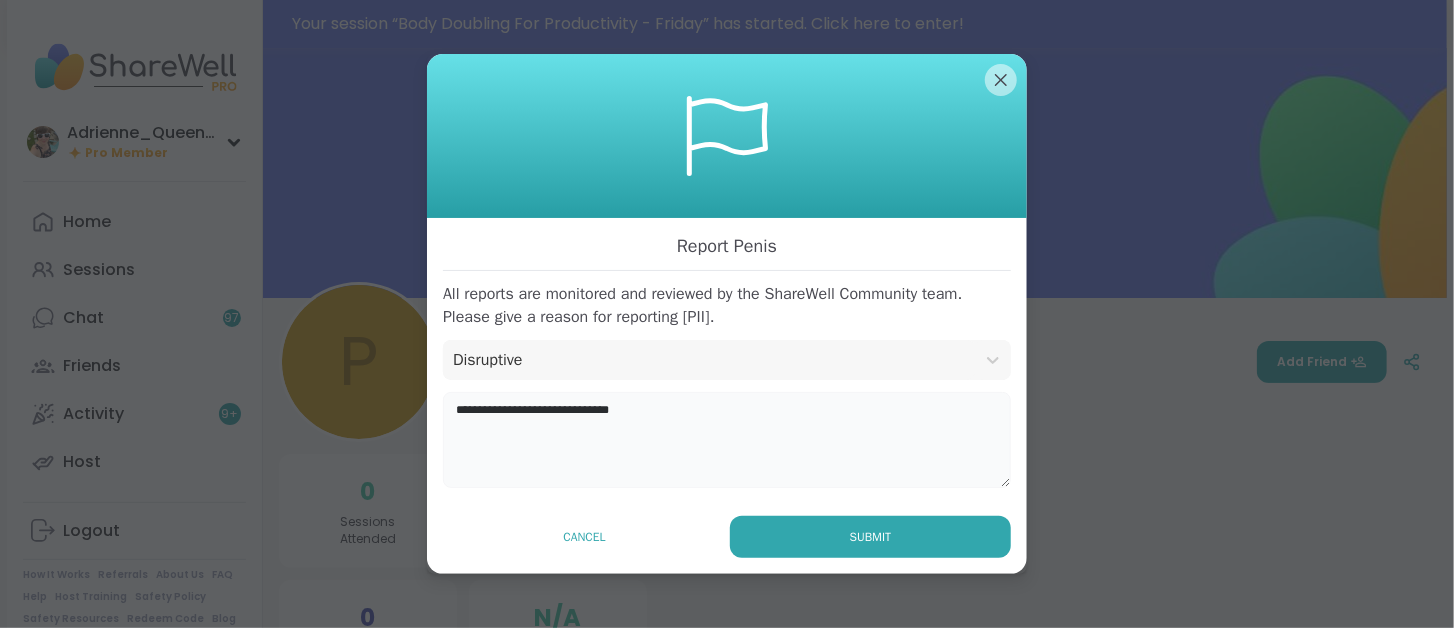 click on "**********" at bounding box center (727, 440) 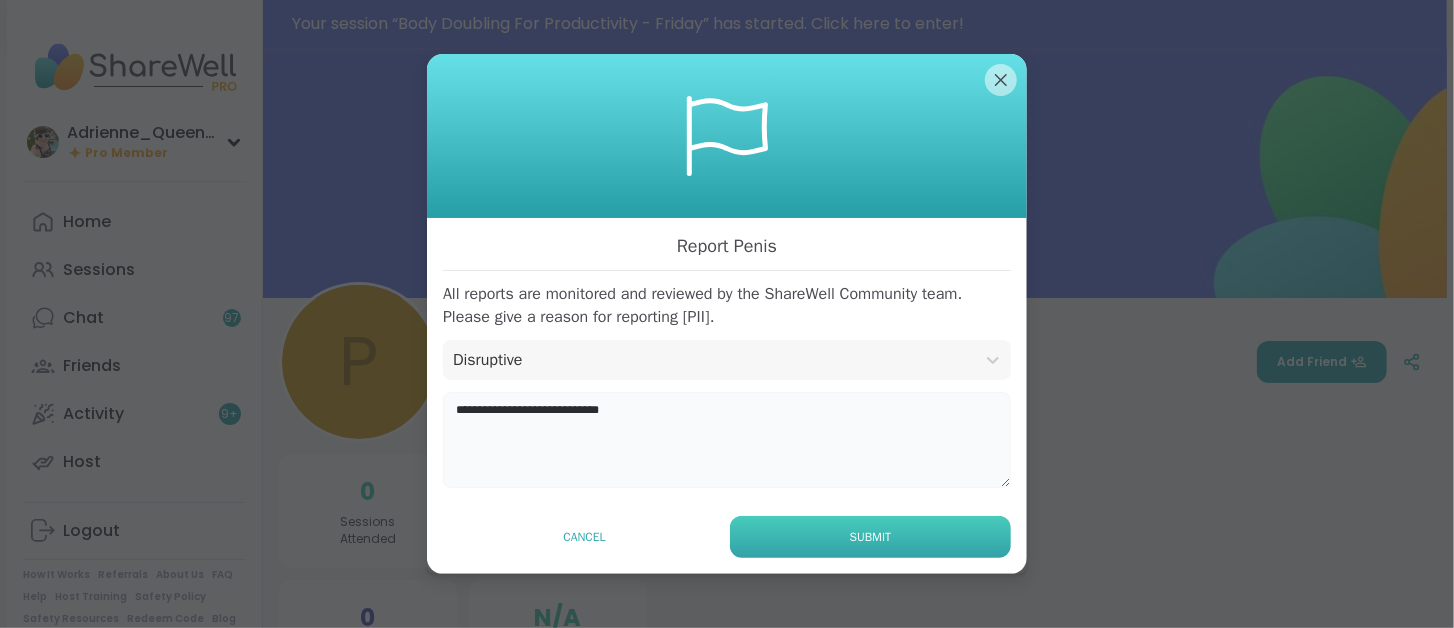 type on "**********" 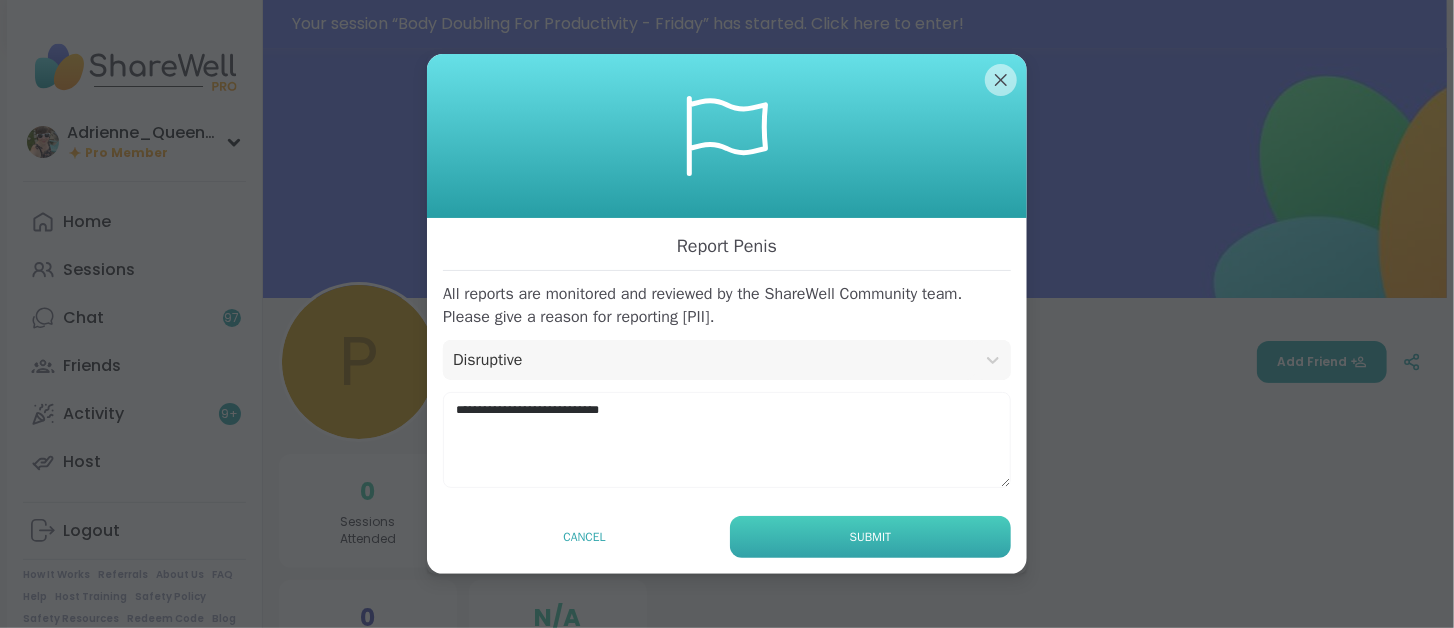 click on "Submit" at bounding box center (870, 537) 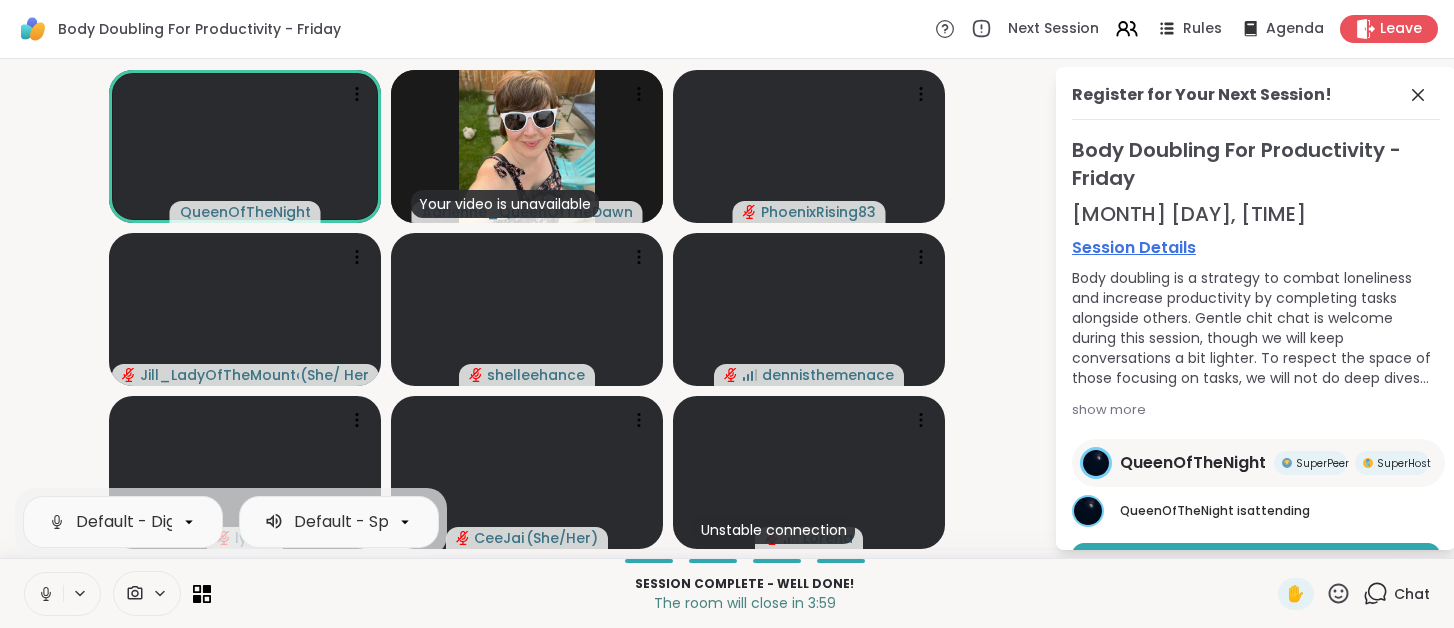 scroll, scrollTop: 0, scrollLeft: 0, axis: both 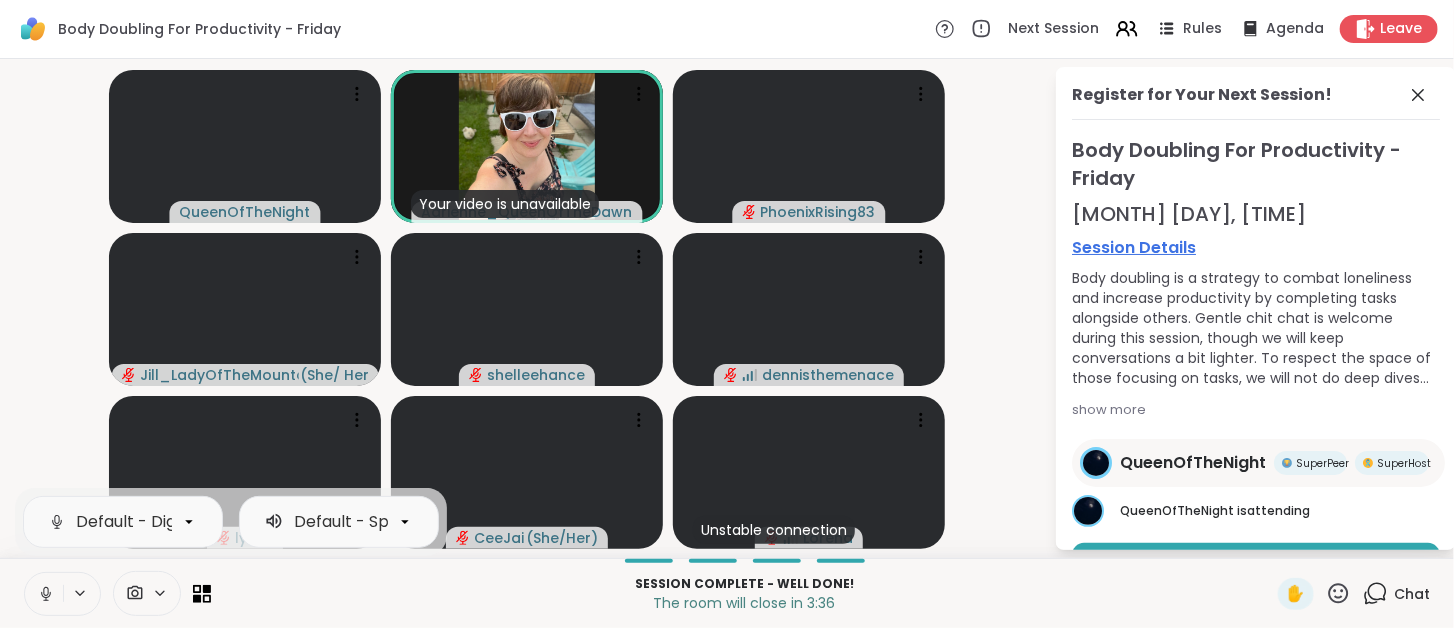 click 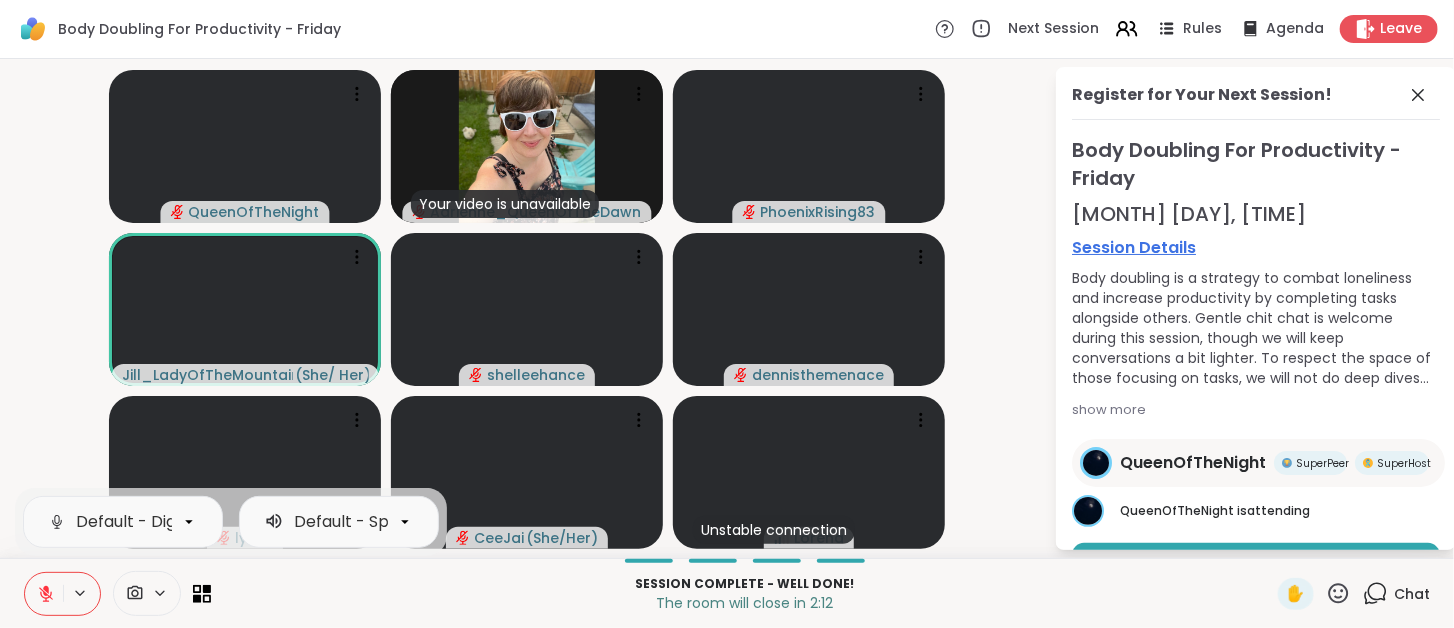 click at bounding box center [44, 594] 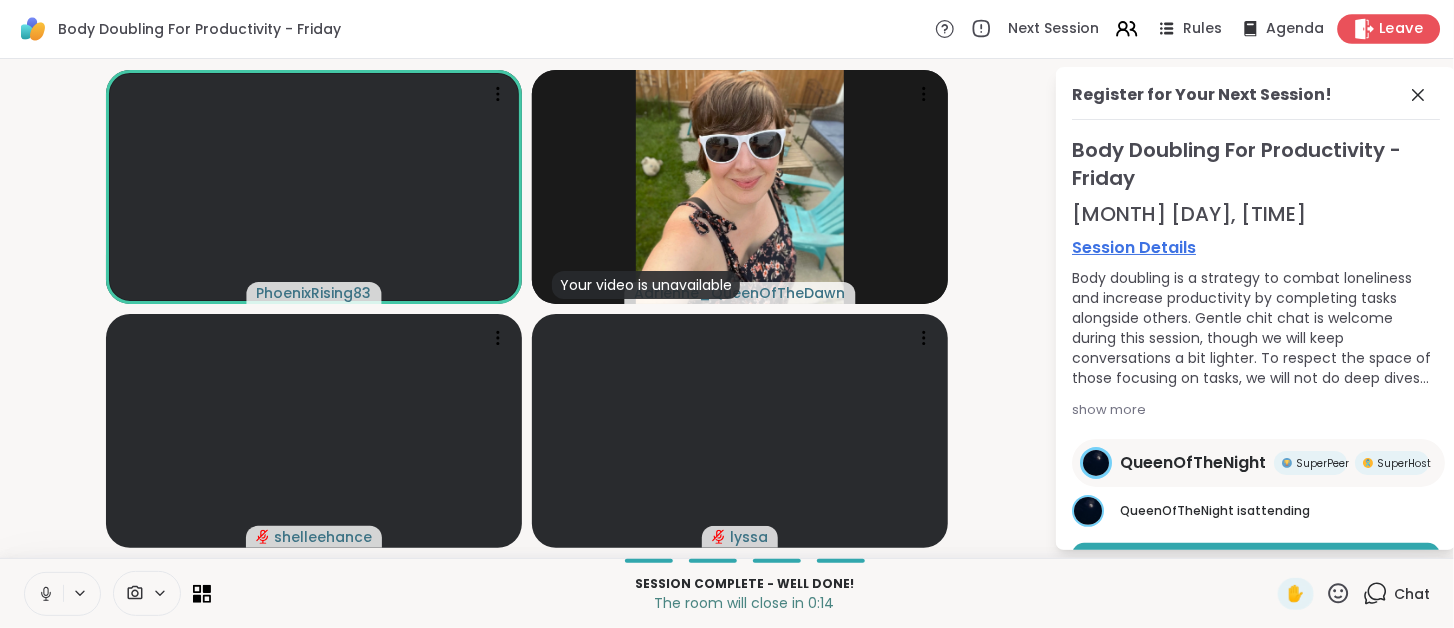 click on "Leave" at bounding box center [1389, 28] 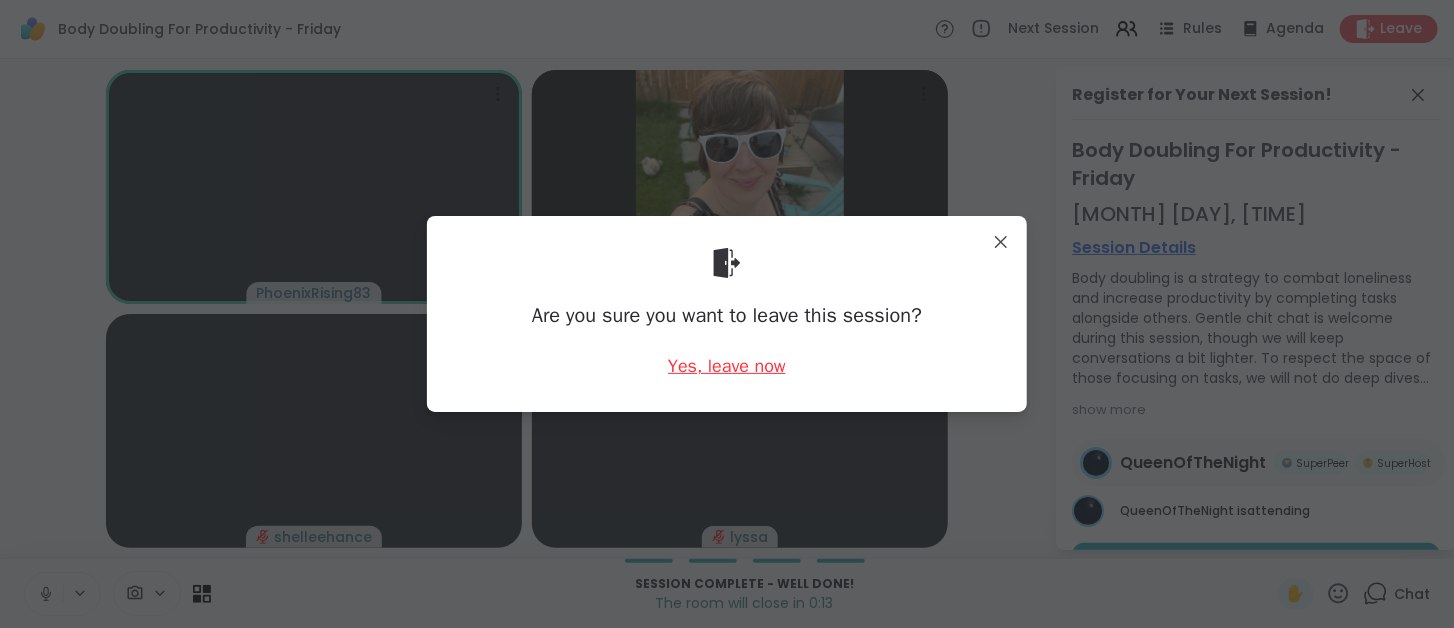 click on "Yes, leave now" at bounding box center (727, 366) 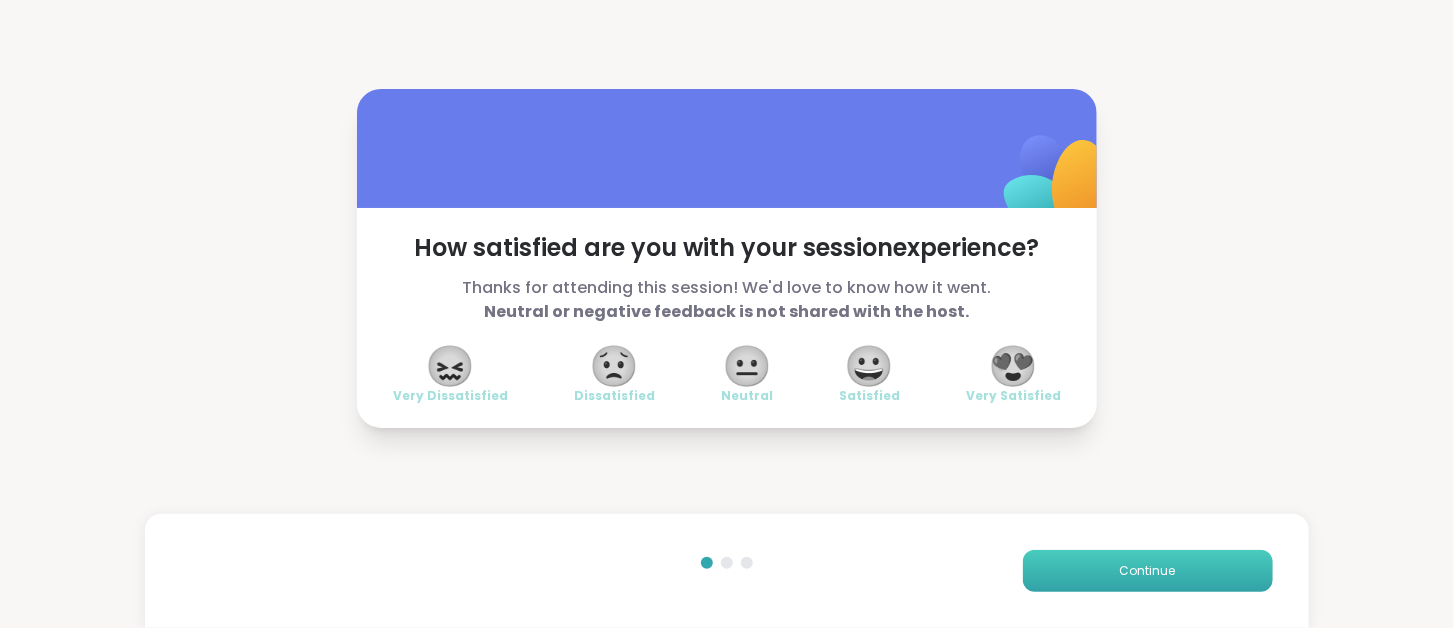 click on "Continue" at bounding box center (1148, 571) 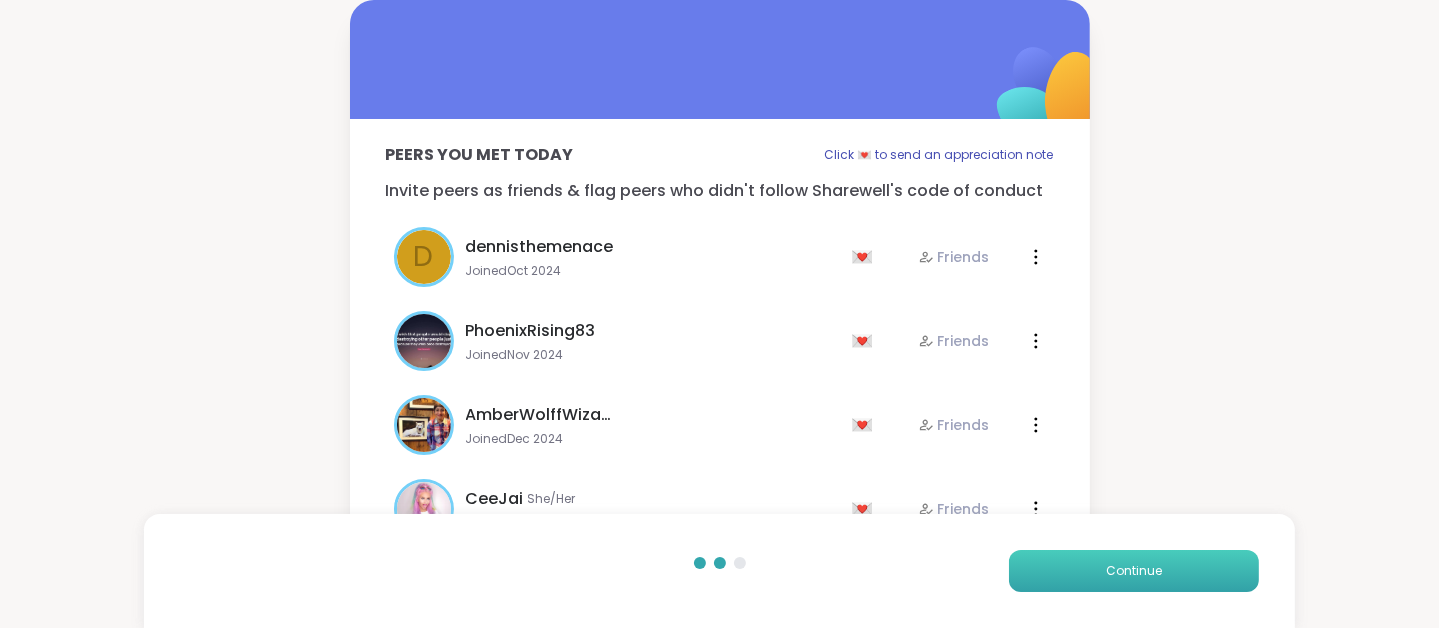 click on "Continue" at bounding box center [1134, 571] 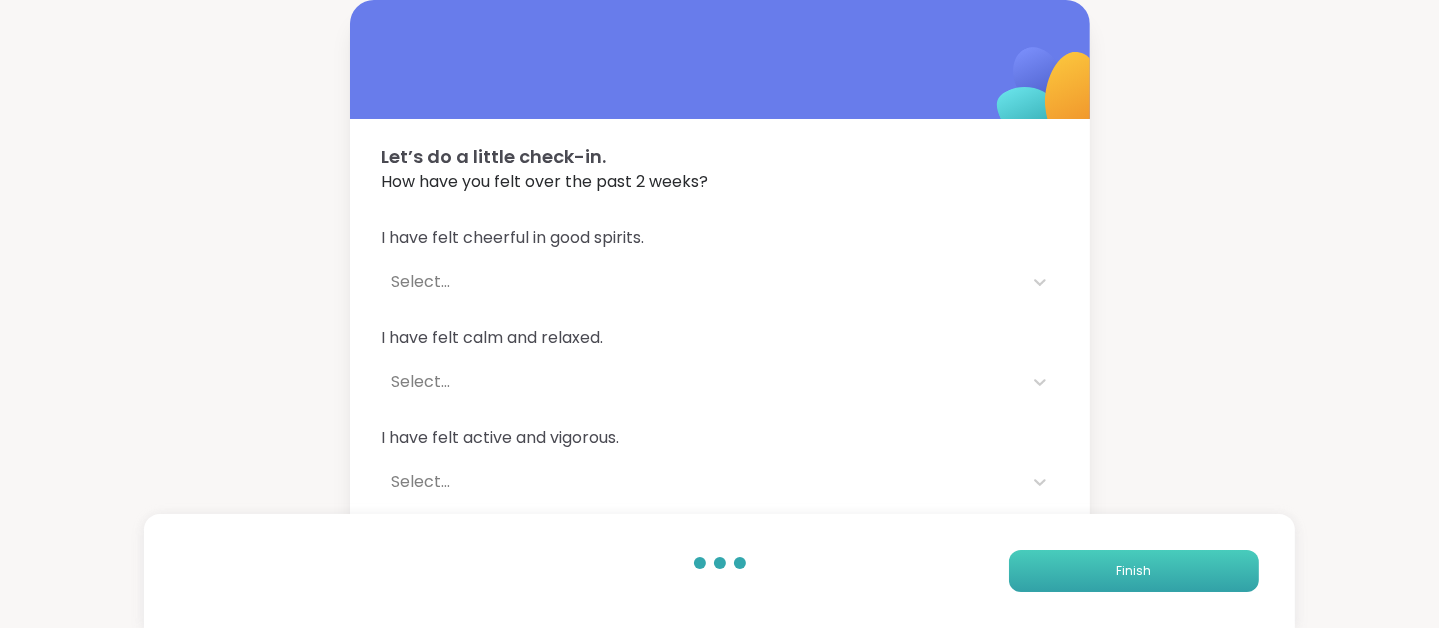 click on "Finish" at bounding box center [1134, 571] 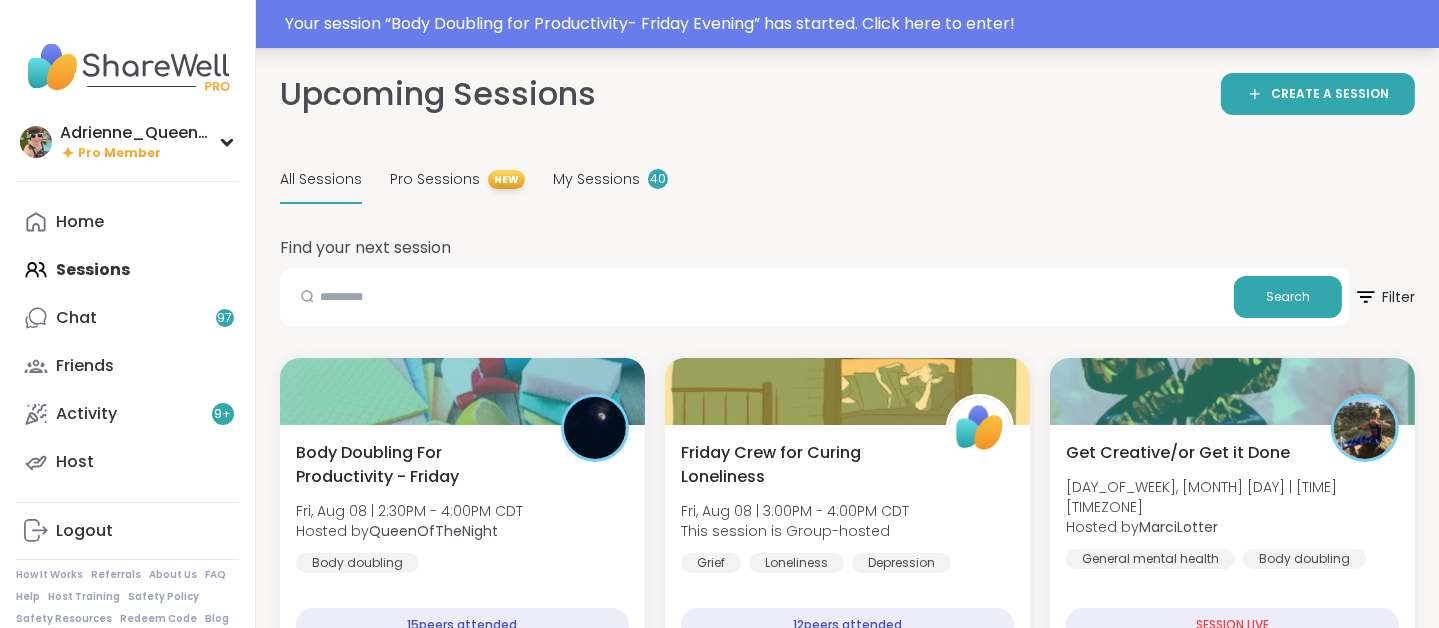 click on "Your session “ Body Doubling for Productivity- Friday Evening ” has started. Click here to enter!" at bounding box center [856, 24] 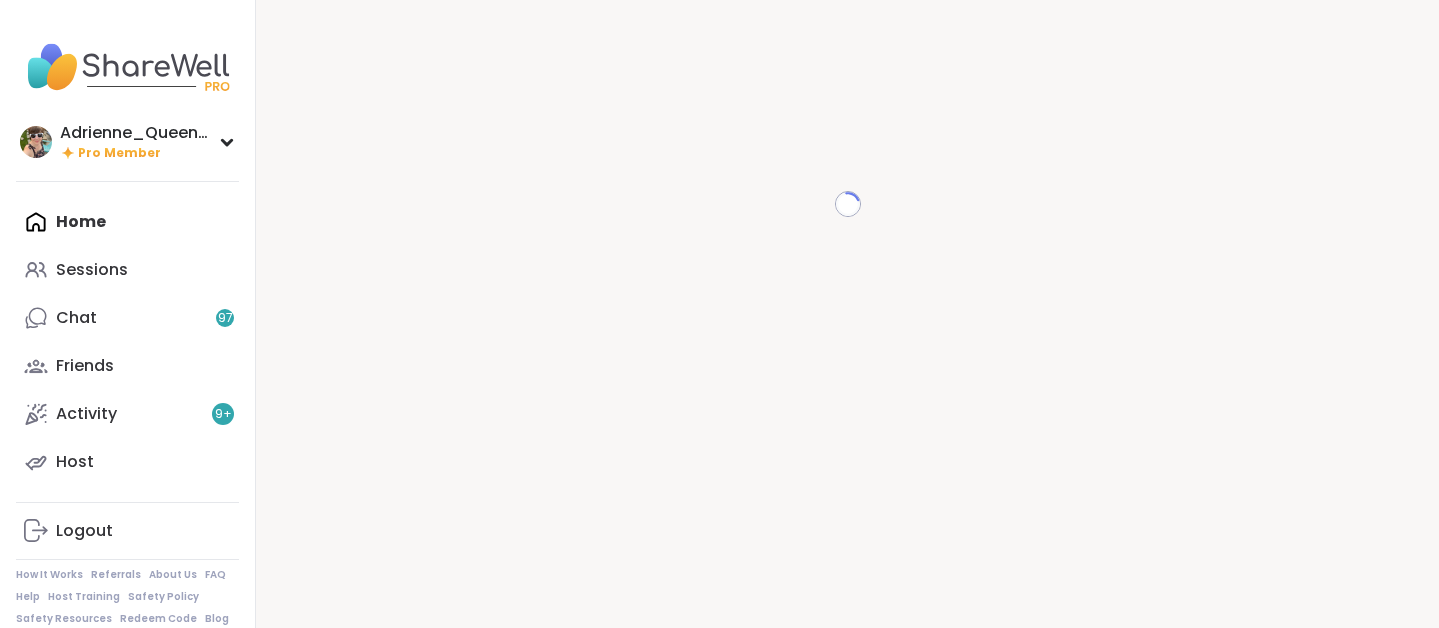 scroll, scrollTop: 0, scrollLeft: 0, axis: both 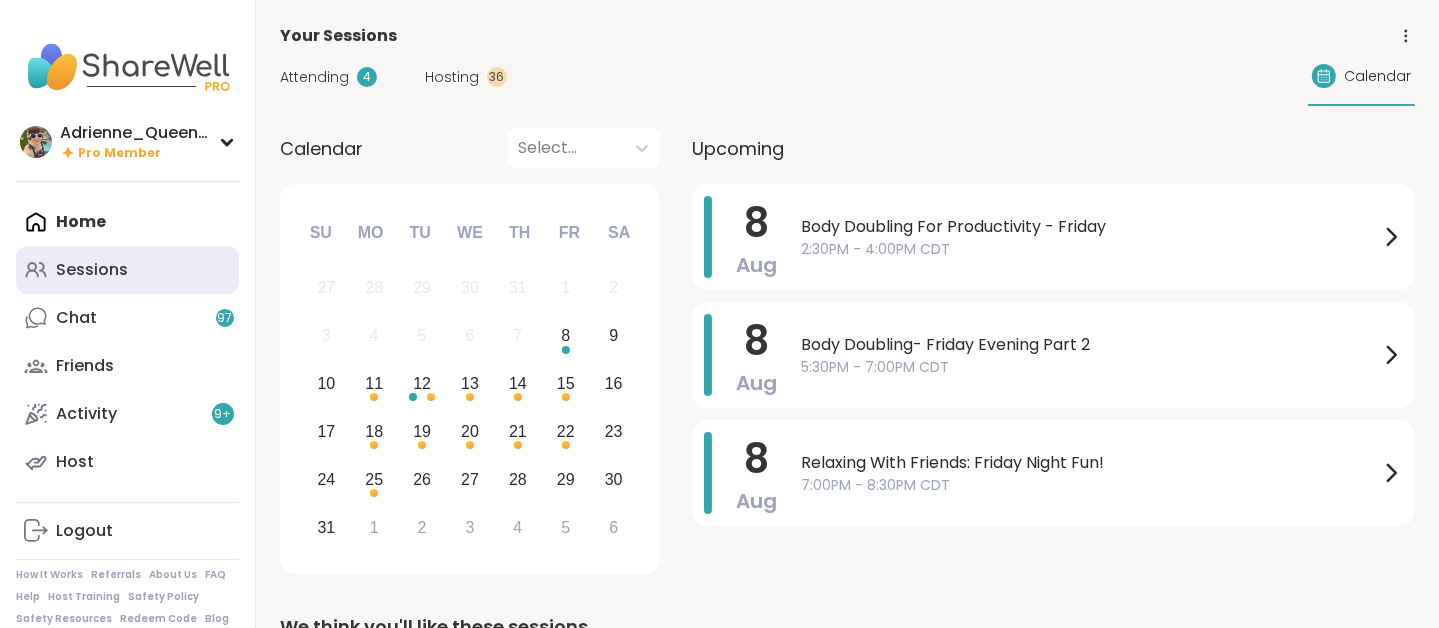 click on "Sessions" at bounding box center [127, 270] 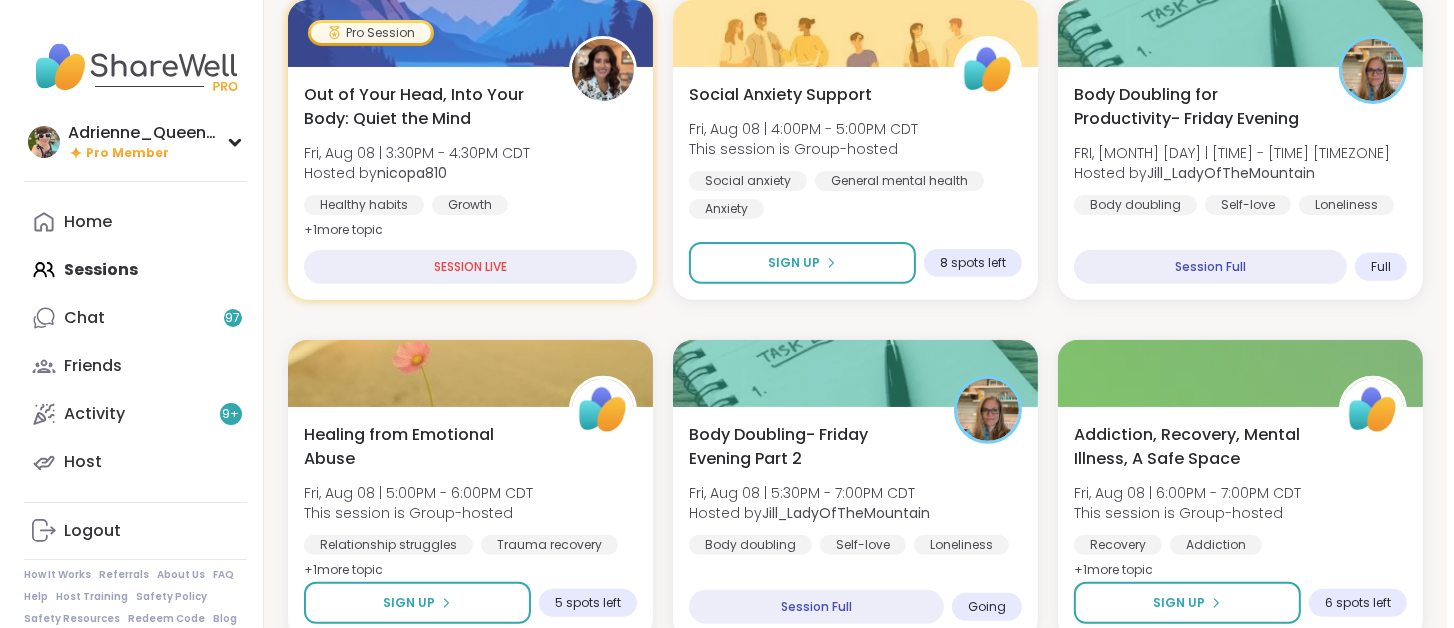 scroll, scrollTop: 648, scrollLeft: 0, axis: vertical 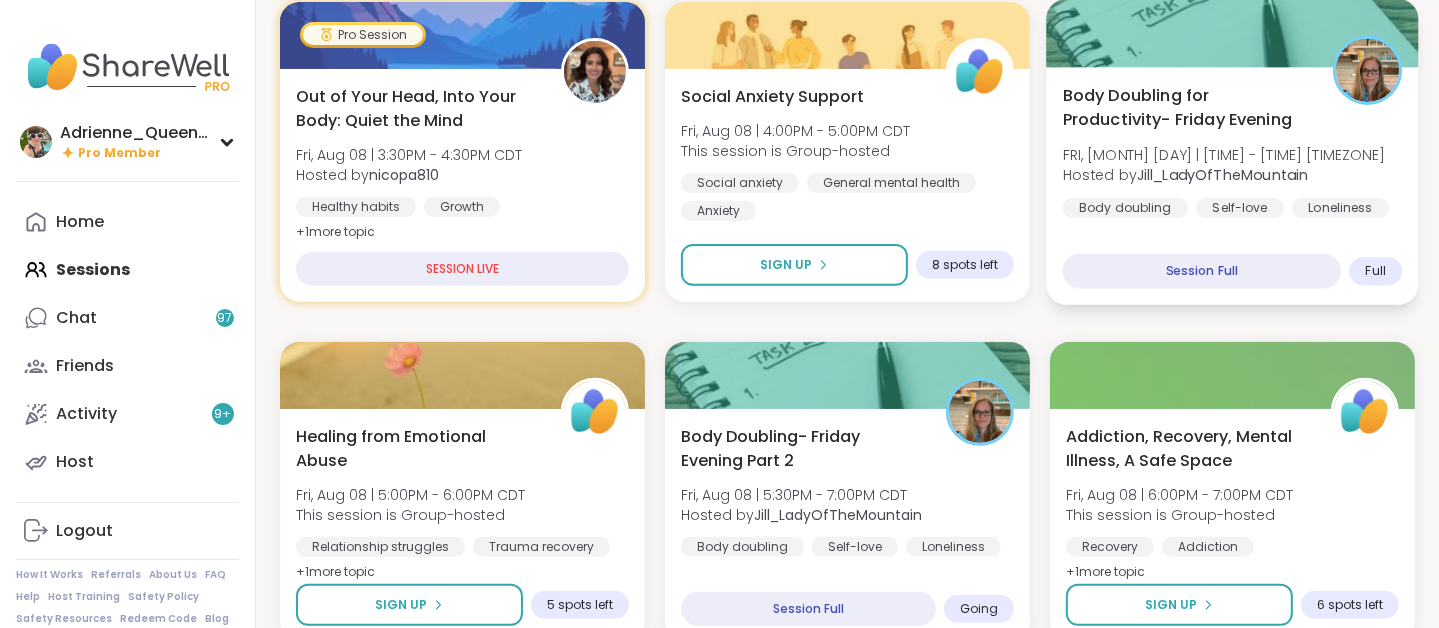 click on "FRI, [MONTH] [DAY] | [TIME] - [TIME] [TIMEZONE]" at bounding box center [1224, 155] 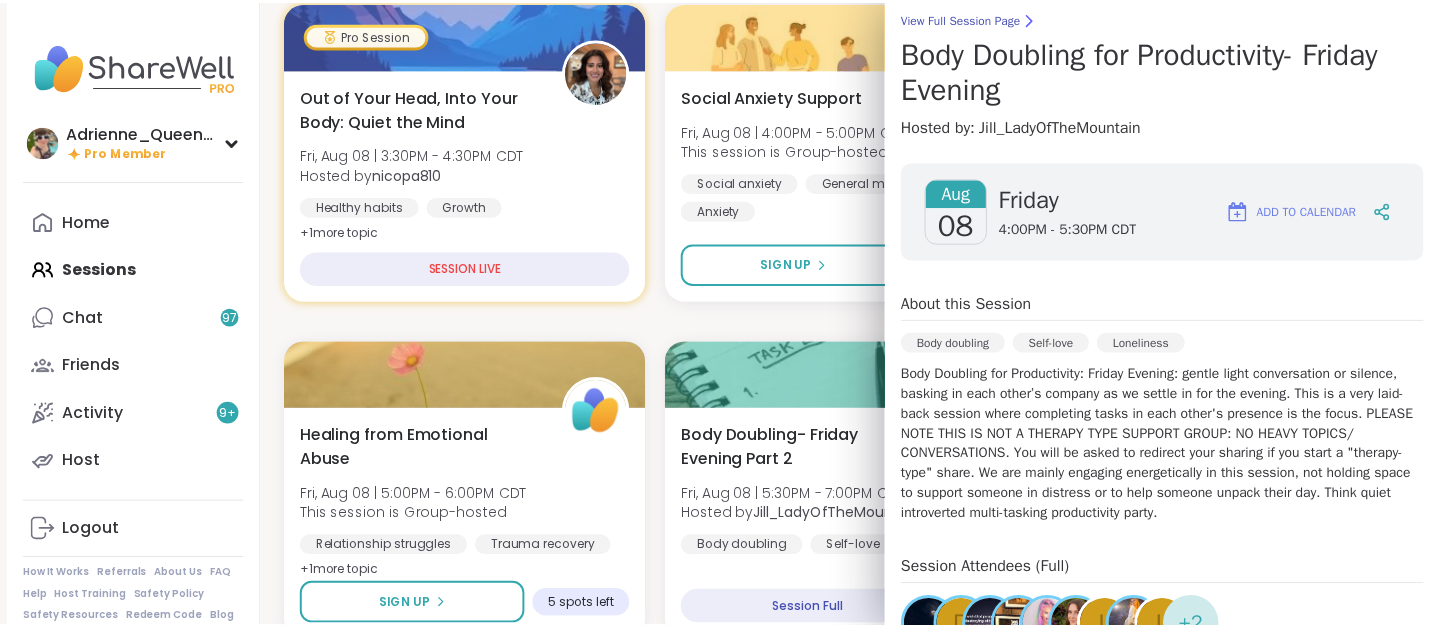 scroll, scrollTop: 0, scrollLeft: 0, axis: both 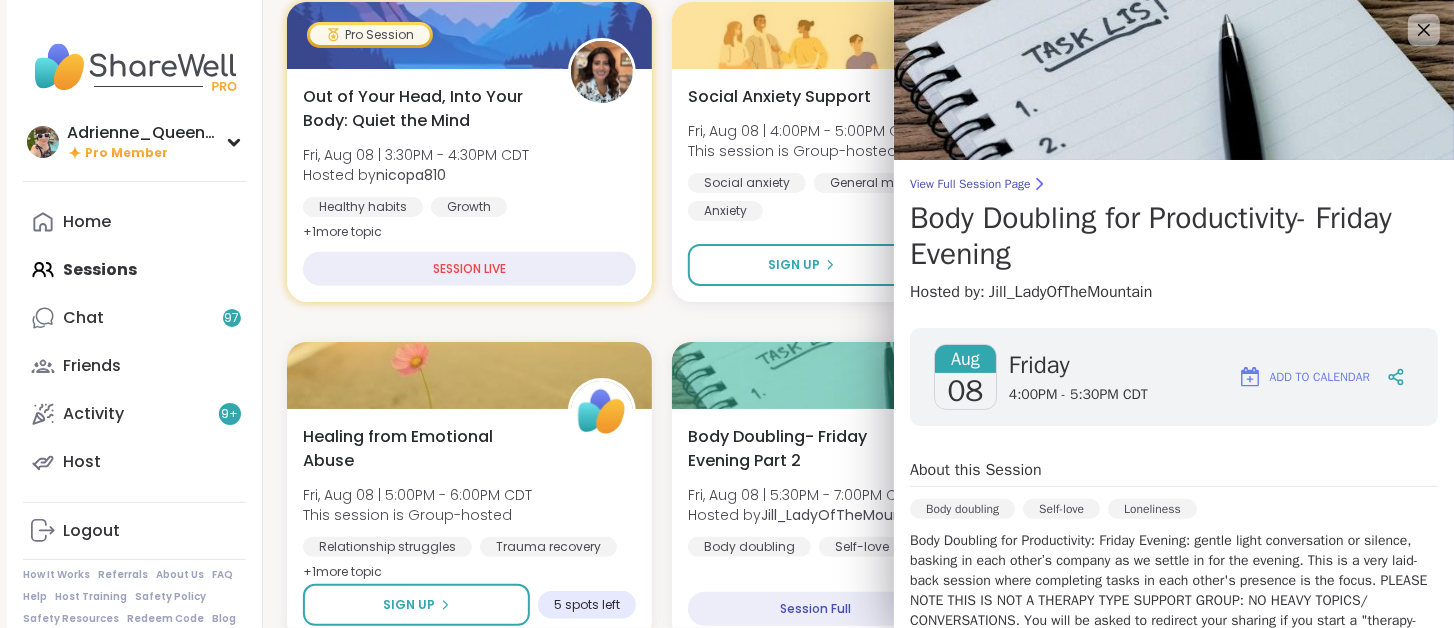click at bounding box center (1174, 80) 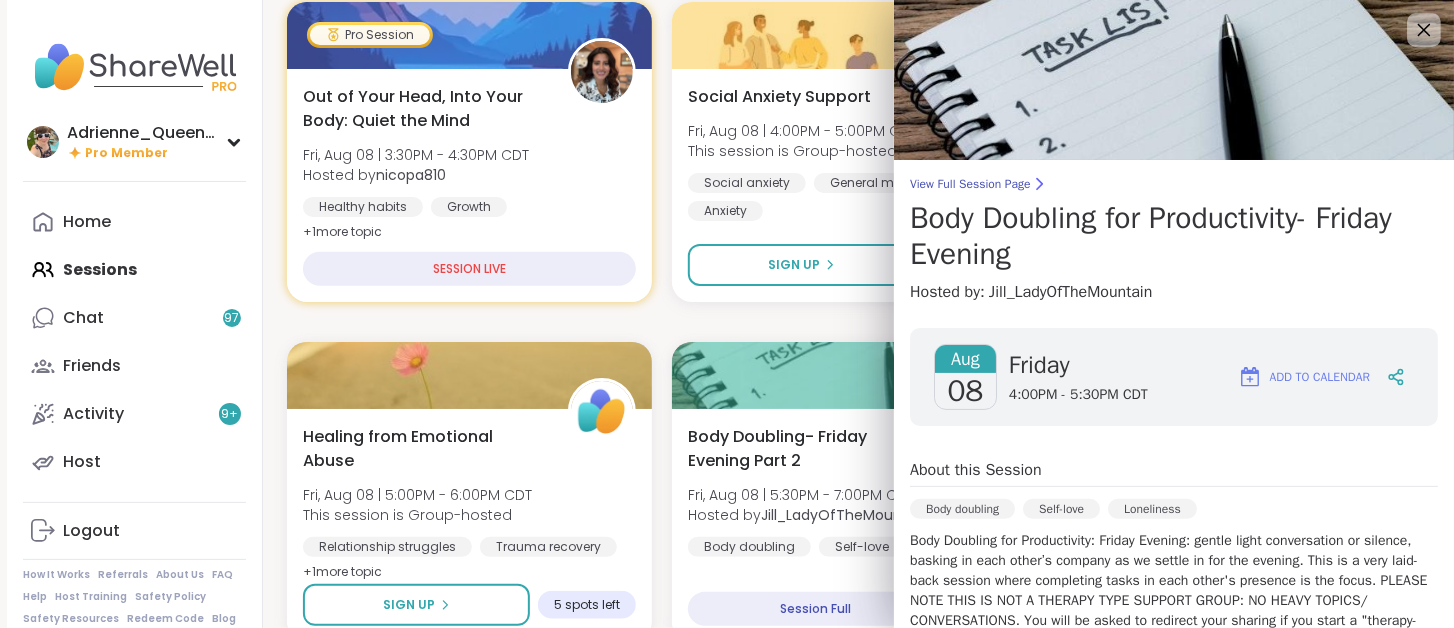 click 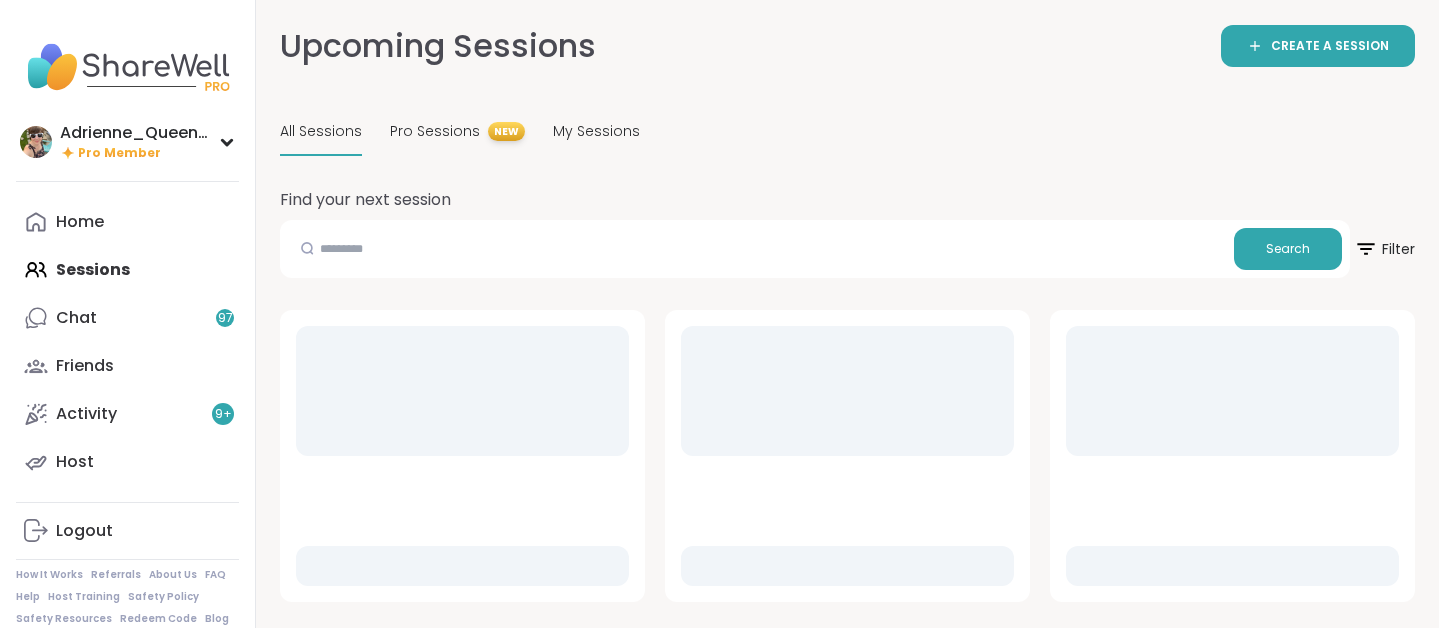 scroll, scrollTop: 648, scrollLeft: 0, axis: vertical 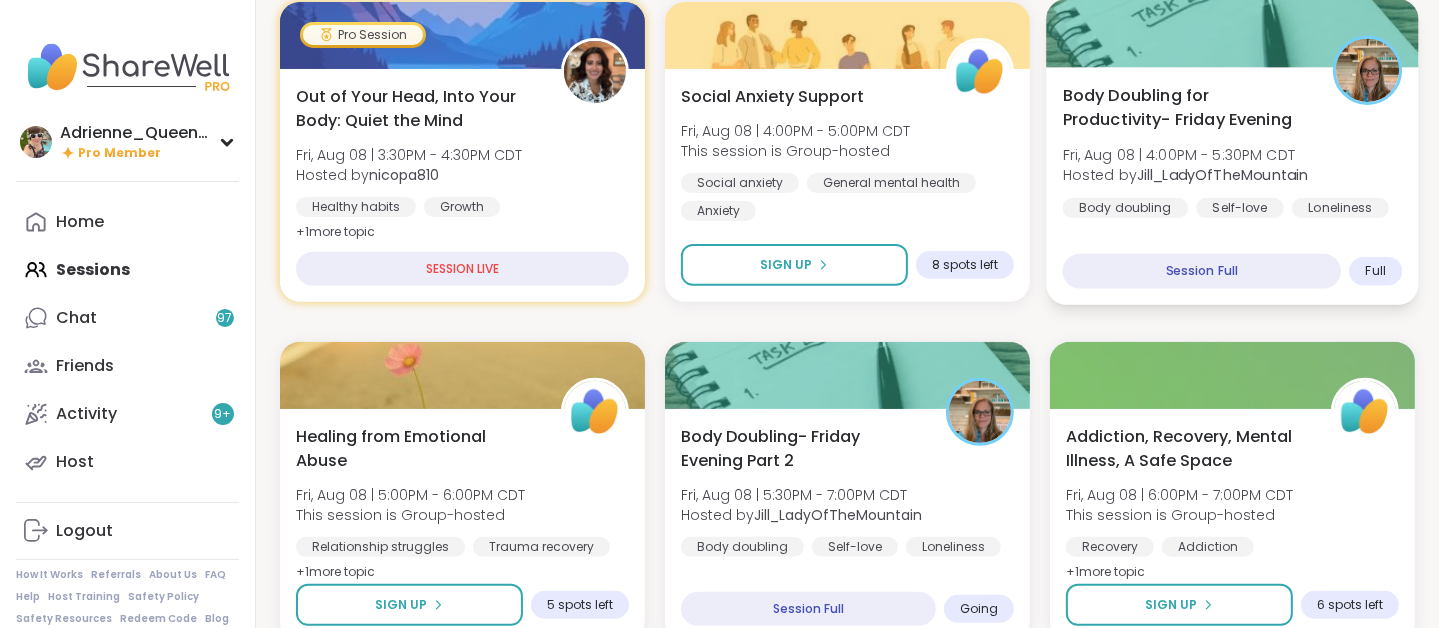 click on "Body Doubling for Productivity- Friday Evening Fri, Aug 08 | 4:00PM - 5:30PM CDT Hosted by [USERNAME] Body doubling Self-love Loneliness Session Full Full" at bounding box center (1232, 186) 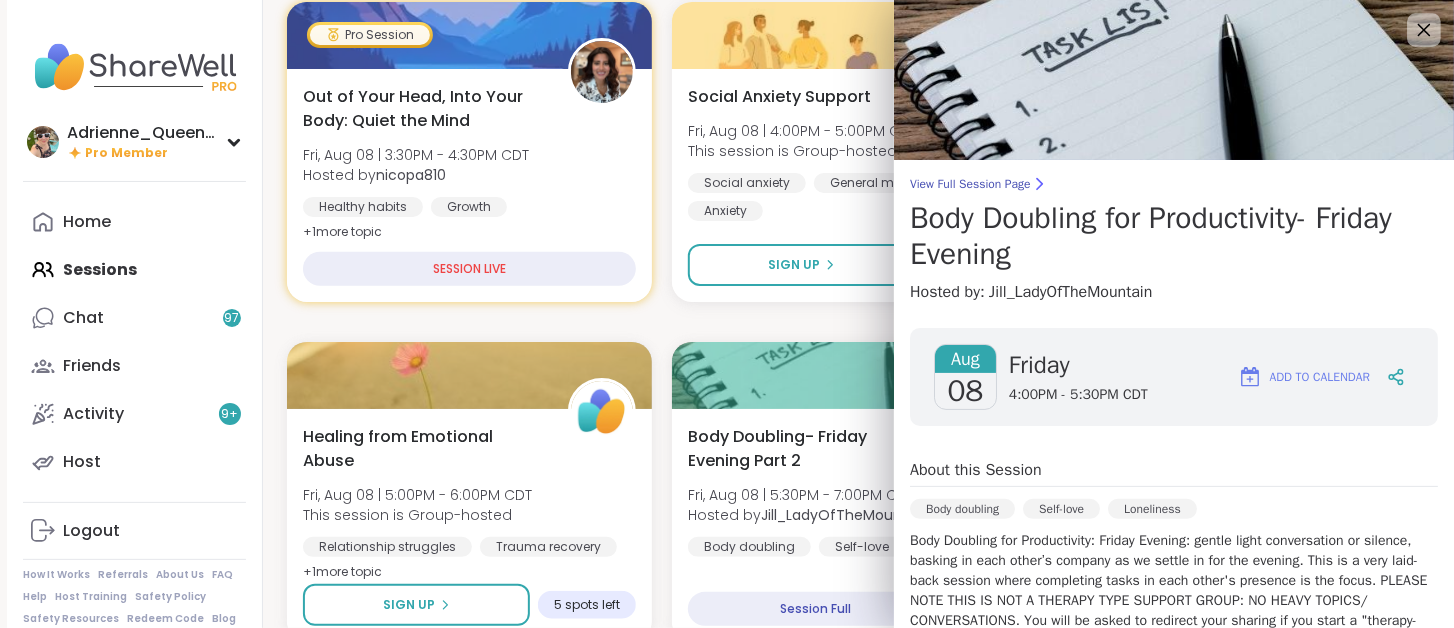 click 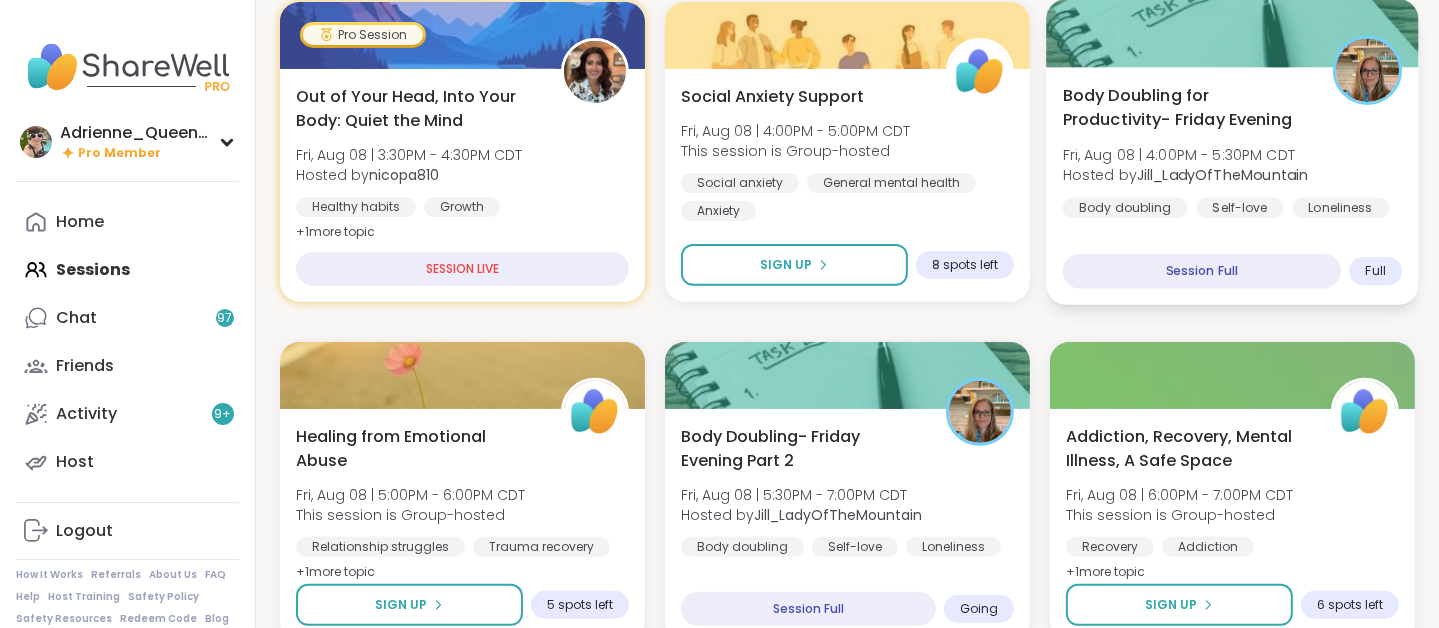 click on "Body Doubling for Productivity- Friday Evening" at bounding box center [1187, 107] 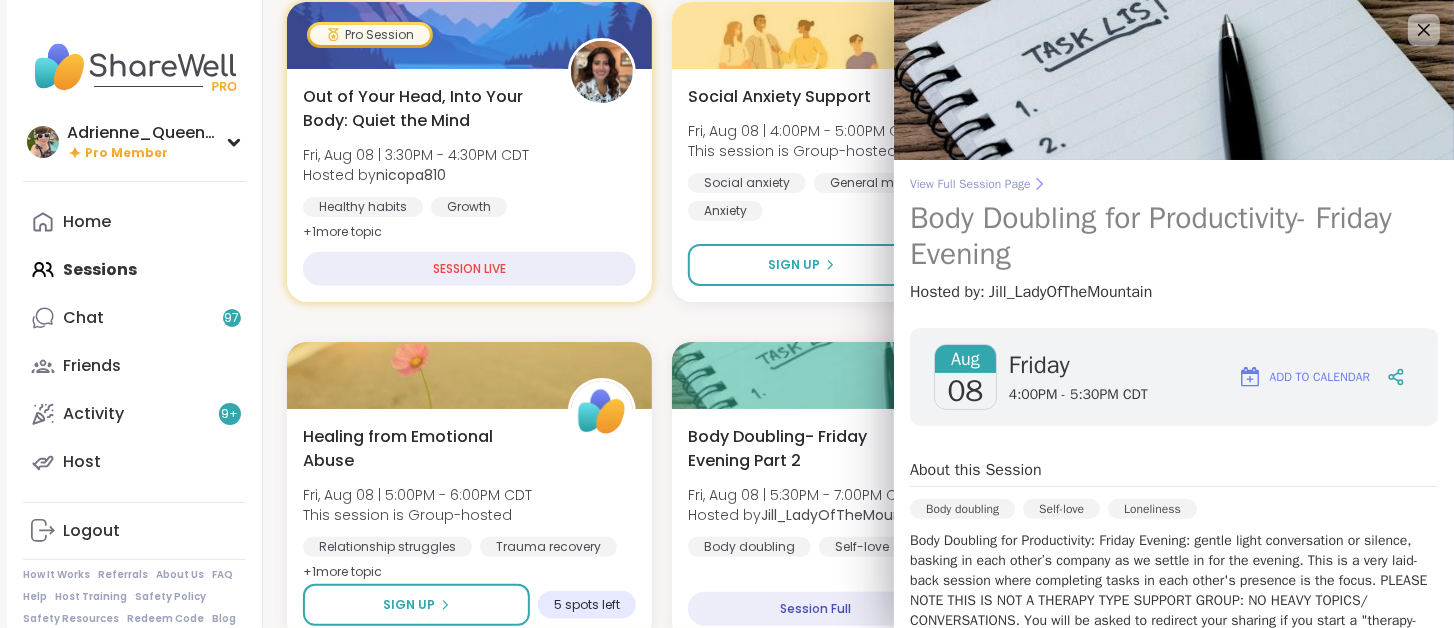 click on "View Full Session Page" at bounding box center [1174, 184] 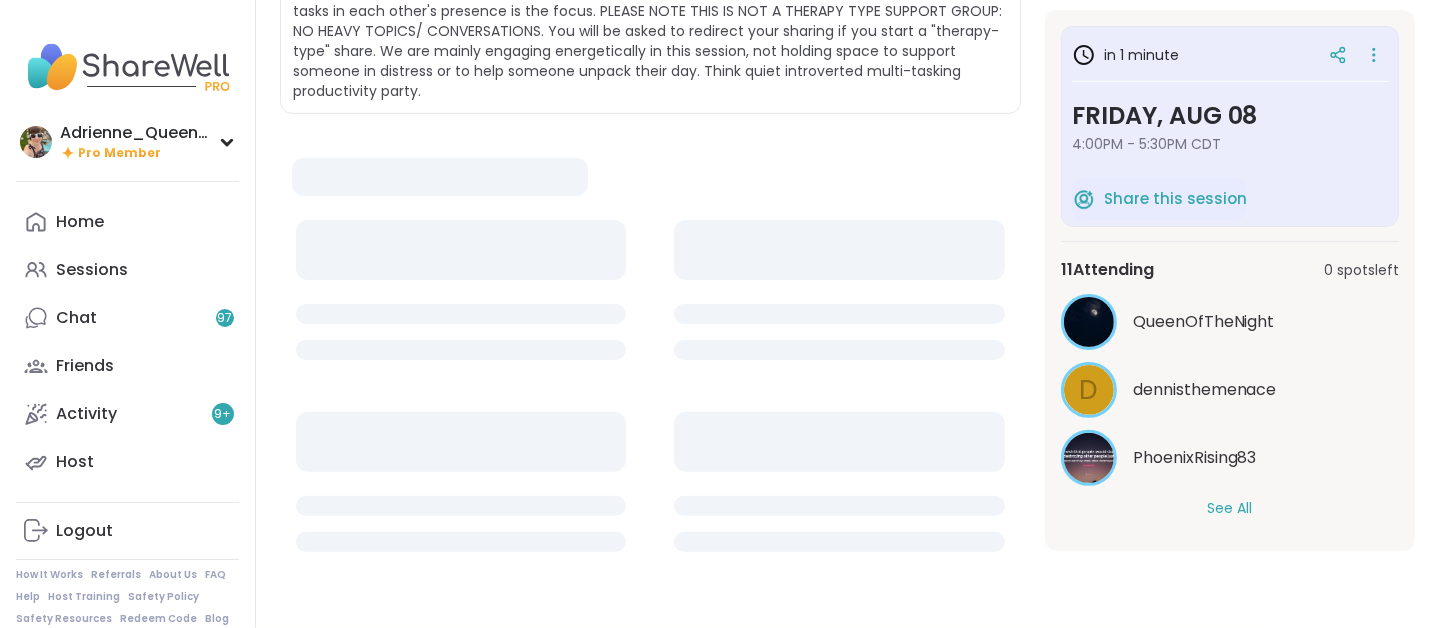 scroll, scrollTop: 0, scrollLeft: 0, axis: both 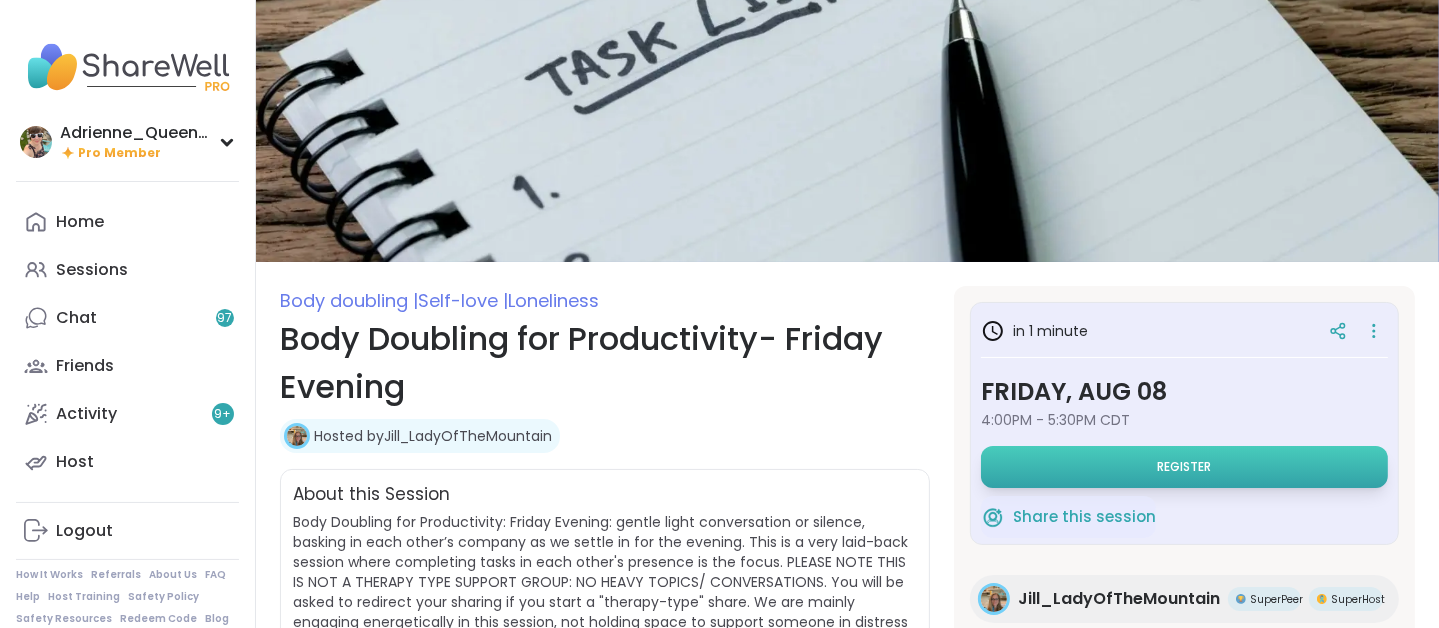 click on "Register" at bounding box center [1185, 467] 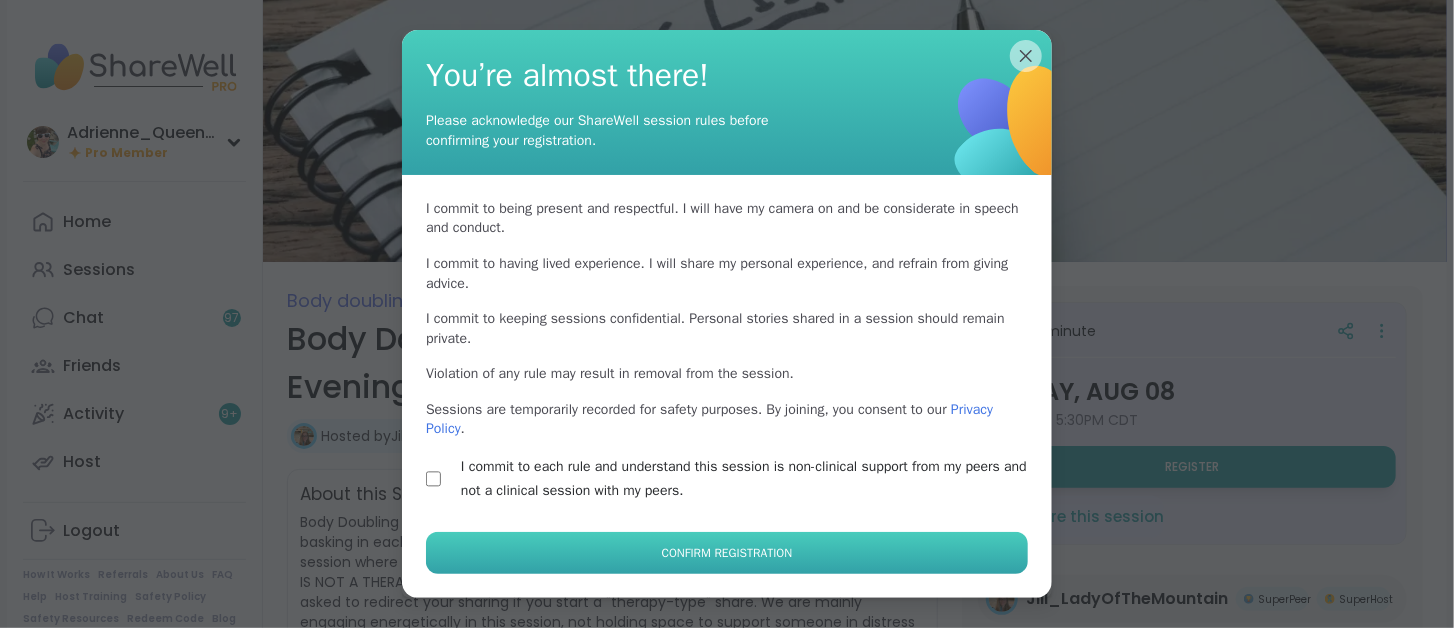 click on "Confirm Registration" at bounding box center [727, 553] 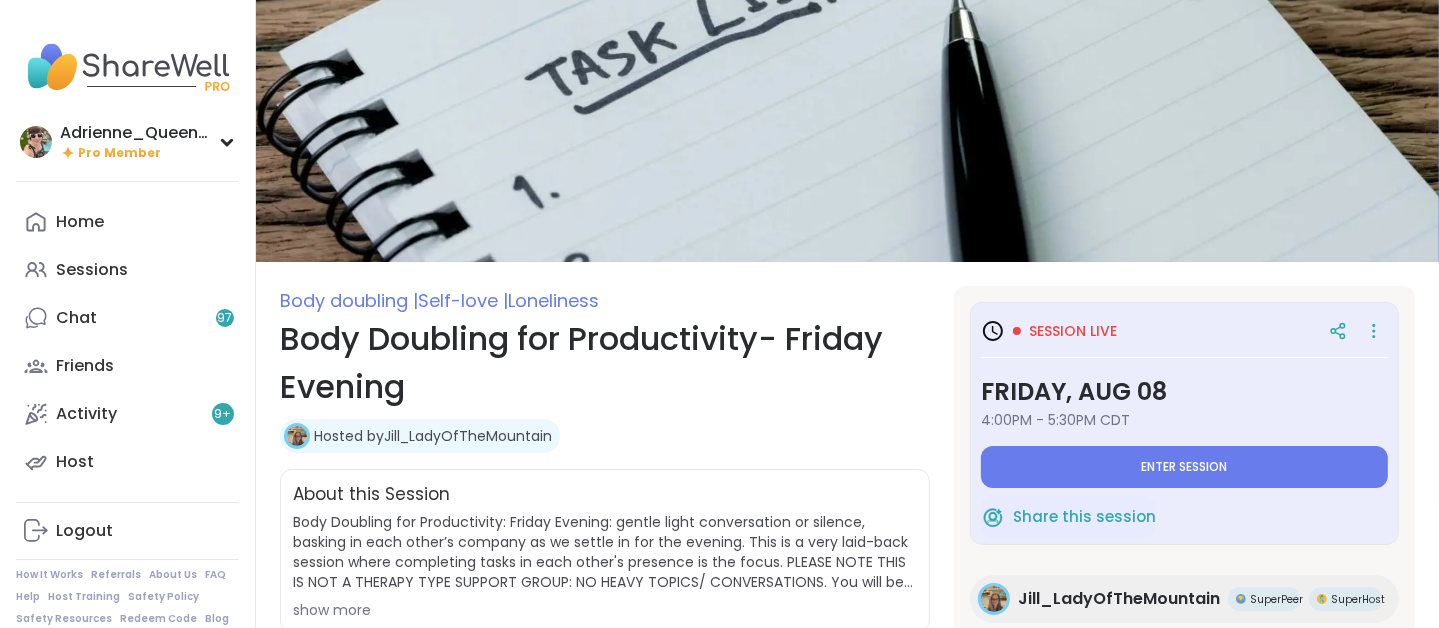 type on "*" 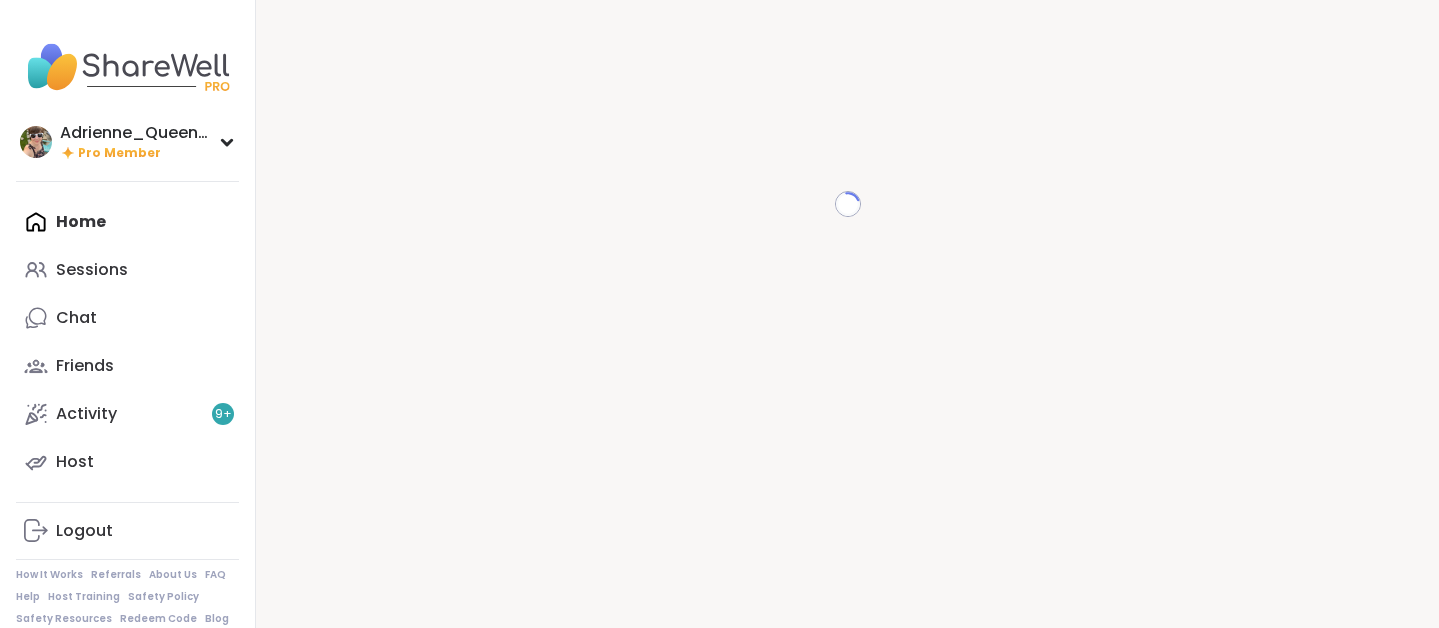 scroll, scrollTop: 0, scrollLeft: 0, axis: both 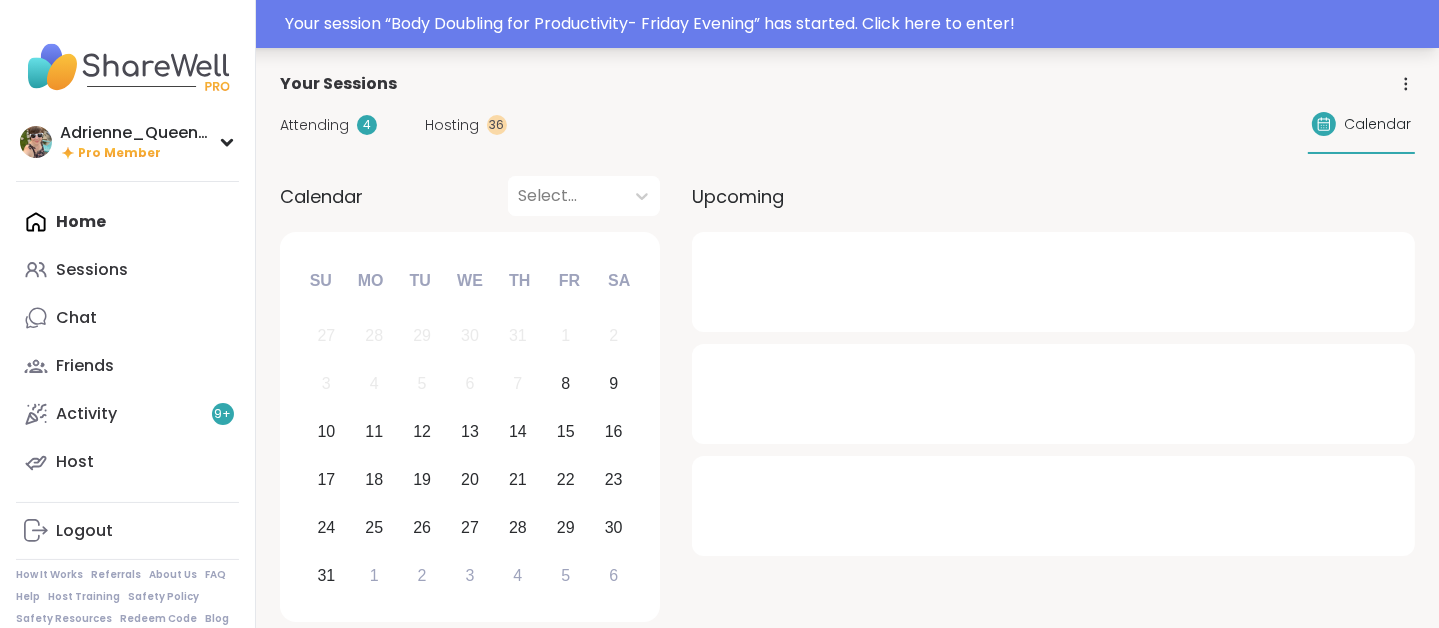 click on "Your session “ Body Doubling for Productivity- Friday Evening ” has started. Click here to enter!" at bounding box center [719, 24] 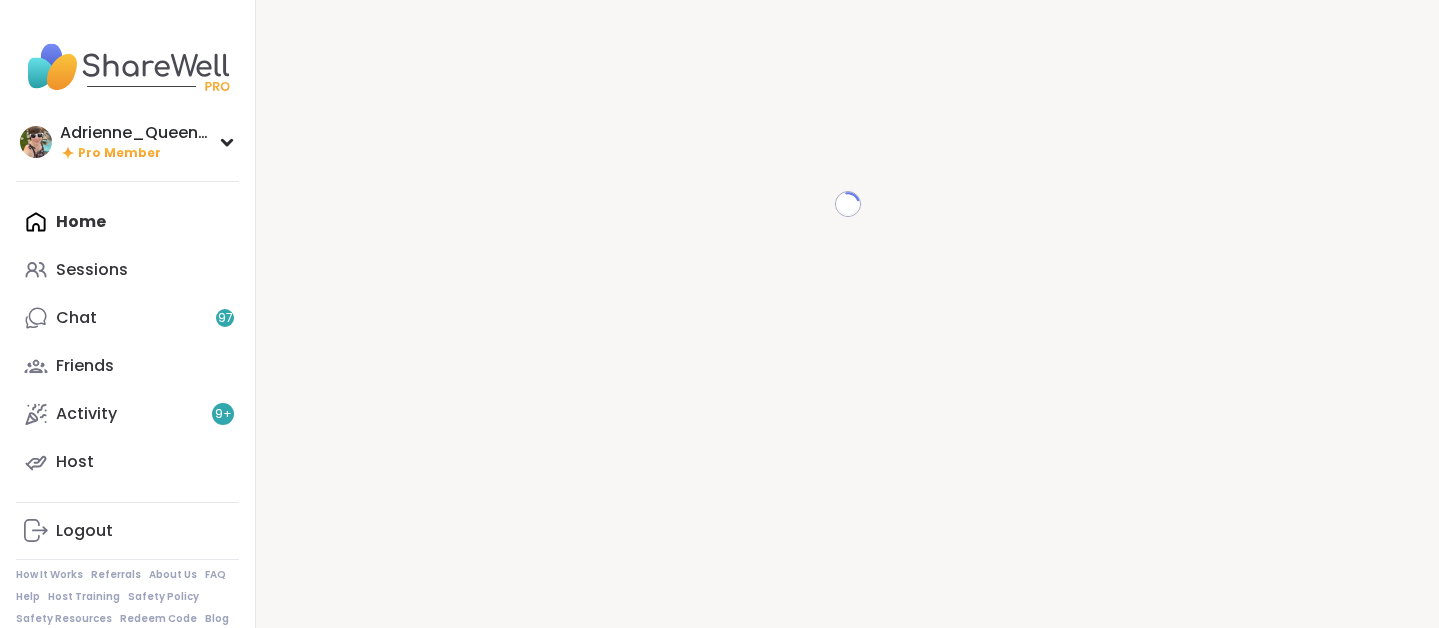 scroll, scrollTop: 0, scrollLeft: 0, axis: both 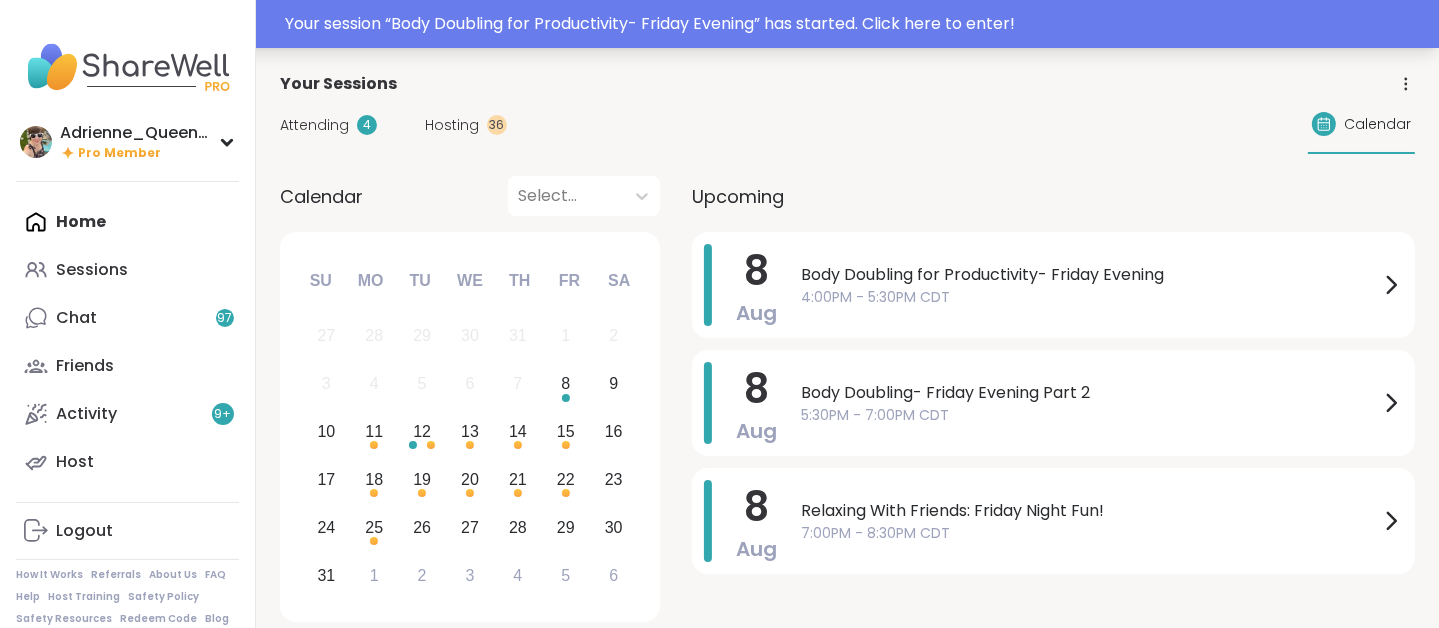 click on "Your session “ Body Doubling for Productivity- Friday Evening ” has started. Click here to enter!" at bounding box center [719, 24] 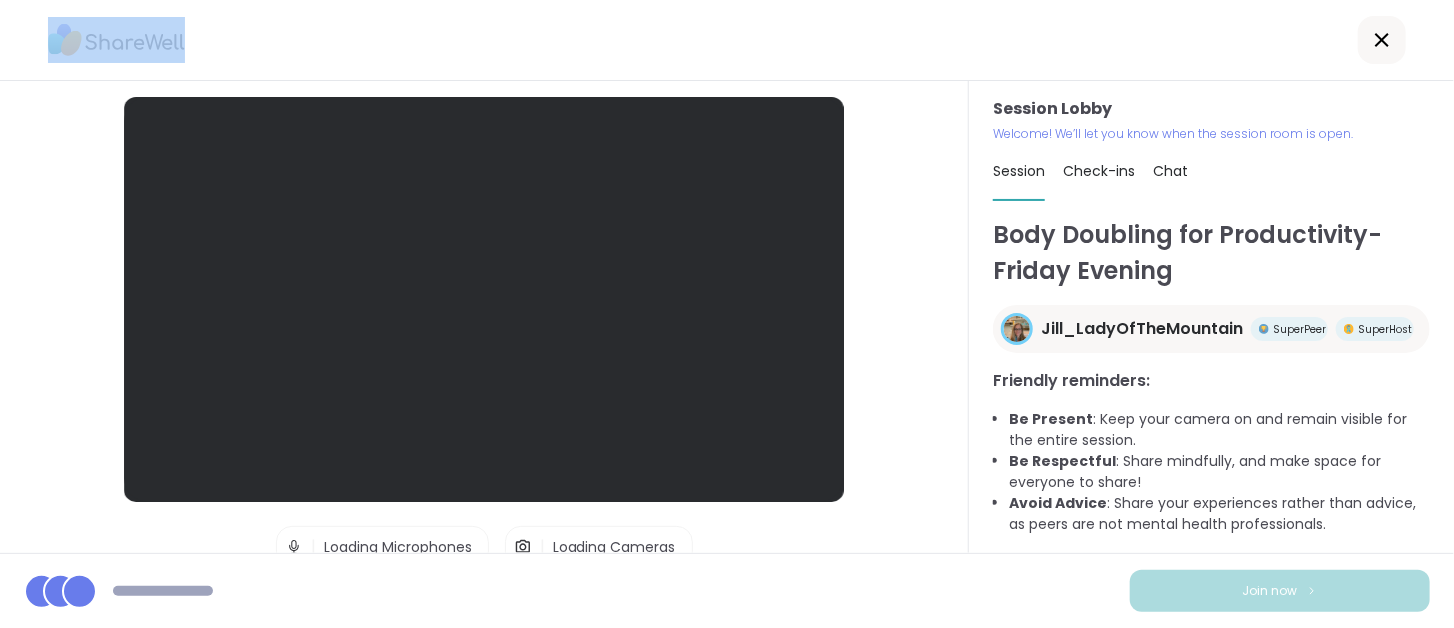 drag, startPoint x: 608, startPoint y: 7, endPoint x: 766, endPoint y: 488, distance: 506.2855 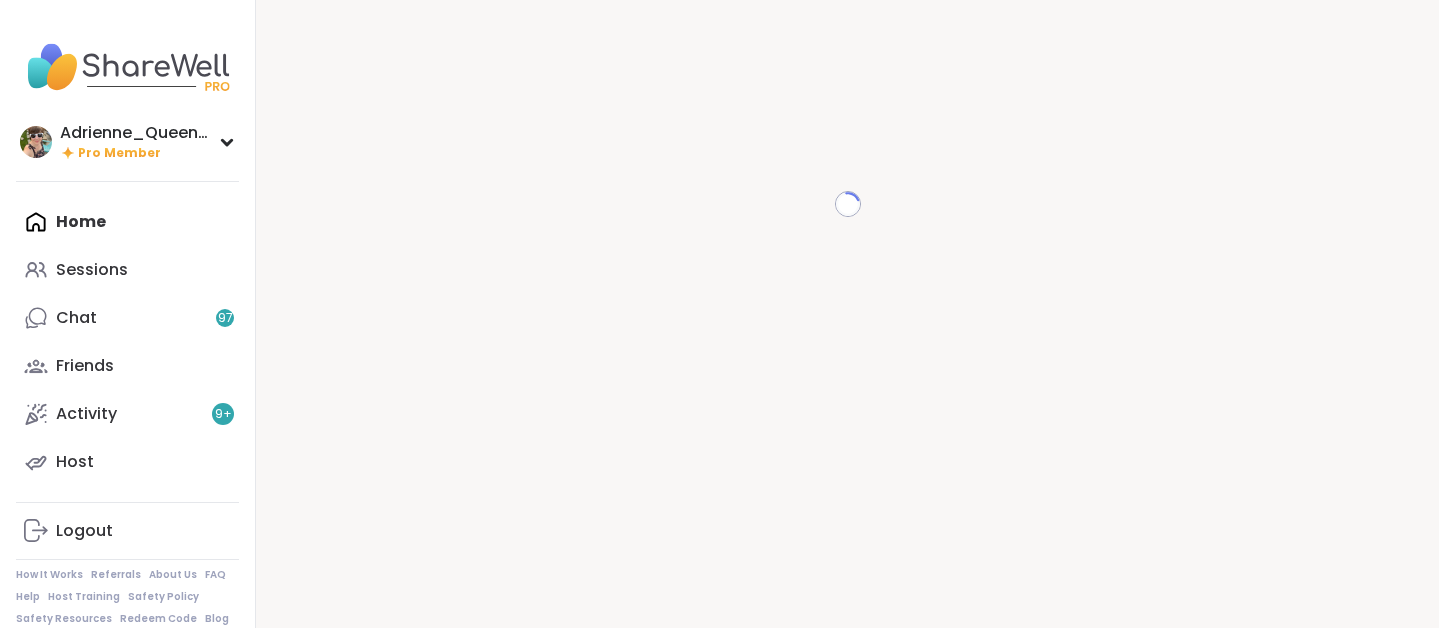 scroll, scrollTop: 0, scrollLeft: 0, axis: both 